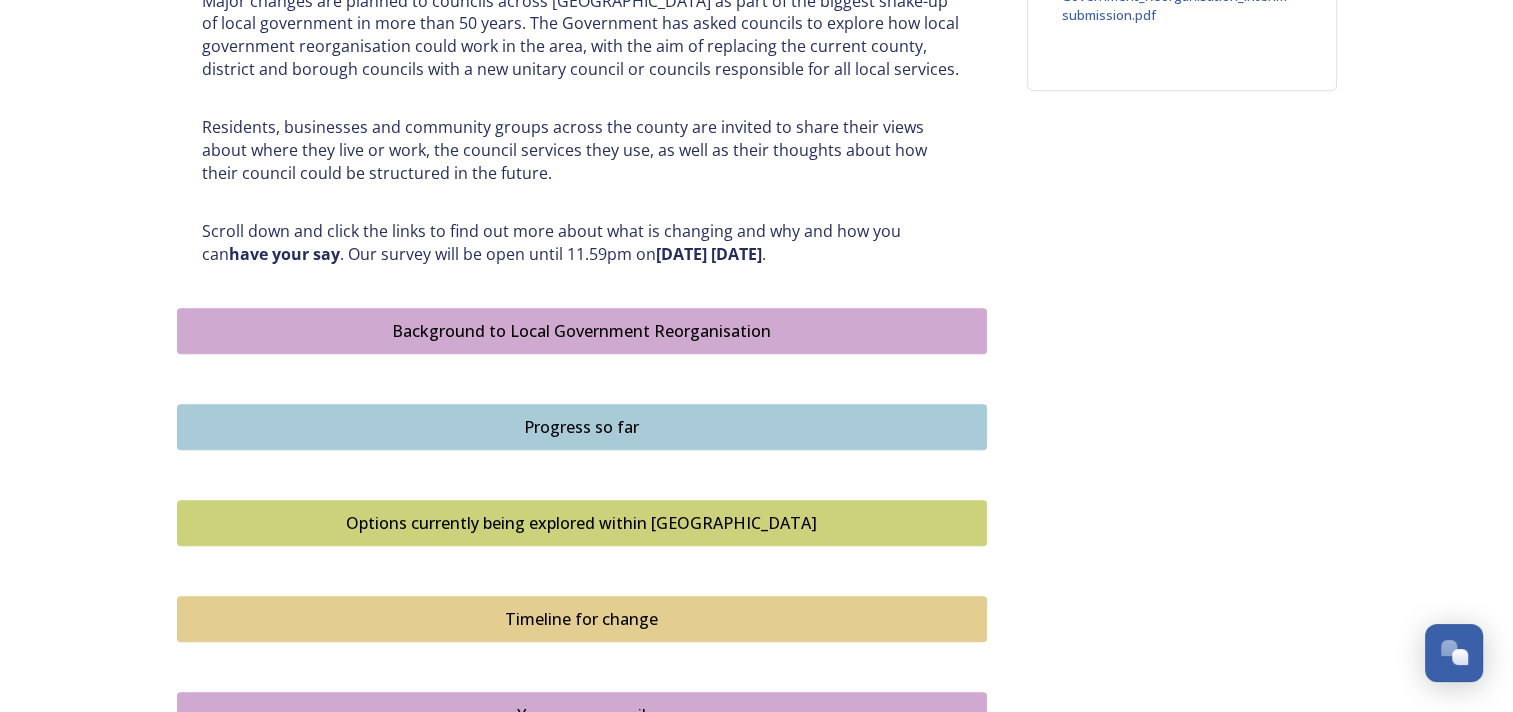scroll, scrollTop: 1000, scrollLeft: 0, axis: vertical 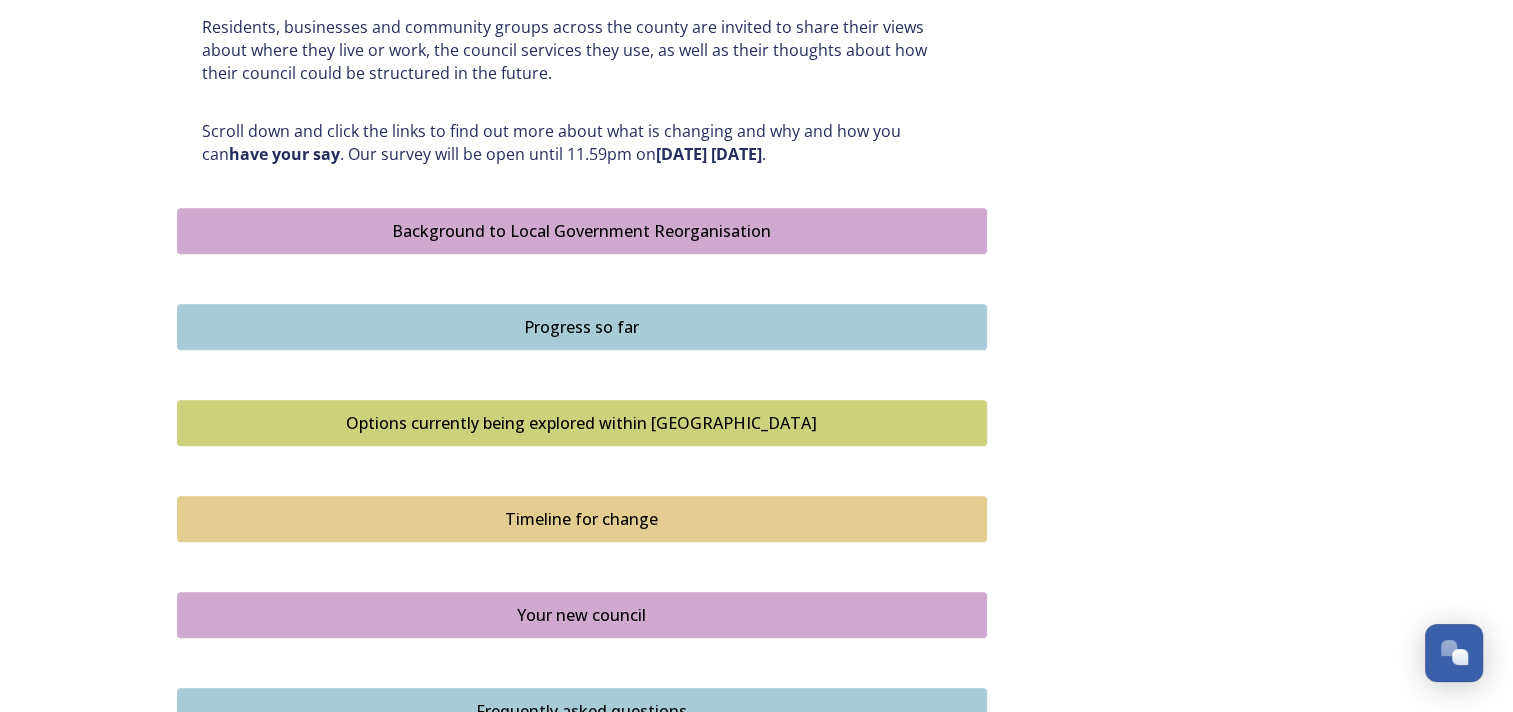 click on "Options currently being explored within West Sussex" at bounding box center [582, 423] 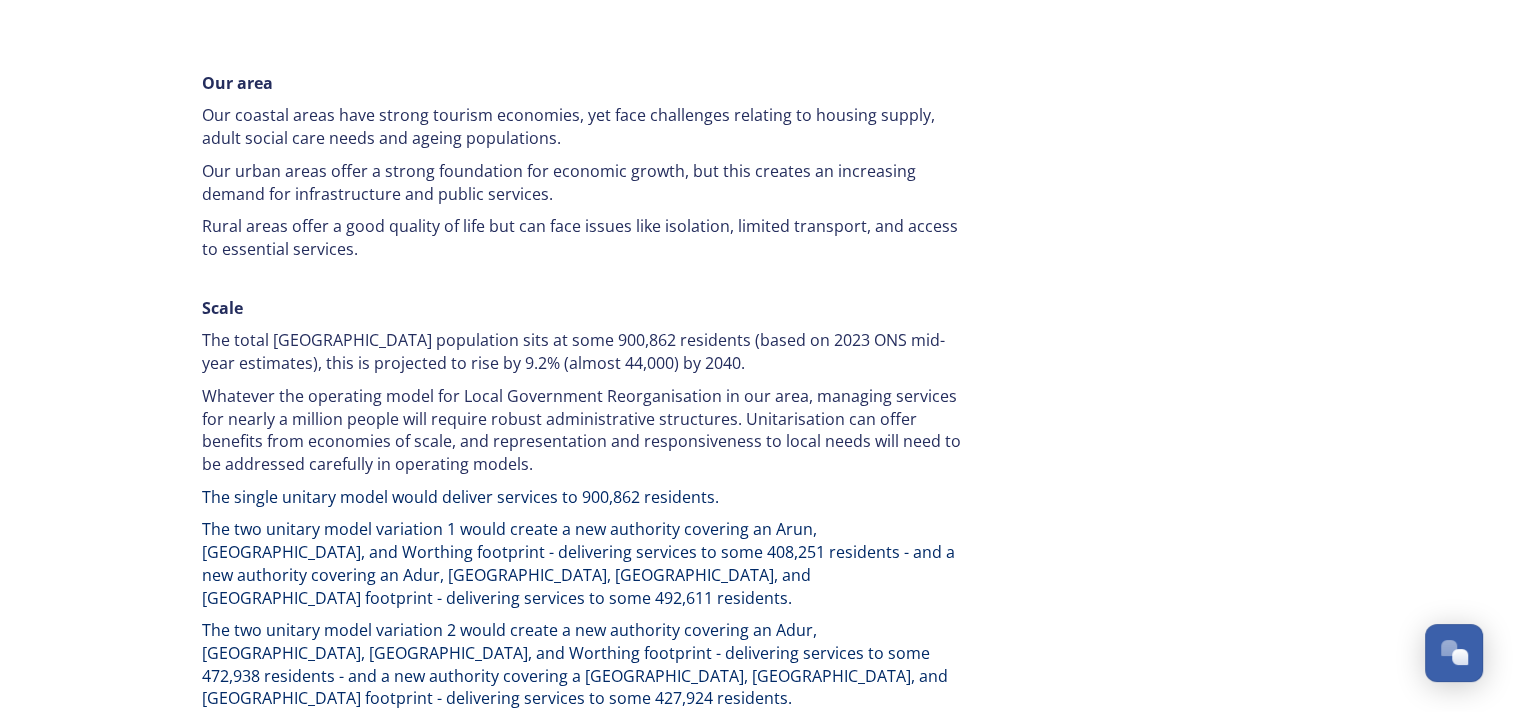 scroll, scrollTop: 2402, scrollLeft: 0, axis: vertical 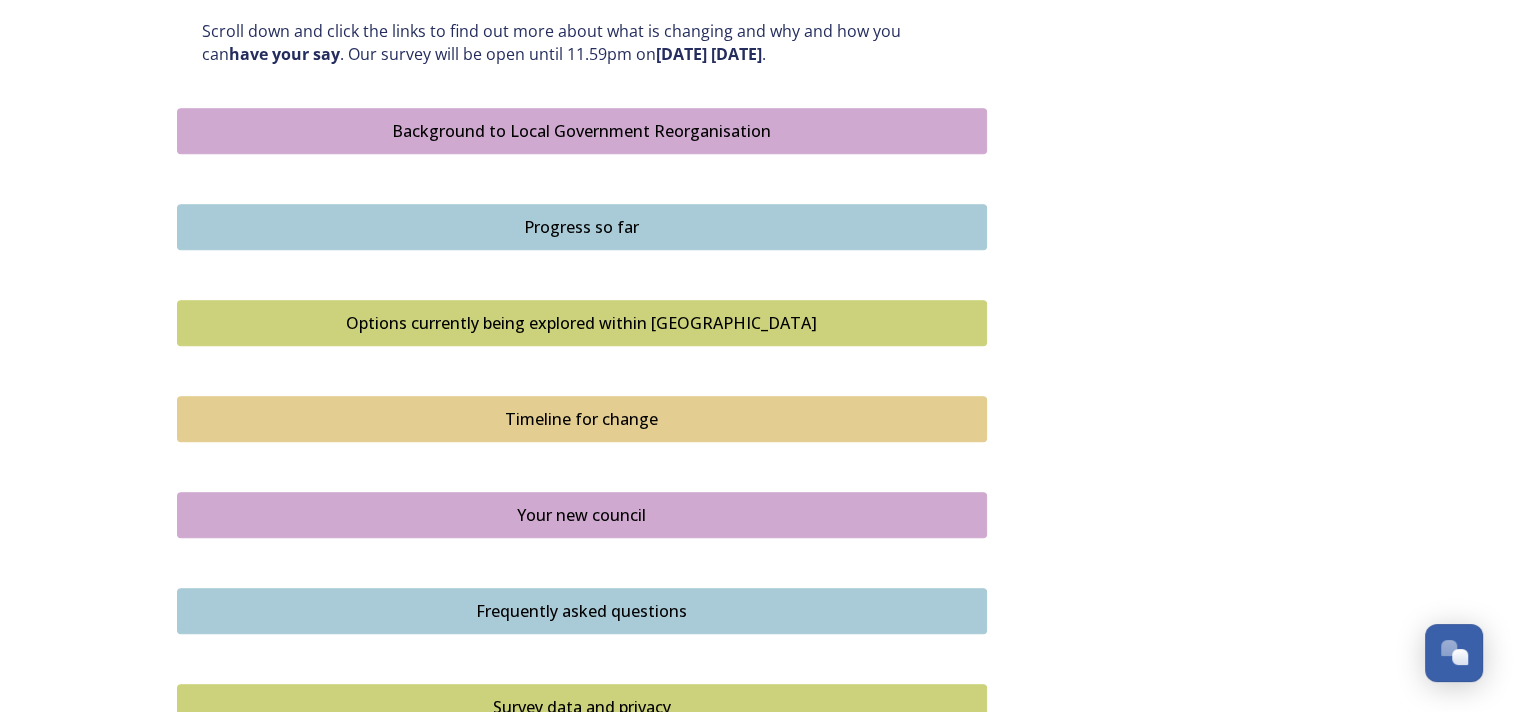 click on "Timeline for change" at bounding box center [582, 419] 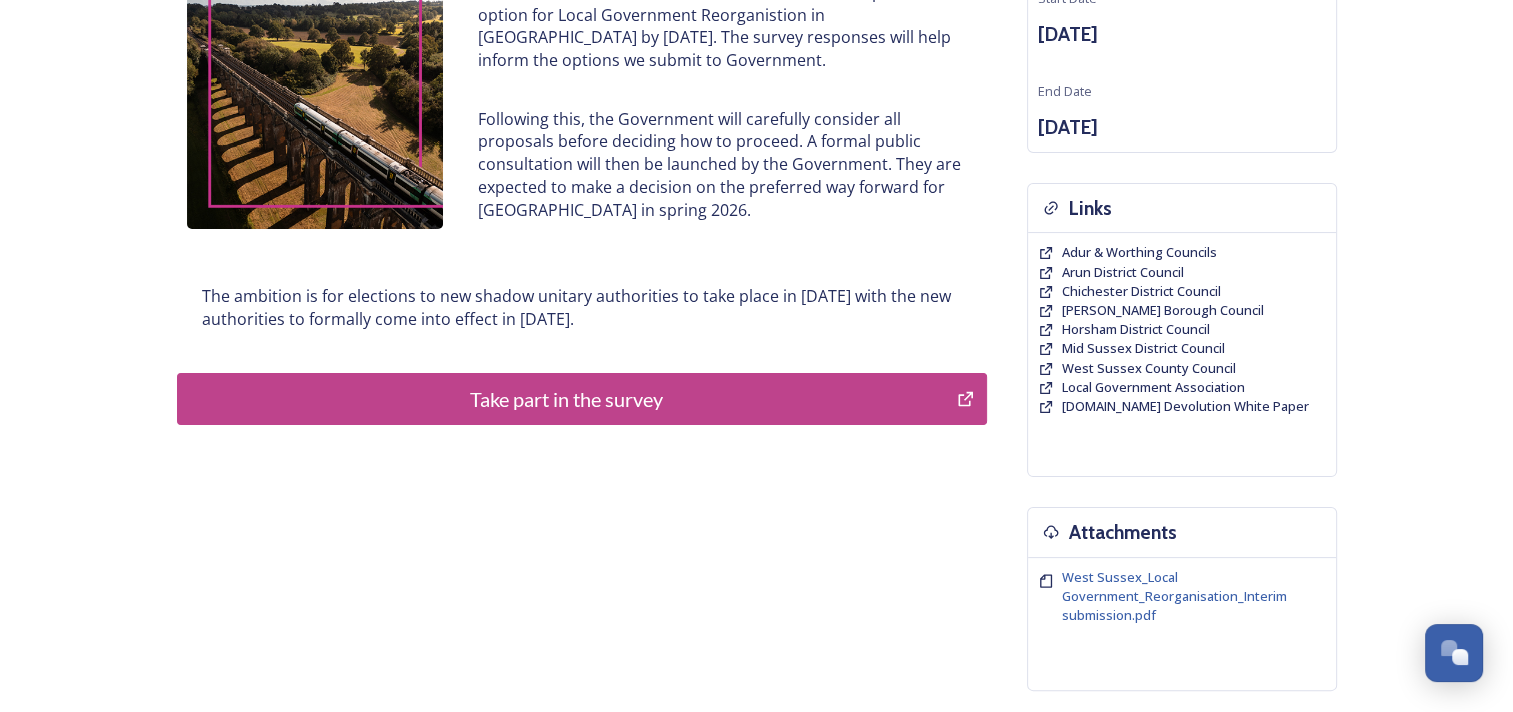 scroll, scrollTop: 0, scrollLeft: 0, axis: both 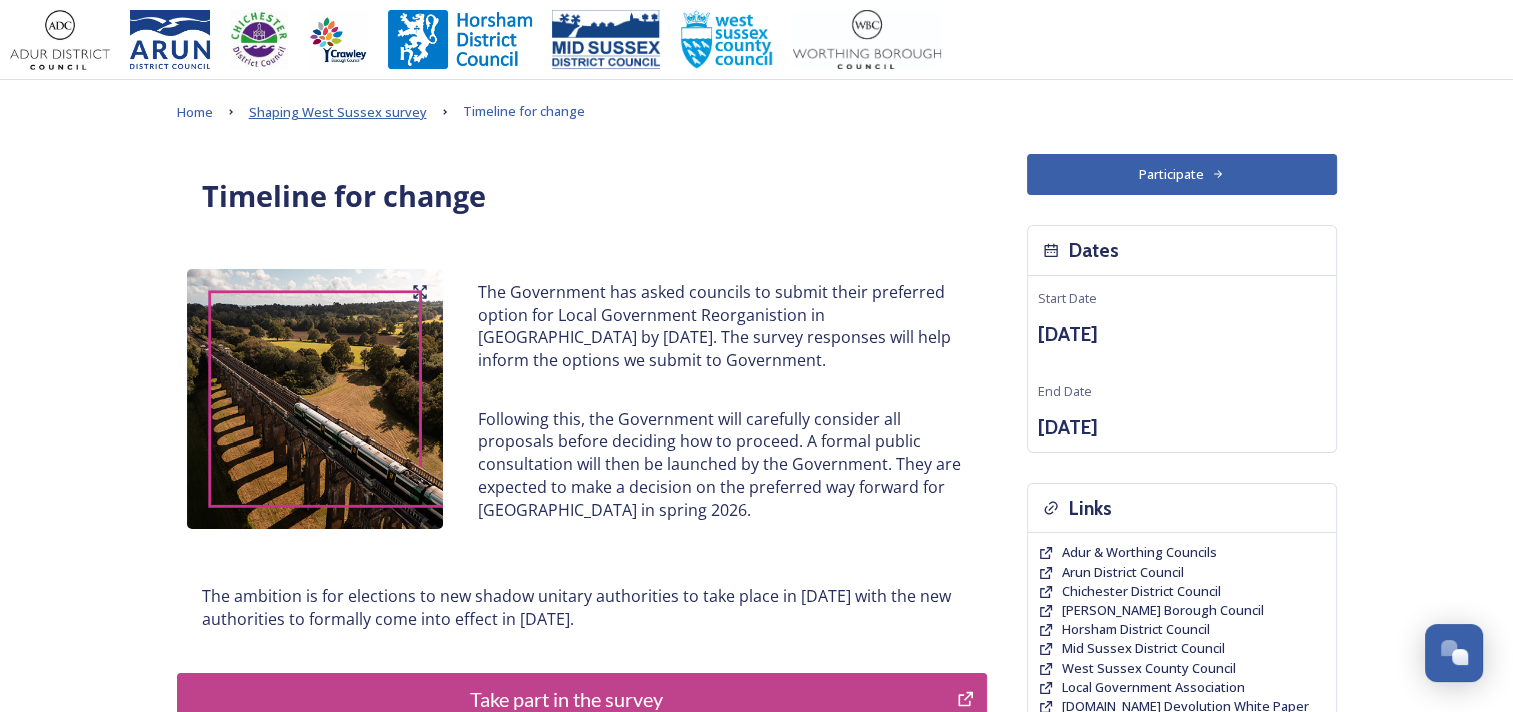 click on "Shaping West Sussex survey" at bounding box center (338, 112) 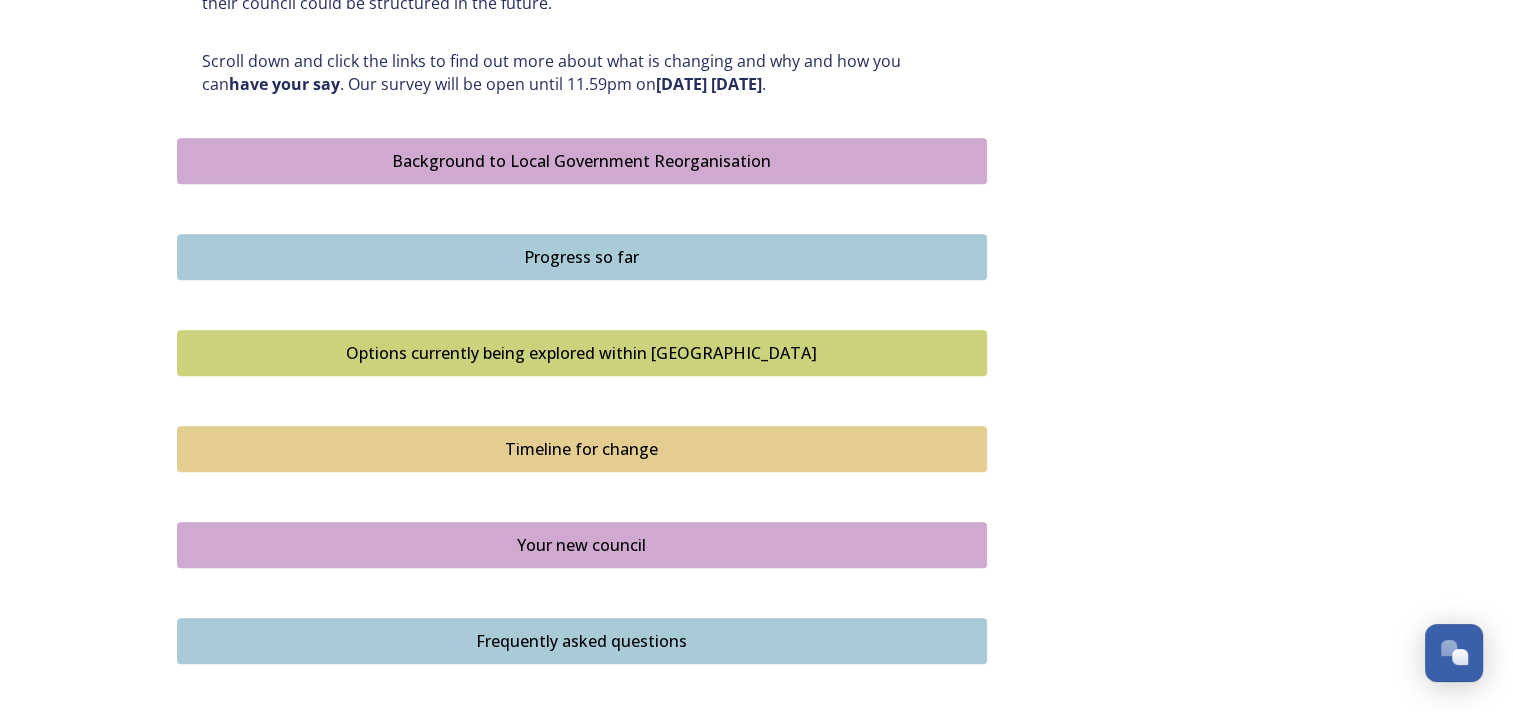 scroll, scrollTop: 1200, scrollLeft: 0, axis: vertical 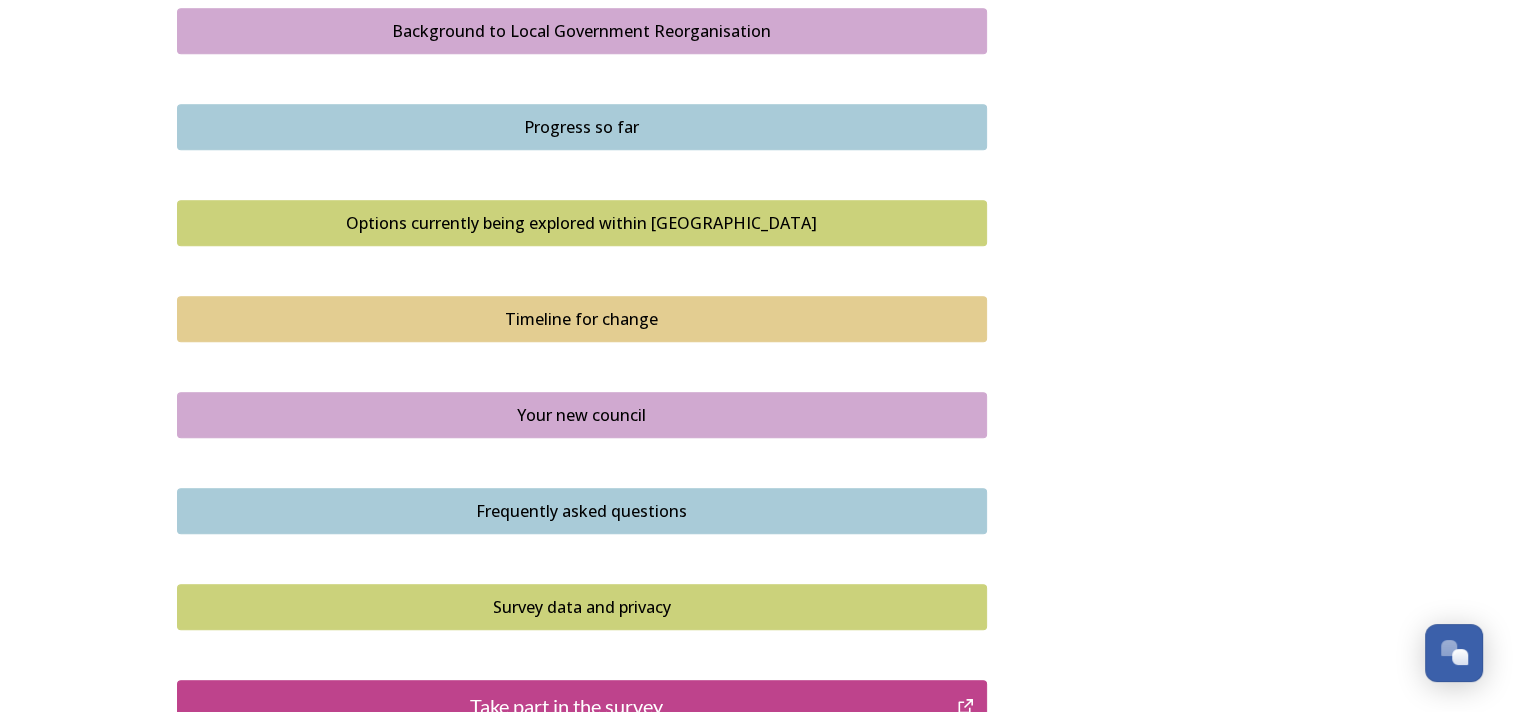 click on "Frequently asked questions" at bounding box center (582, 511) 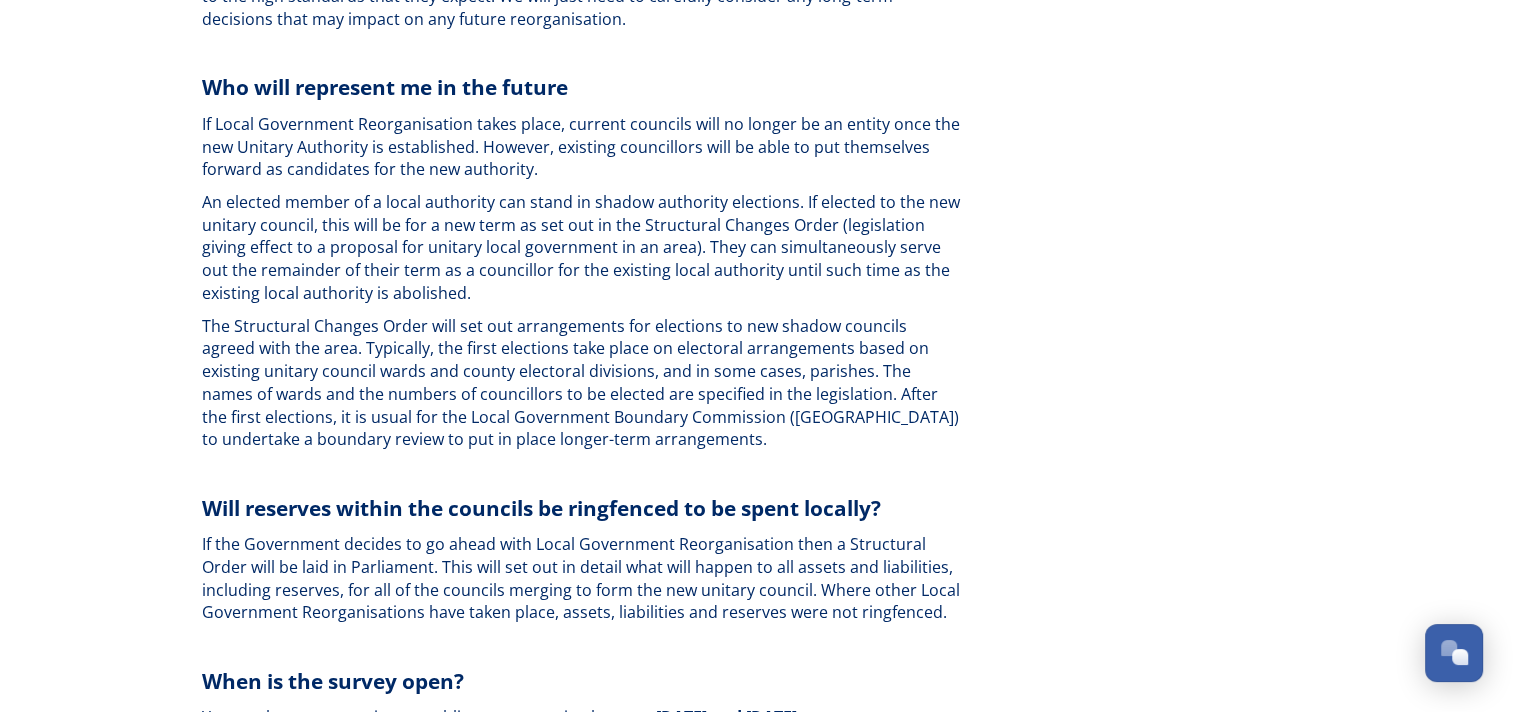 scroll, scrollTop: 5600, scrollLeft: 0, axis: vertical 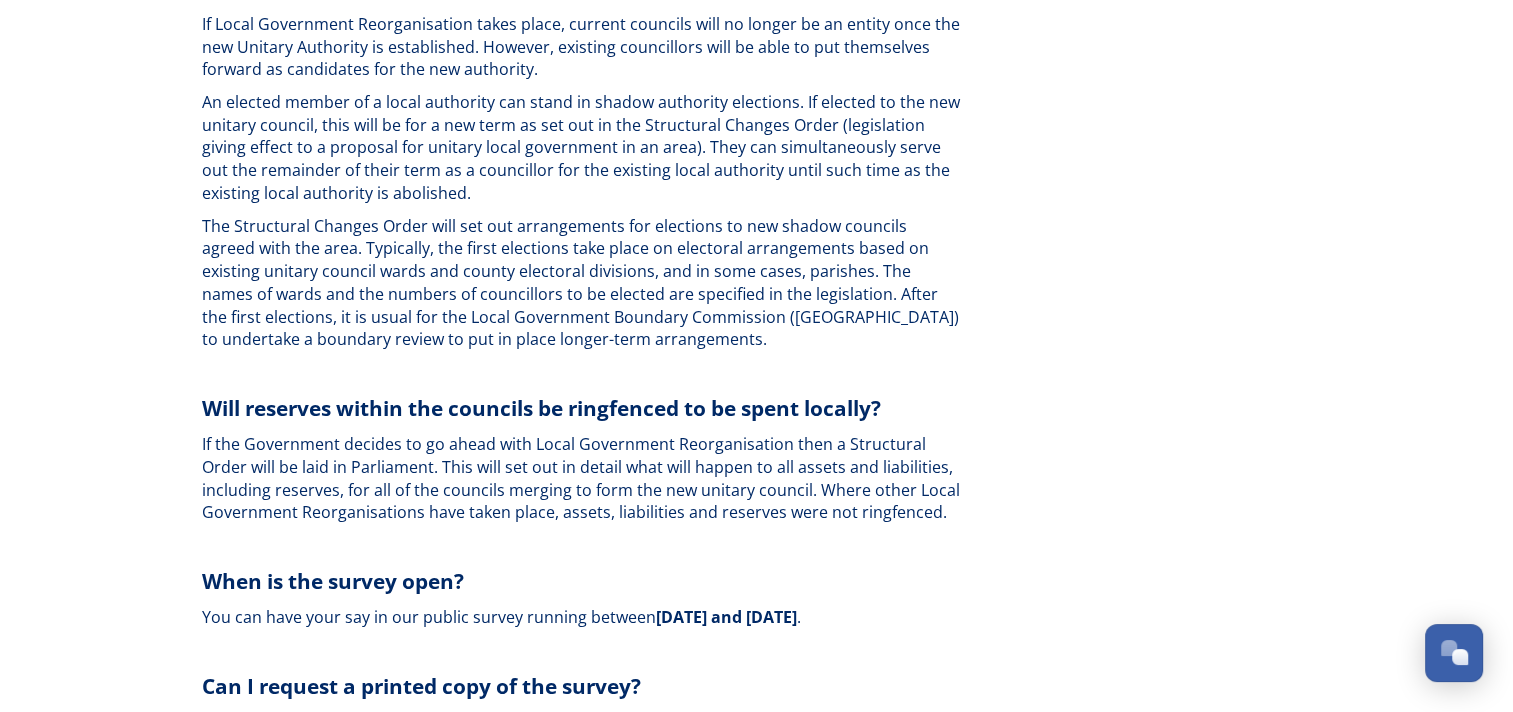 click on "Frequently Asked Questions On this page, you can find a range of Frequently Asked Questions. You will also find some helpful explainer videos created by the Local Government Association (LGA). What is meant by devolution and local government reorganisation? Devolution In England, devolution is the transfer of powers and funding from national to local government. The current Government has made devolution a priority and set out plans to create a new network of Strategic Authorities that will cover the whole of England by 2029. The new authorities will be led by elected mayors and will cover a number of local council areas. The Government explained these plans in an  English Devolution White Paper , published in December 2024. This paper also set out plans for local government reorganisation. Devolution will be delivered alongside Local Government Reorganisation. Local Government Reorganisation What is the difference between Devolution and Local Government Reorganisation? LGA explainer video rubbish collection" at bounding box center (757, -2201) 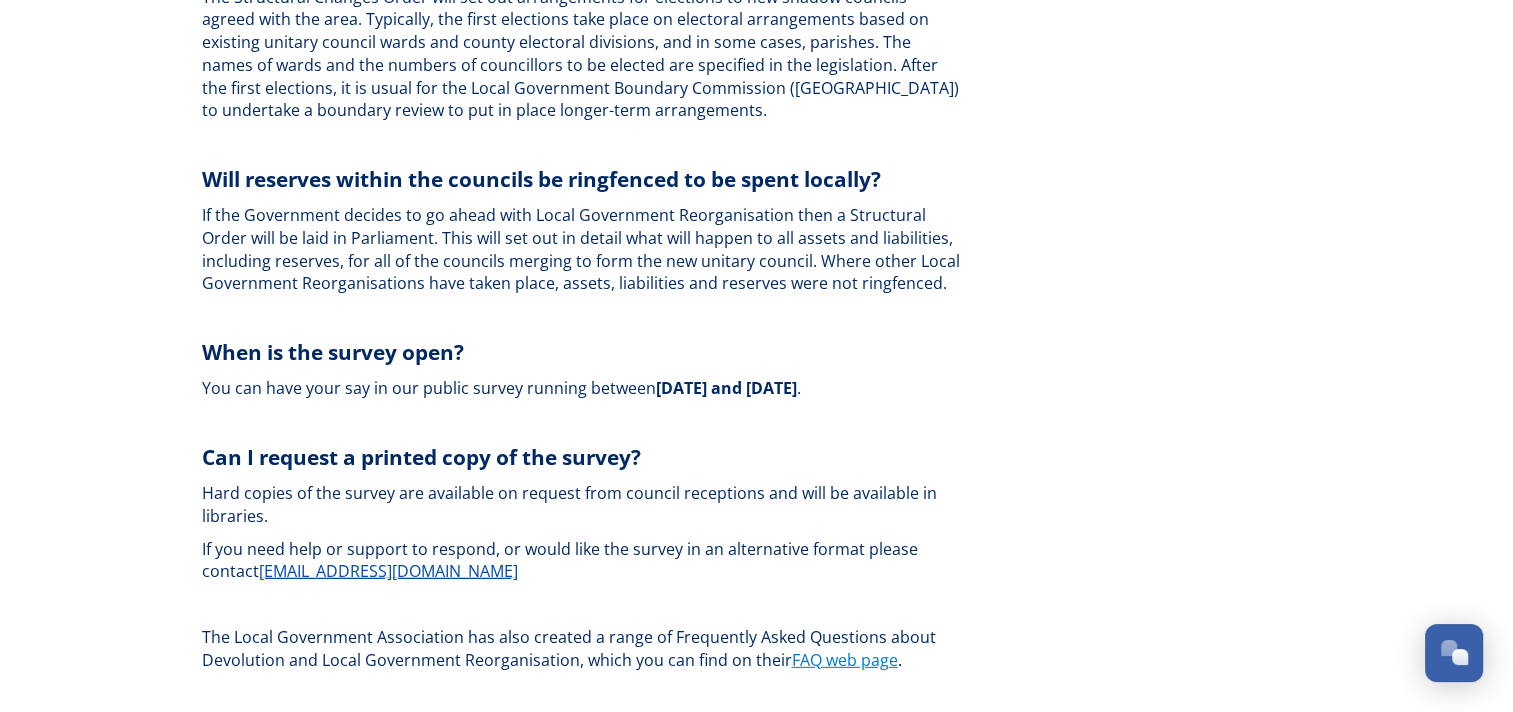 scroll, scrollTop: 6071, scrollLeft: 0, axis: vertical 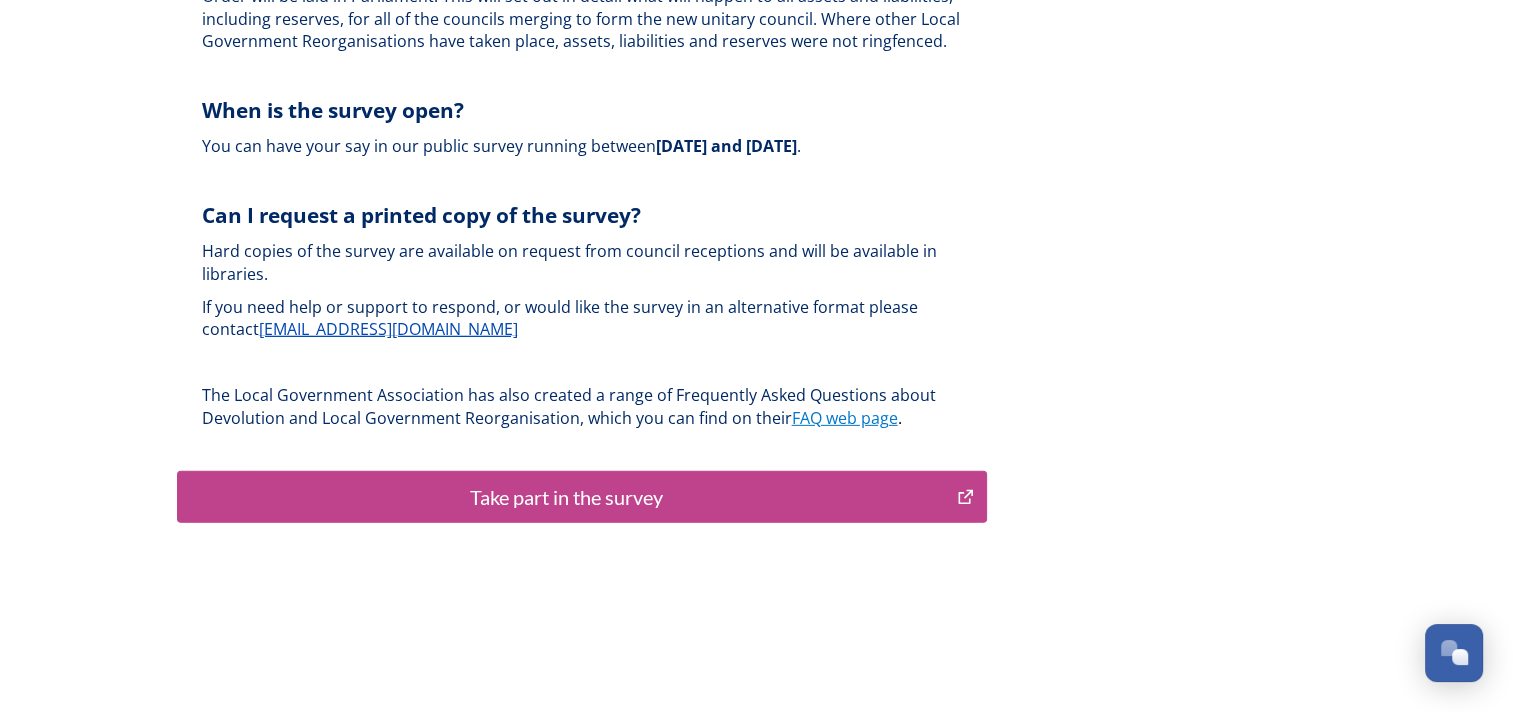 click on "Take part in the survey" at bounding box center [567, 497] 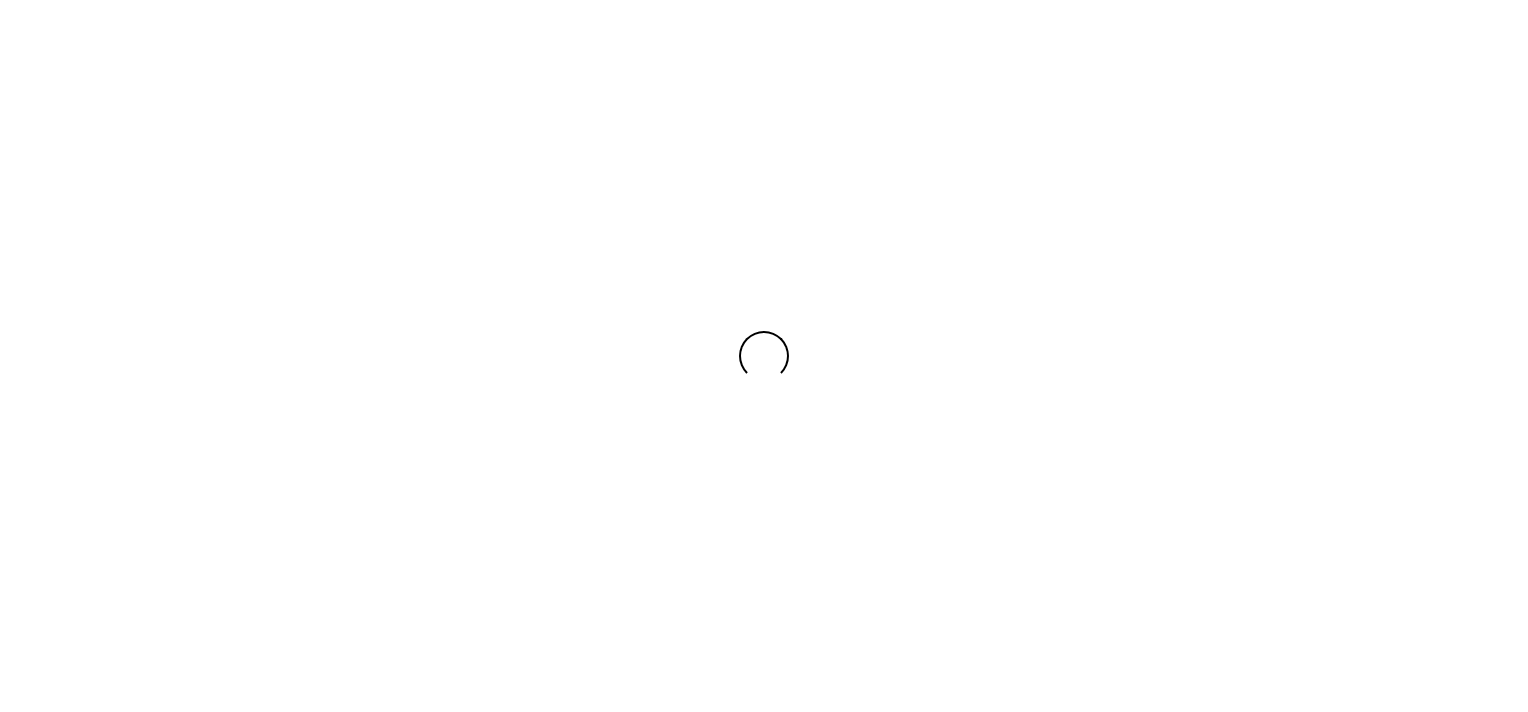 scroll, scrollTop: 0, scrollLeft: 0, axis: both 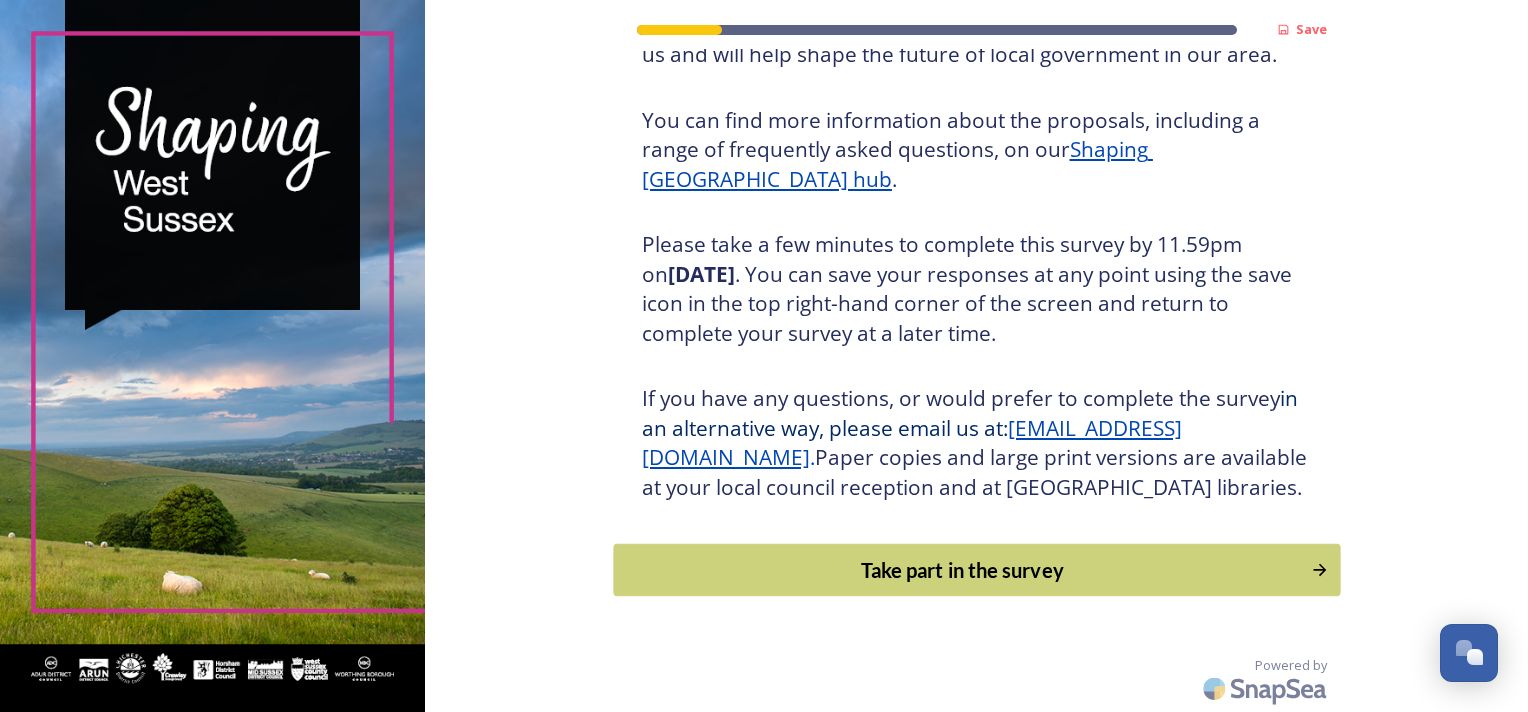 click on "Take part in the survey" at bounding box center [962, 570] 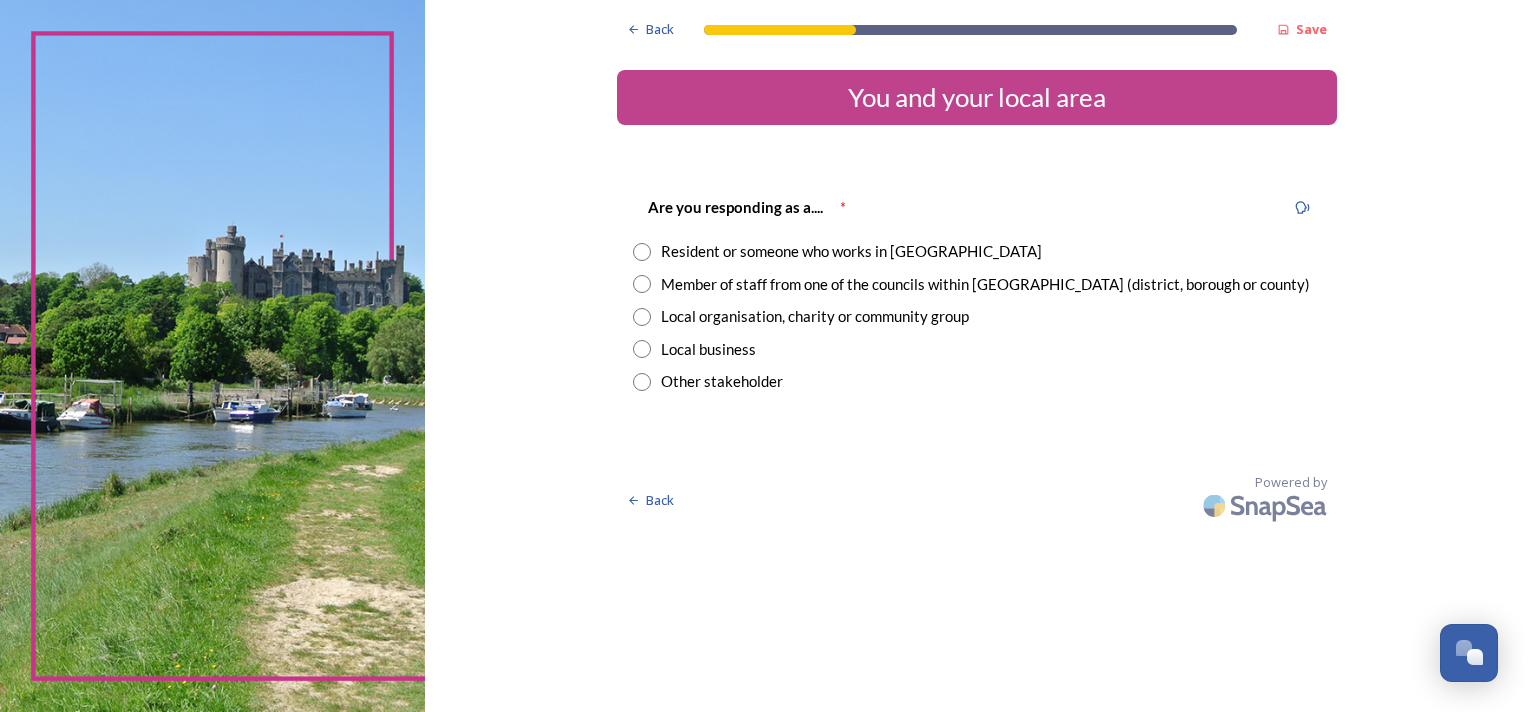 click at bounding box center [642, 284] 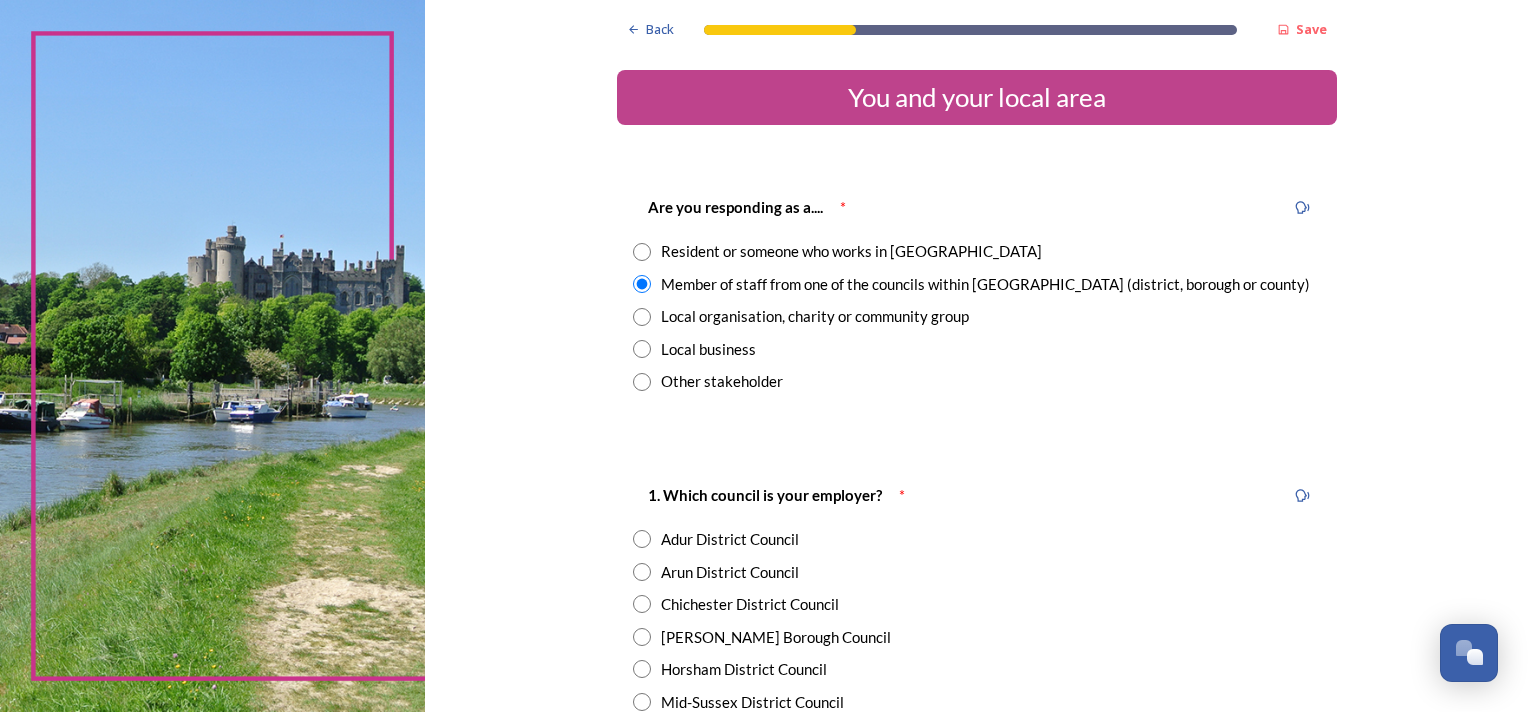 click at bounding box center [642, 572] 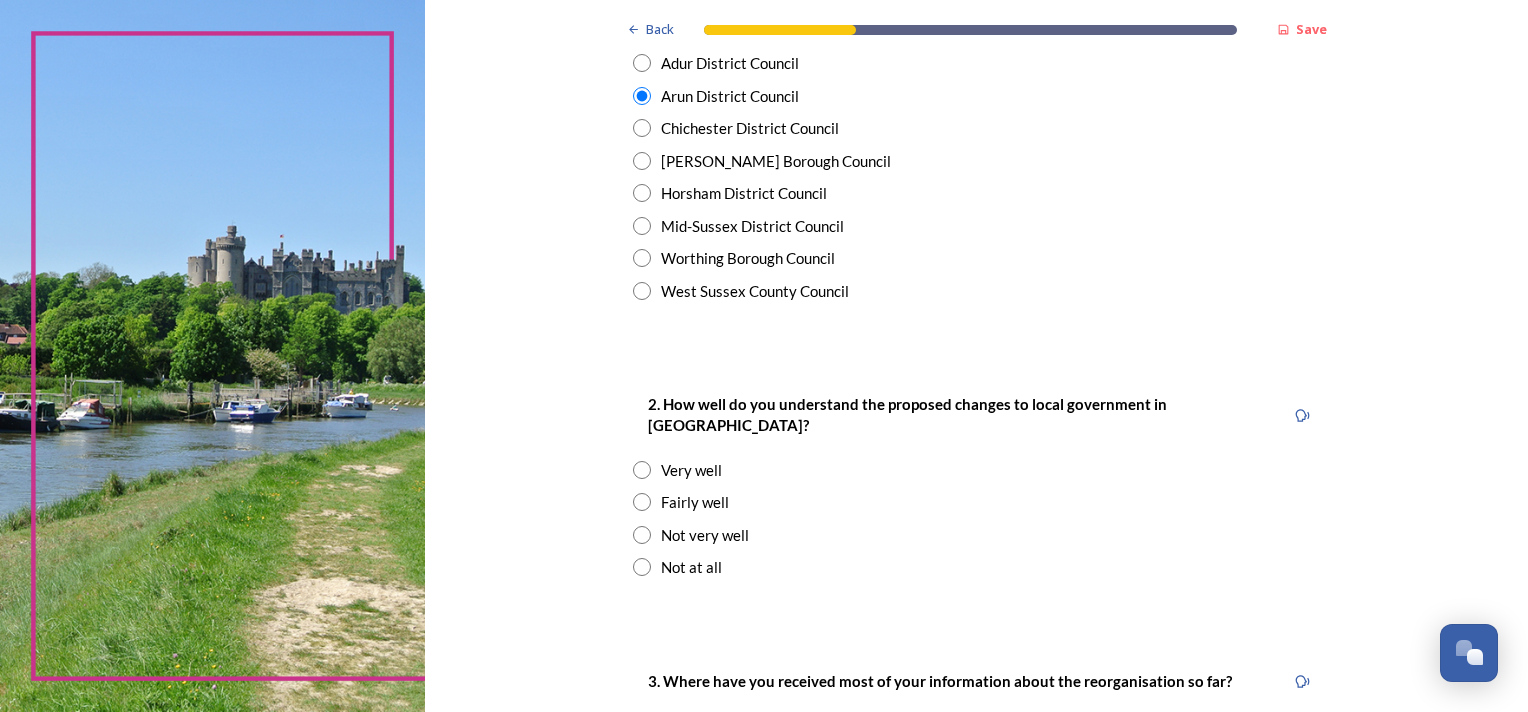 scroll, scrollTop: 500, scrollLeft: 0, axis: vertical 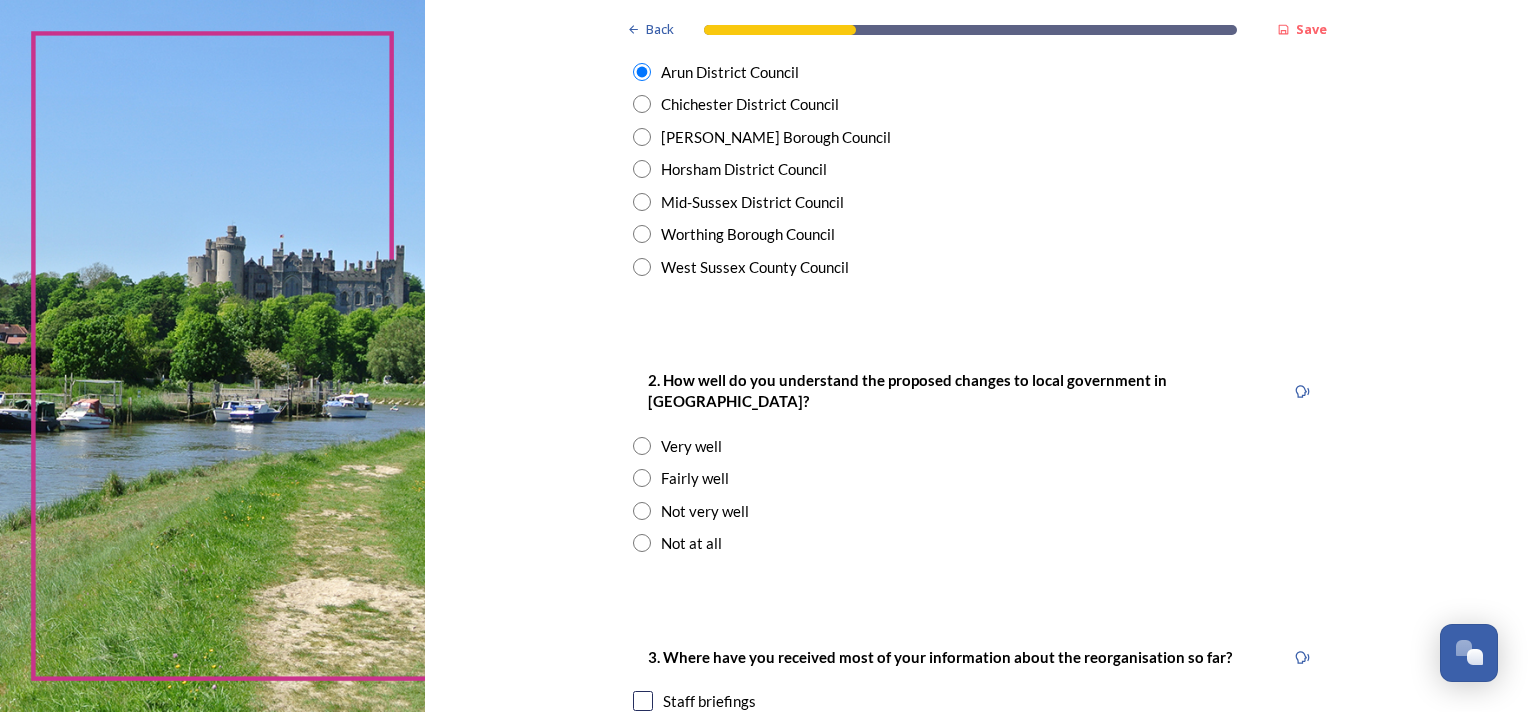 click at bounding box center [642, 478] 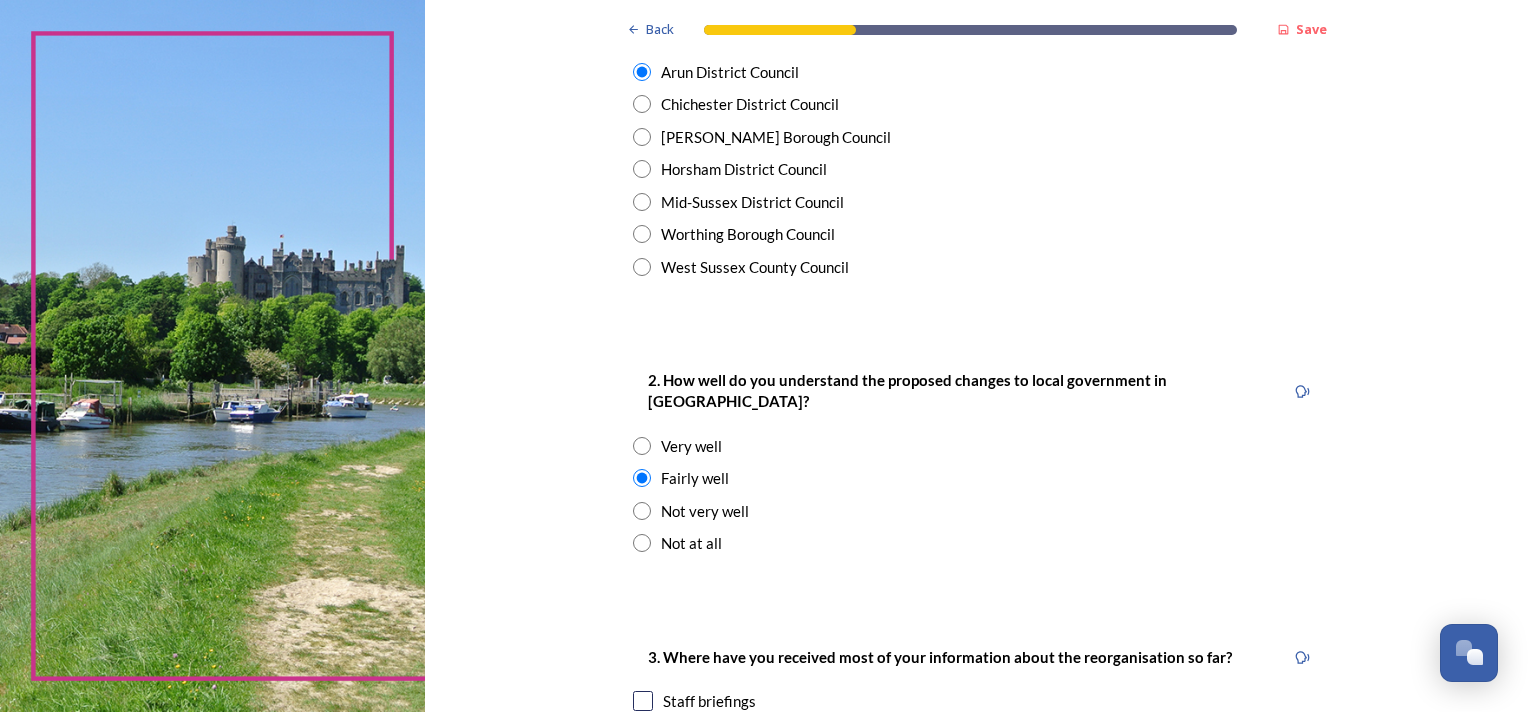 scroll, scrollTop: 700, scrollLeft: 0, axis: vertical 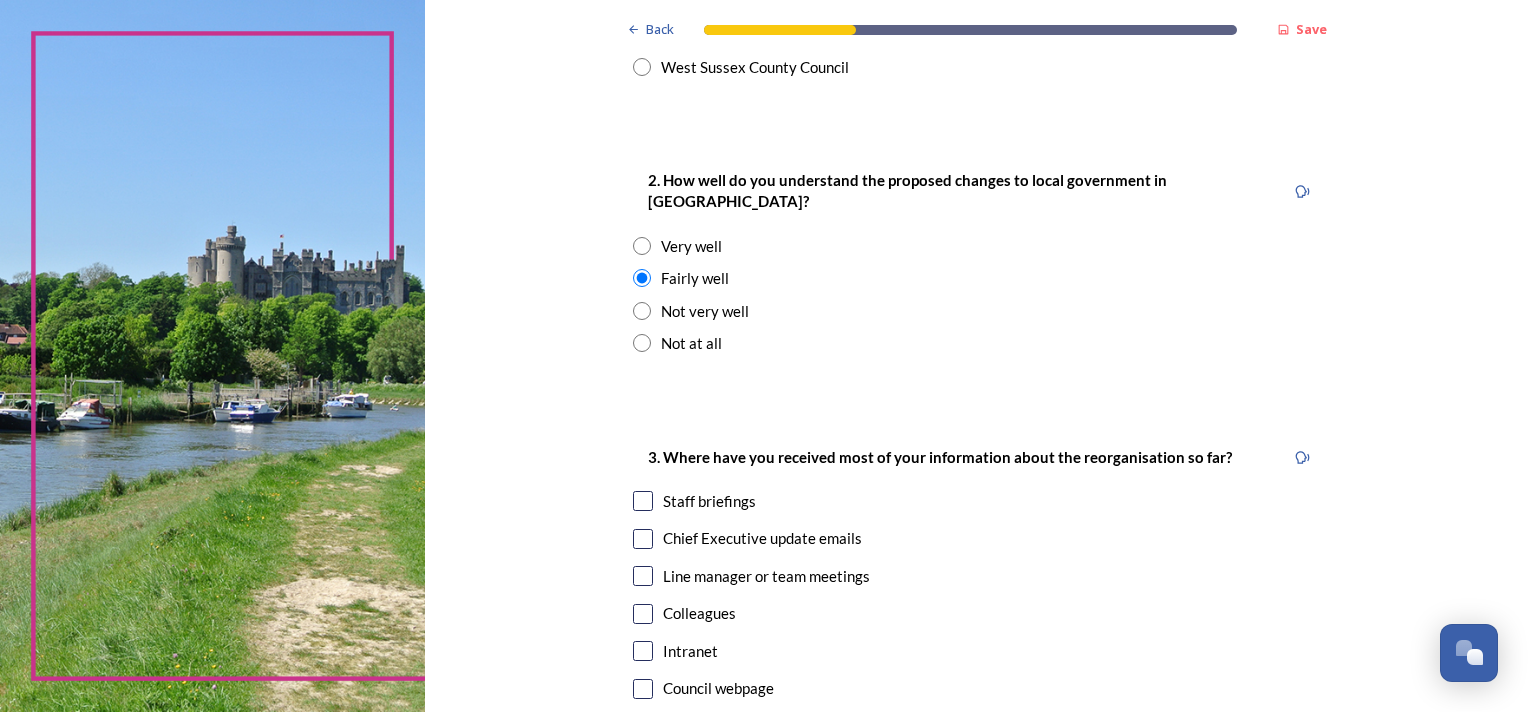 click at bounding box center (643, 501) 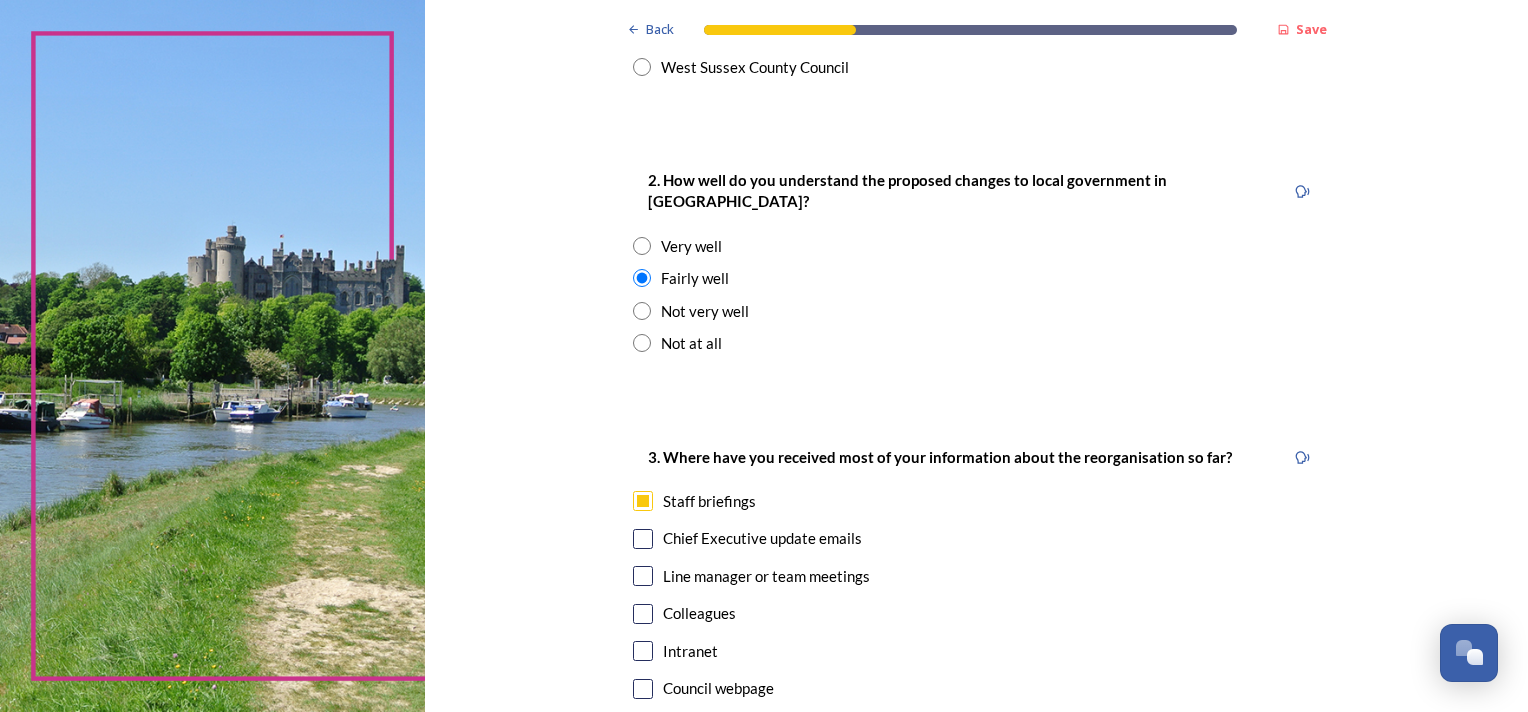 click at bounding box center (643, 539) 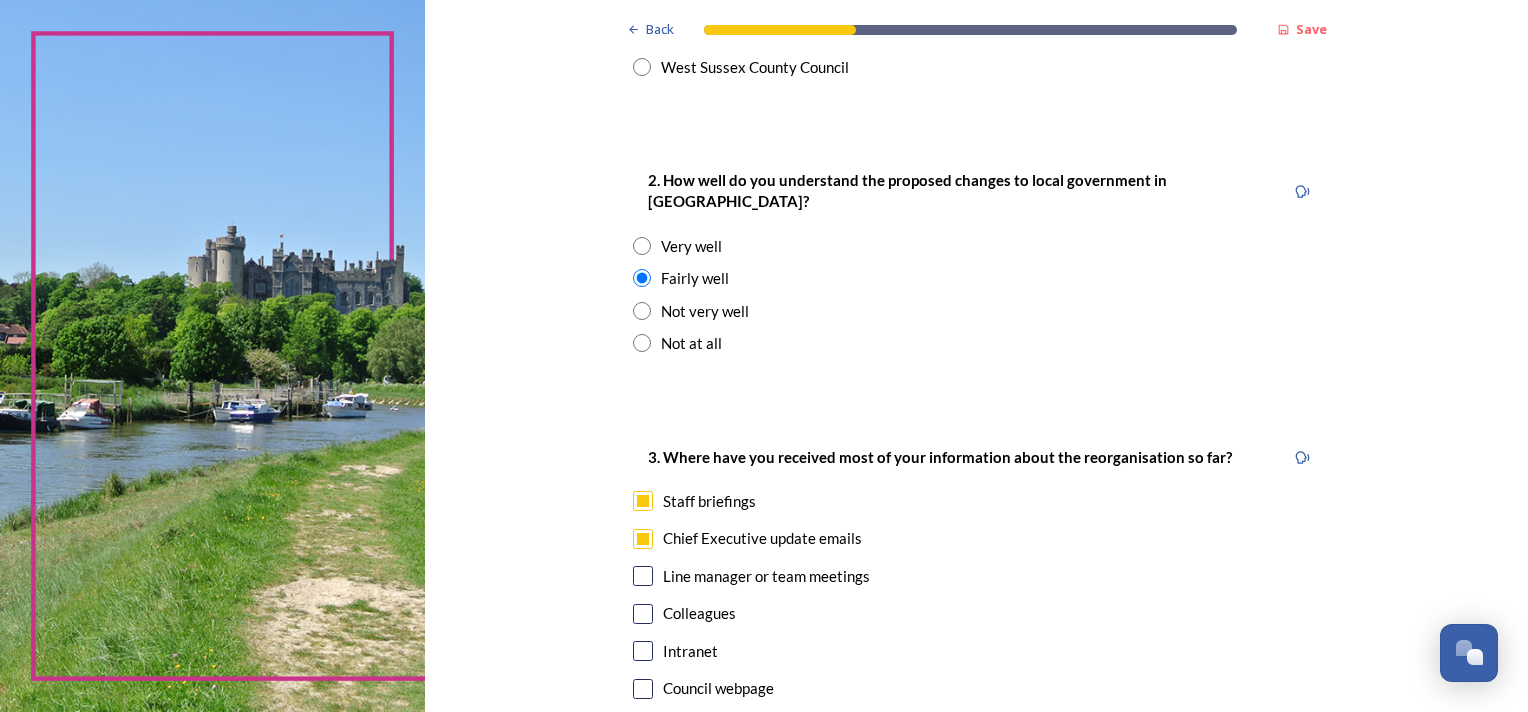click at bounding box center (643, 576) 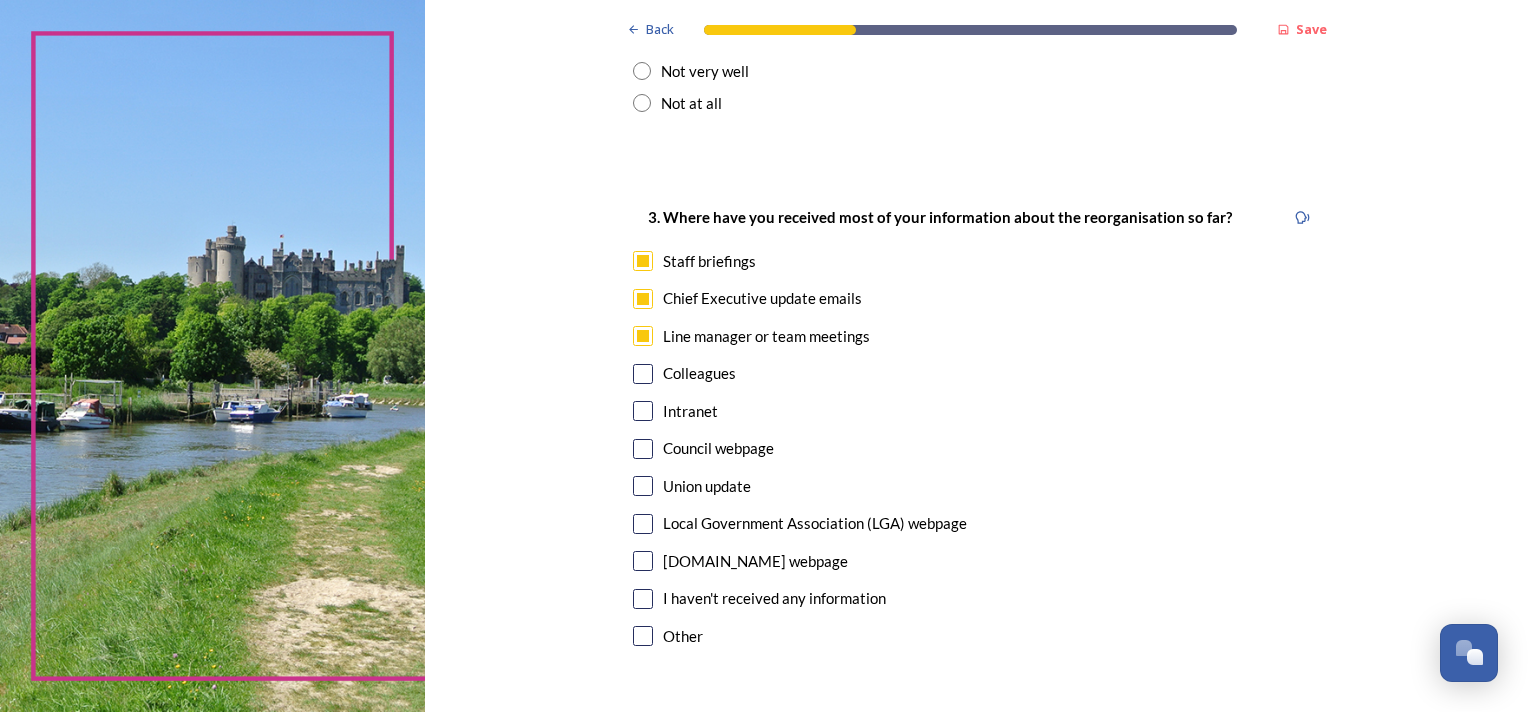 scroll, scrollTop: 1000, scrollLeft: 0, axis: vertical 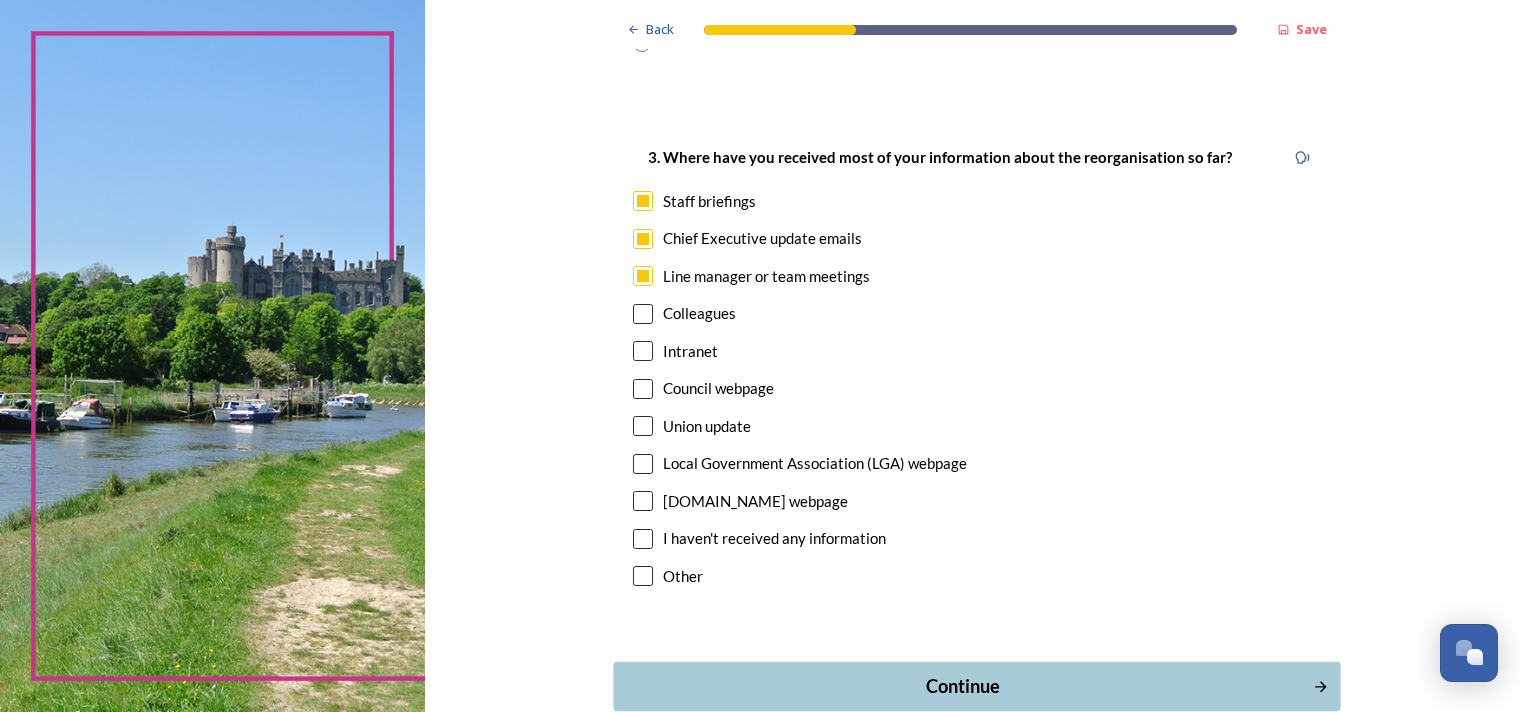 click on "Continue" at bounding box center (976, 686) 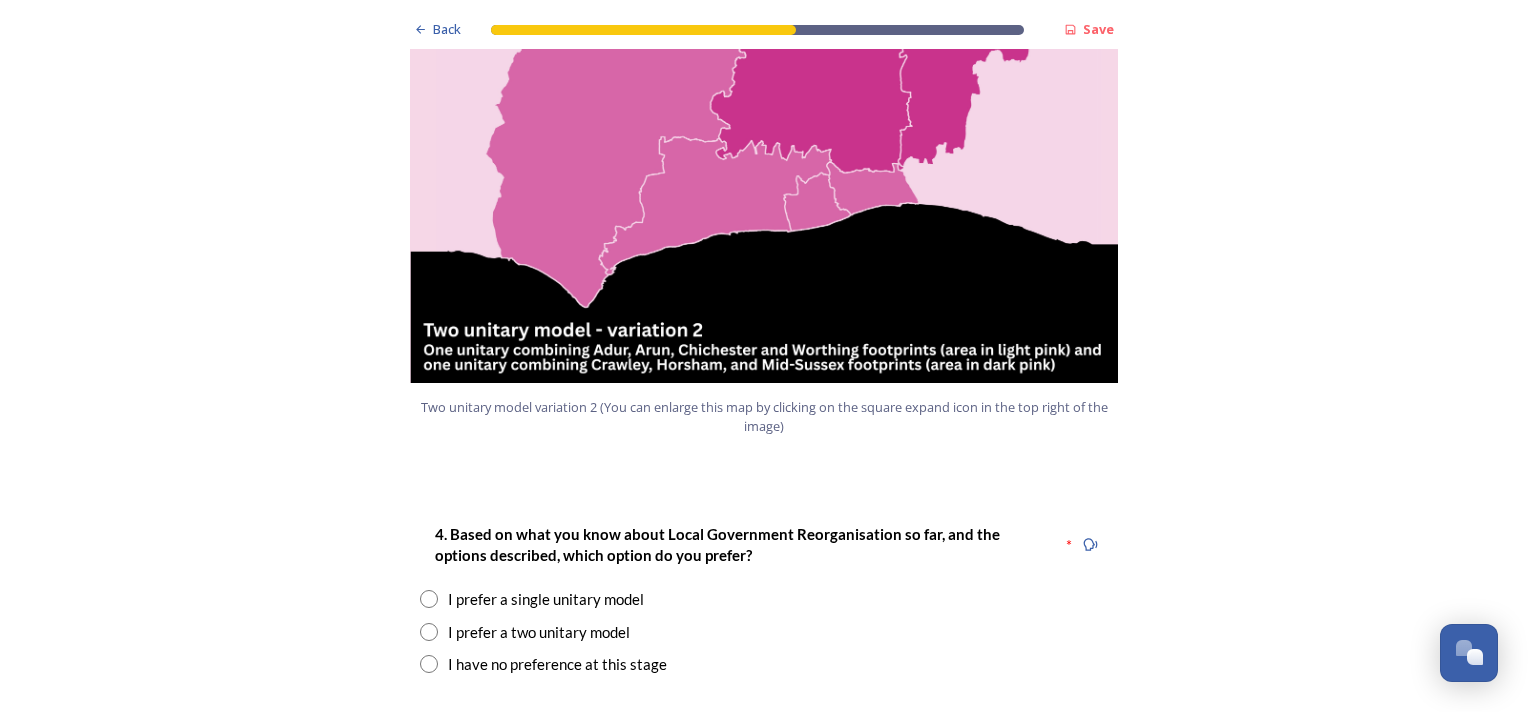 scroll, scrollTop: 2300, scrollLeft: 0, axis: vertical 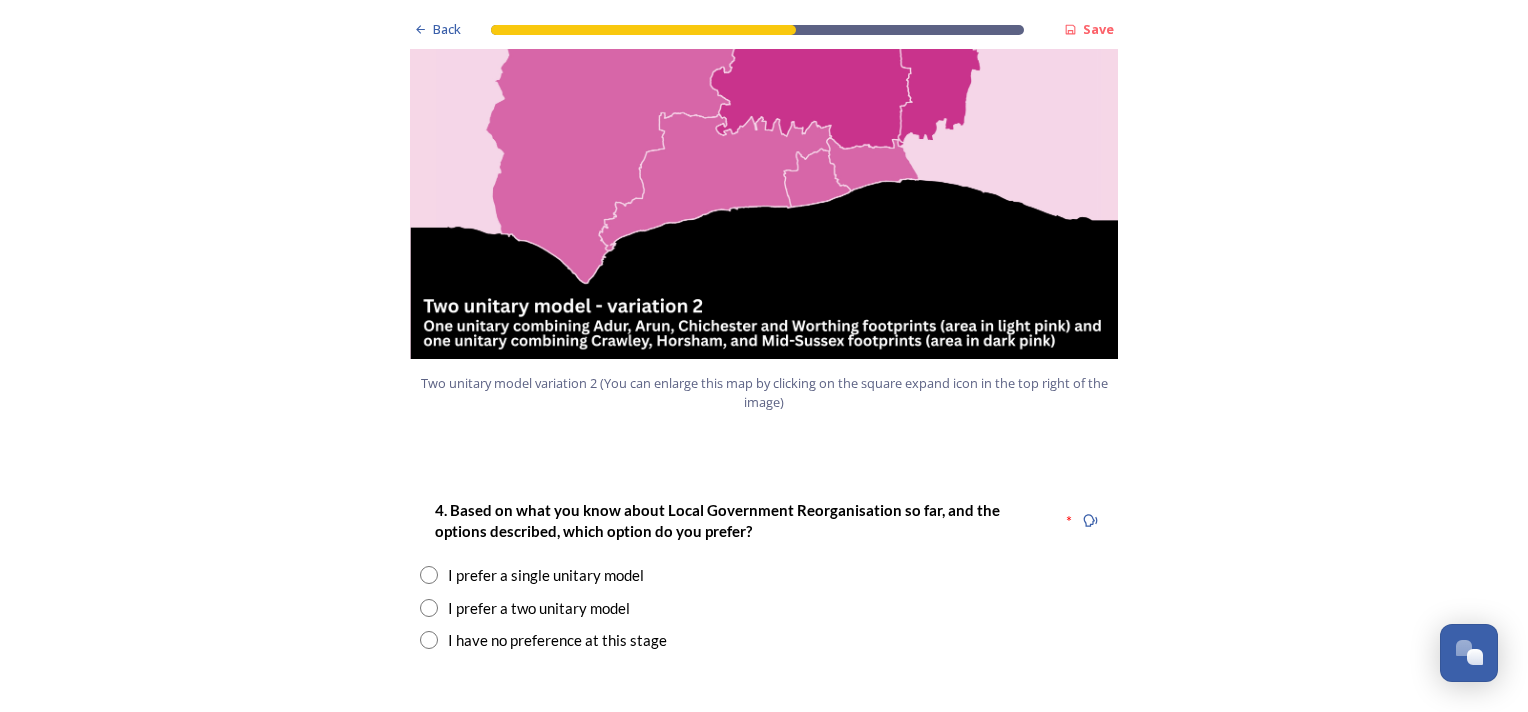 click on "I prefer a two unitary model" at bounding box center (764, 608) 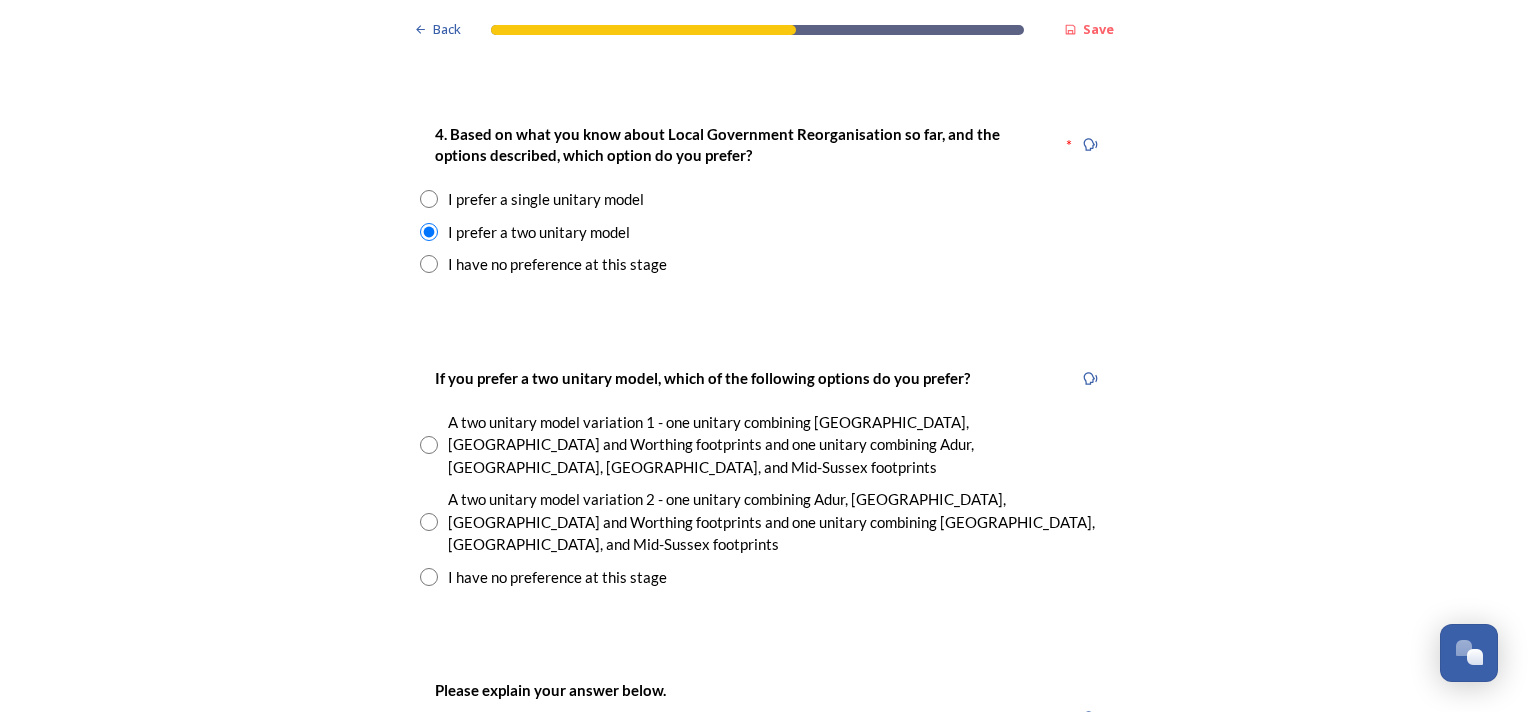 scroll, scrollTop: 2700, scrollLeft: 0, axis: vertical 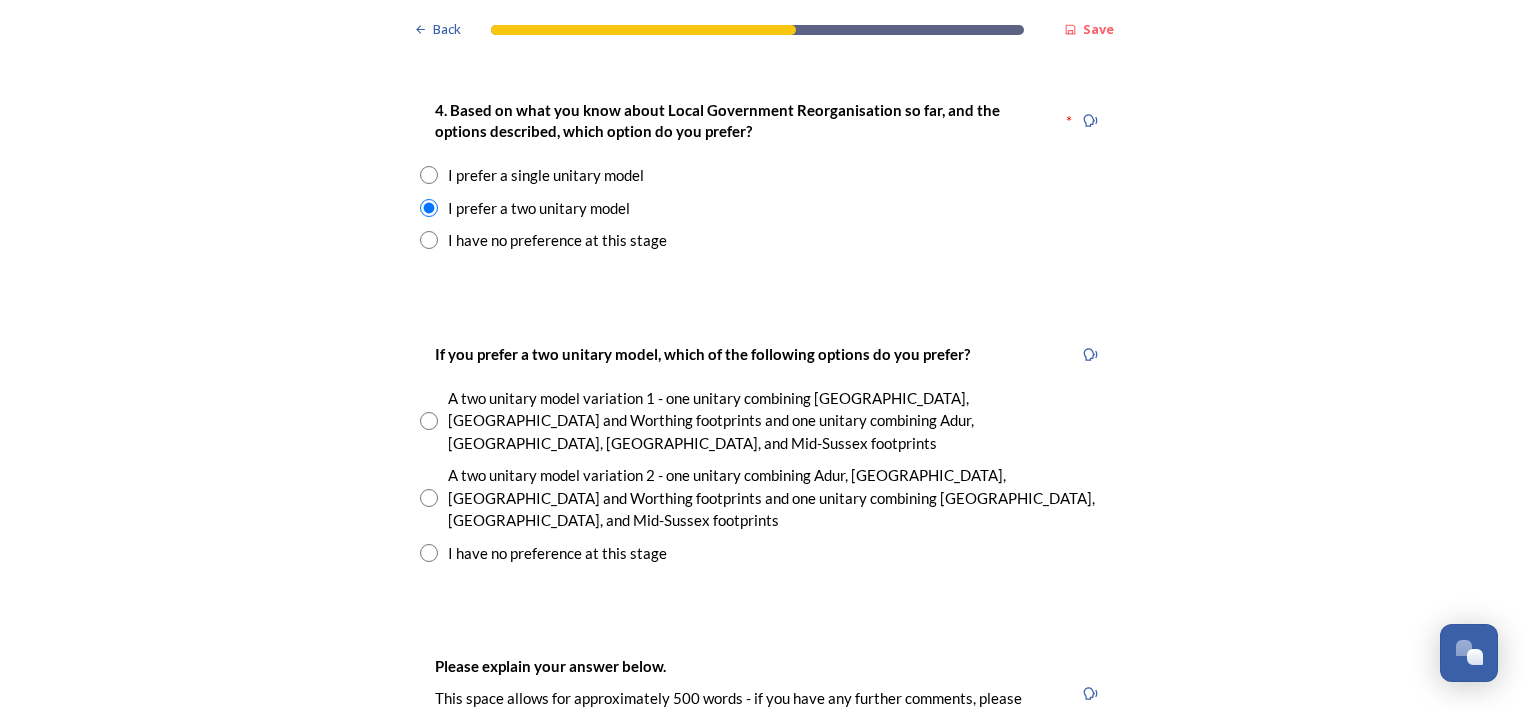 click at bounding box center (429, 498) 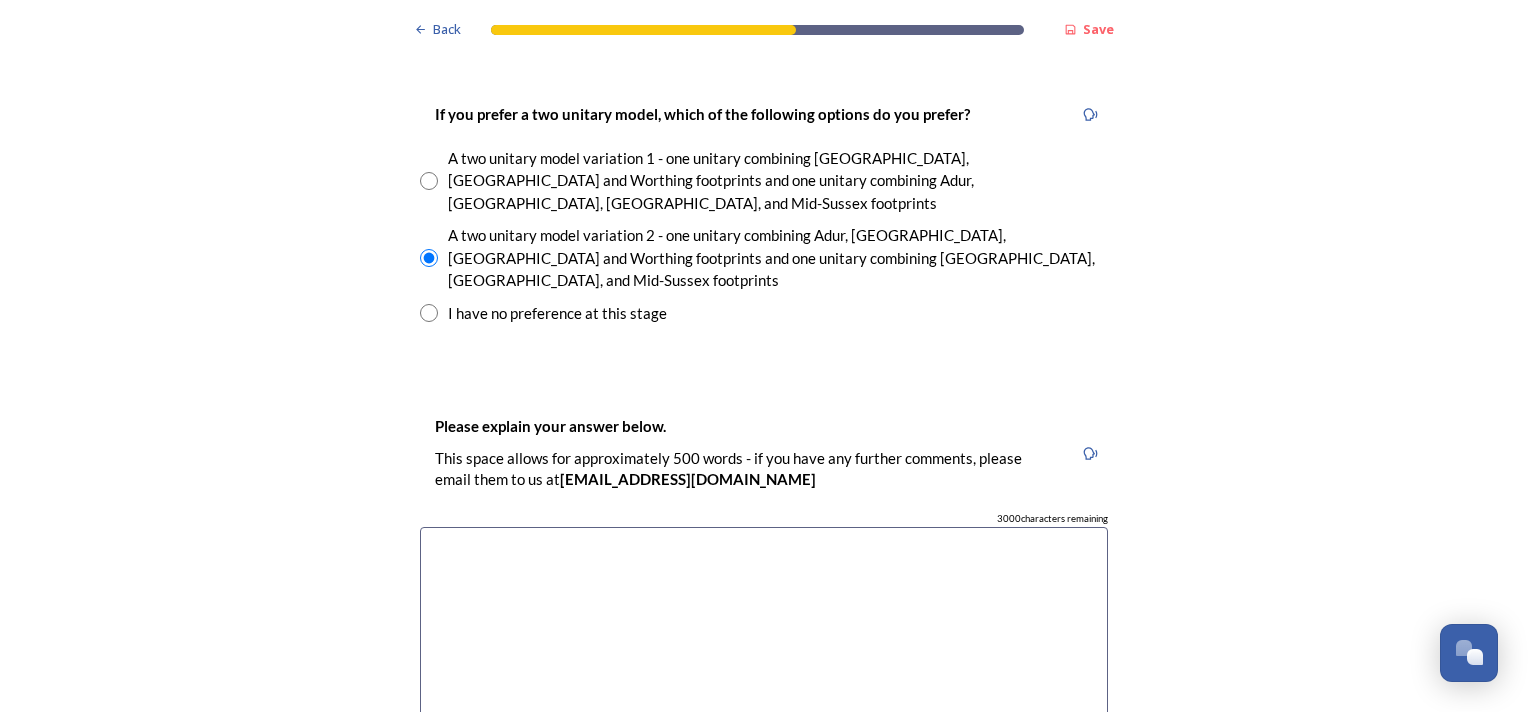 scroll, scrollTop: 3000, scrollLeft: 0, axis: vertical 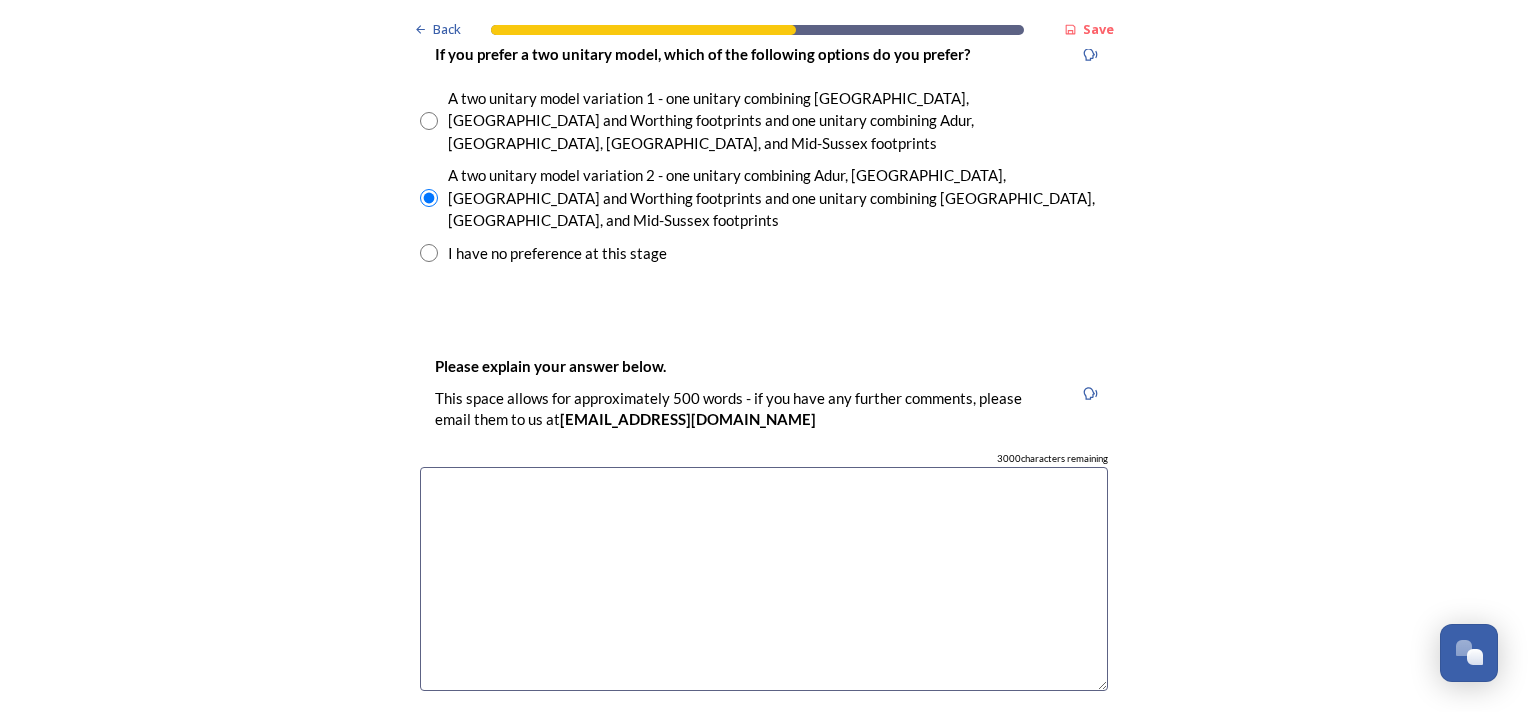 click at bounding box center (764, 579) 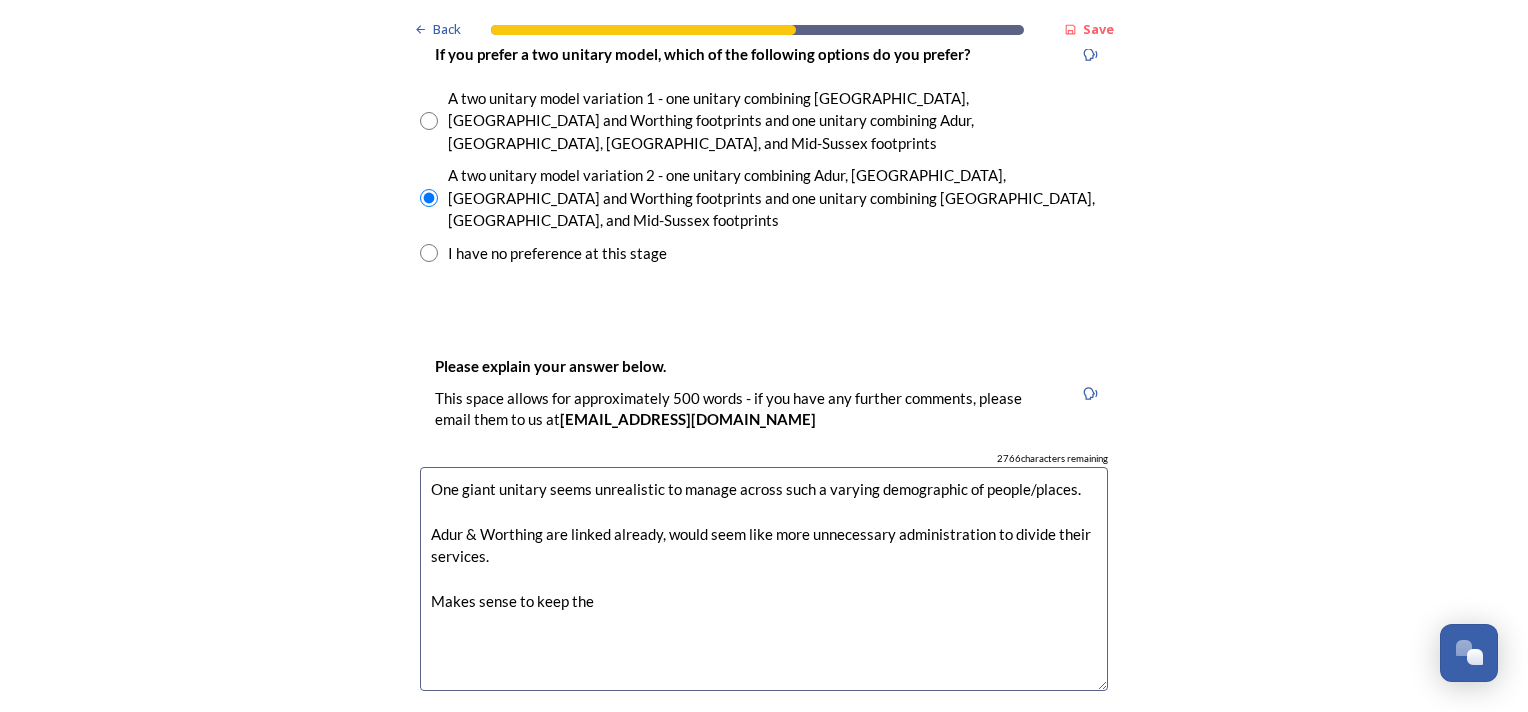 click on "Back Save Prioritising future services As explained on our  Shaping [GEOGRAPHIC_DATA] hub , Local Government Reorganisation for [GEOGRAPHIC_DATA] means that the county, district and borough councils will be replaced with one, or more than one, single-tier council (referred to as a unitary council) to deliver all your services.  Options currently being explored within [GEOGRAPHIC_DATA] are detailed on our  hub , but map visuals can be found below. A single county unitary , bringing the County Council and all seven District and Borough Councils services together to form a new unitary council for [GEOGRAPHIC_DATA]. Single unitary model (You can enlarge this map by clicking on the square expand icon in the top right of the image) Two unitary option, variation 1  -   one unitary combining Arun, [GEOGRAPHIC_DATA] and Worthing footprints and one unitary combining Adur, [GEOGRAPHIC_DATA], [GEOGRAPHIC_DATA], and Mid-Sussex footprints. Two unitary model variation 1 (You can enlarge this map by clicking on the square expand icon in the top right of the image) * 2766 3" at bounding box center [764, 409] 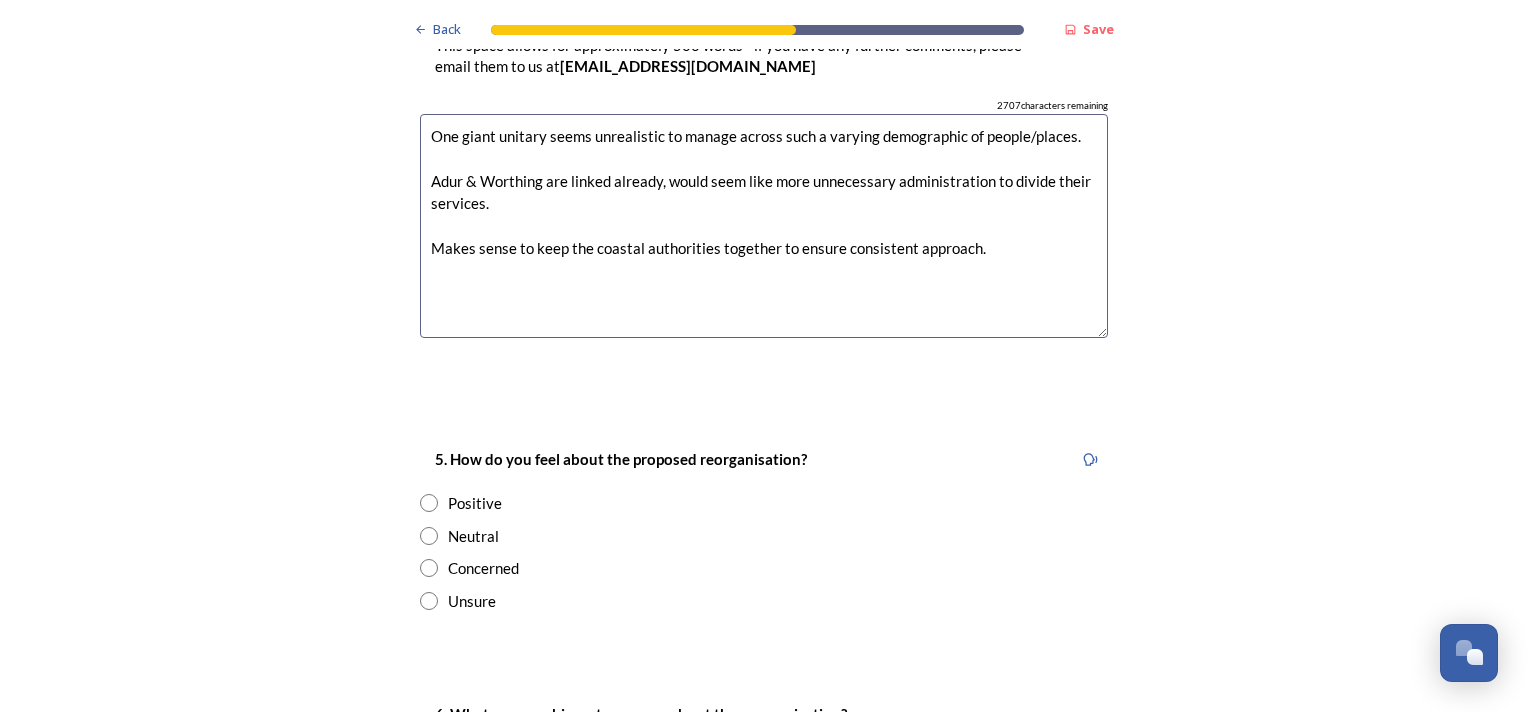 scroll, scrollTop: 3400, scrollLeft: 0, axis: vertical 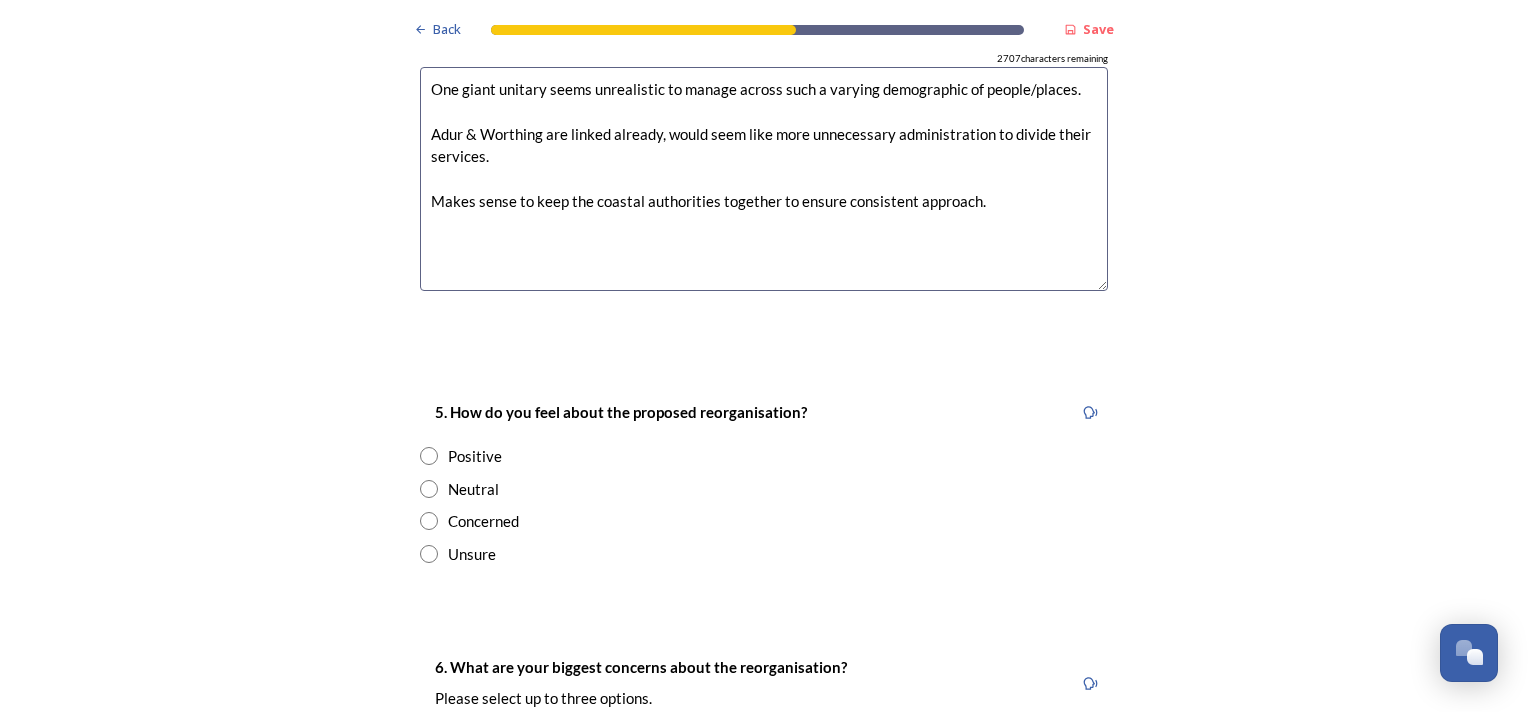 type on "One giant unitary seems unrealistic to manage across such a varying demographic of people/places.
Adur & Worthing are linked already, would seem like more unnecessary administration to divide their services.
Makes sense to keep the coastal authorities together to ensure consistent approach." 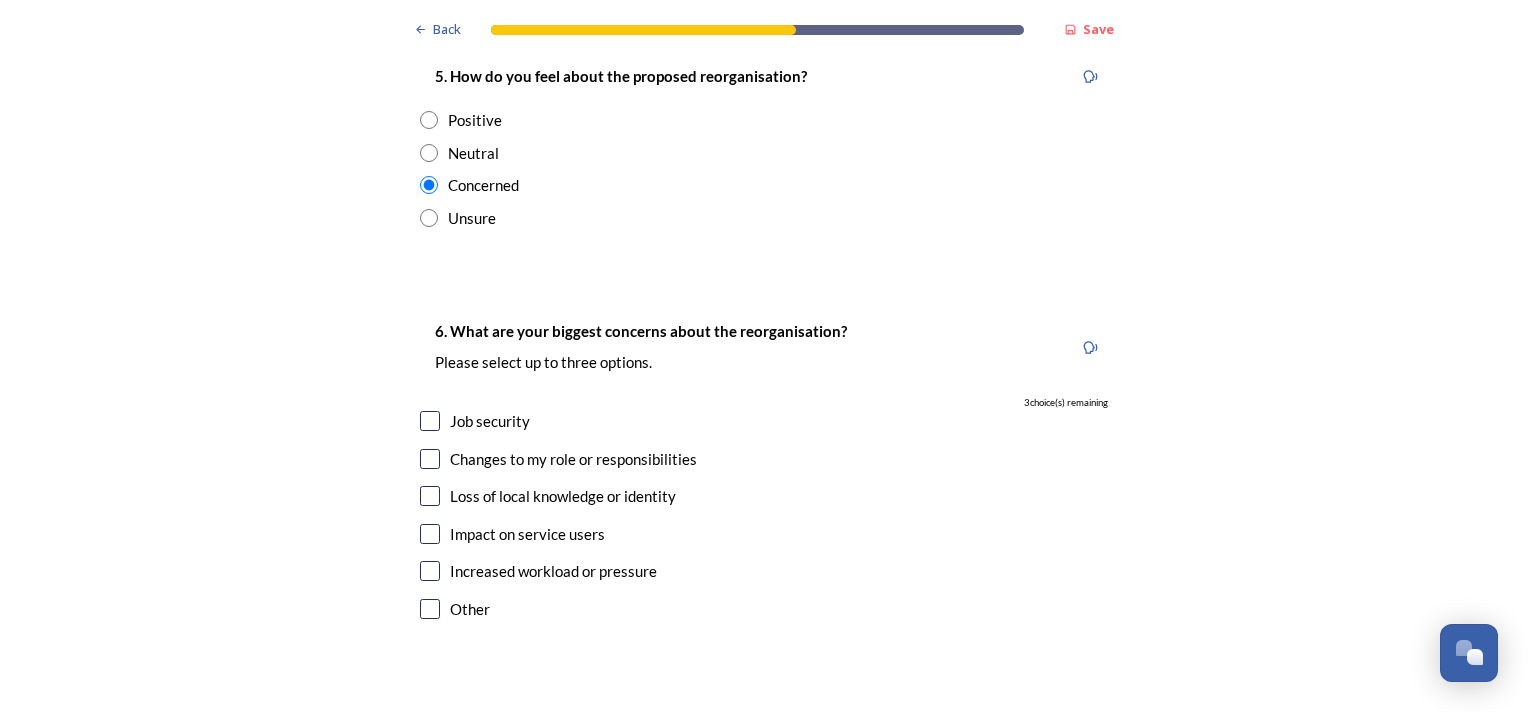 scroll, scrollTop: 3800, scrollLeft: 0, axis: vertical 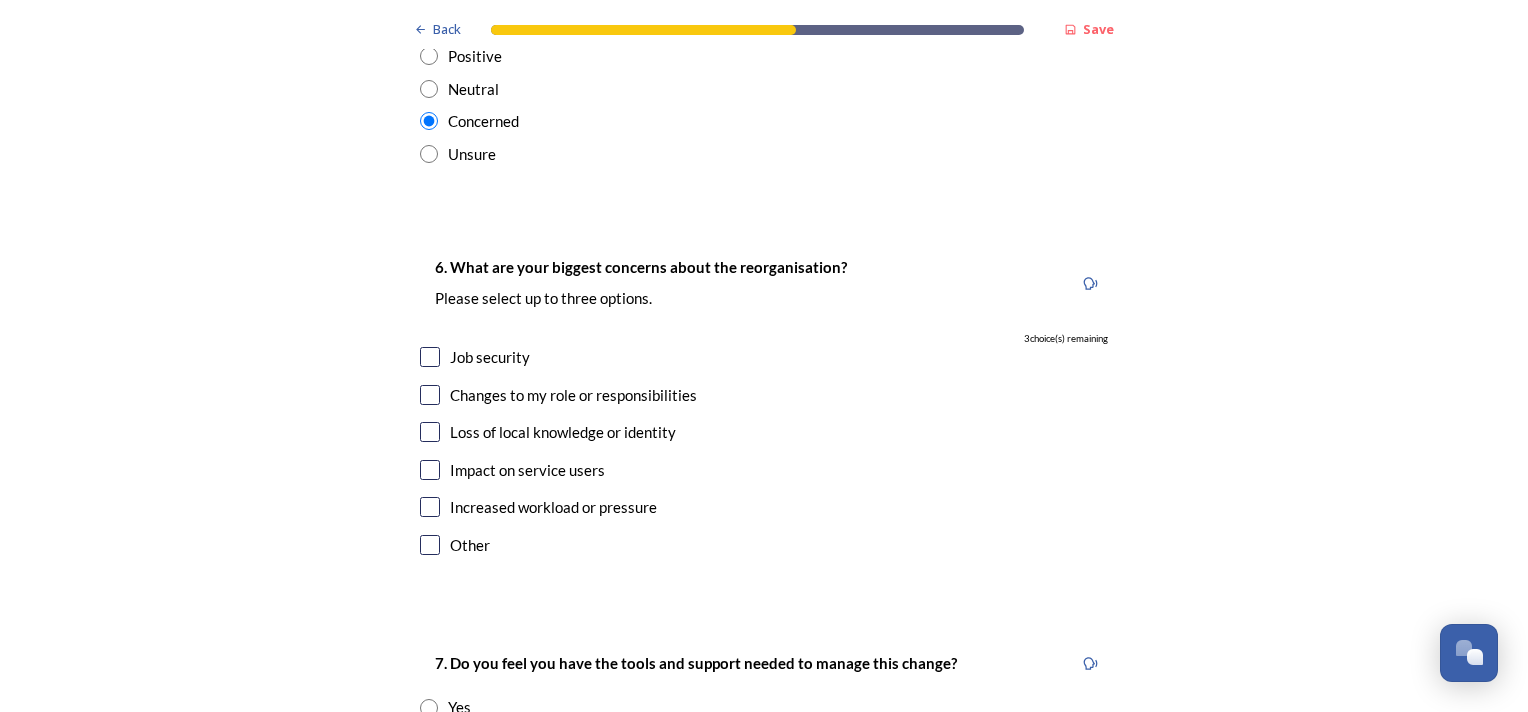 click at bounding box center [430, 357] 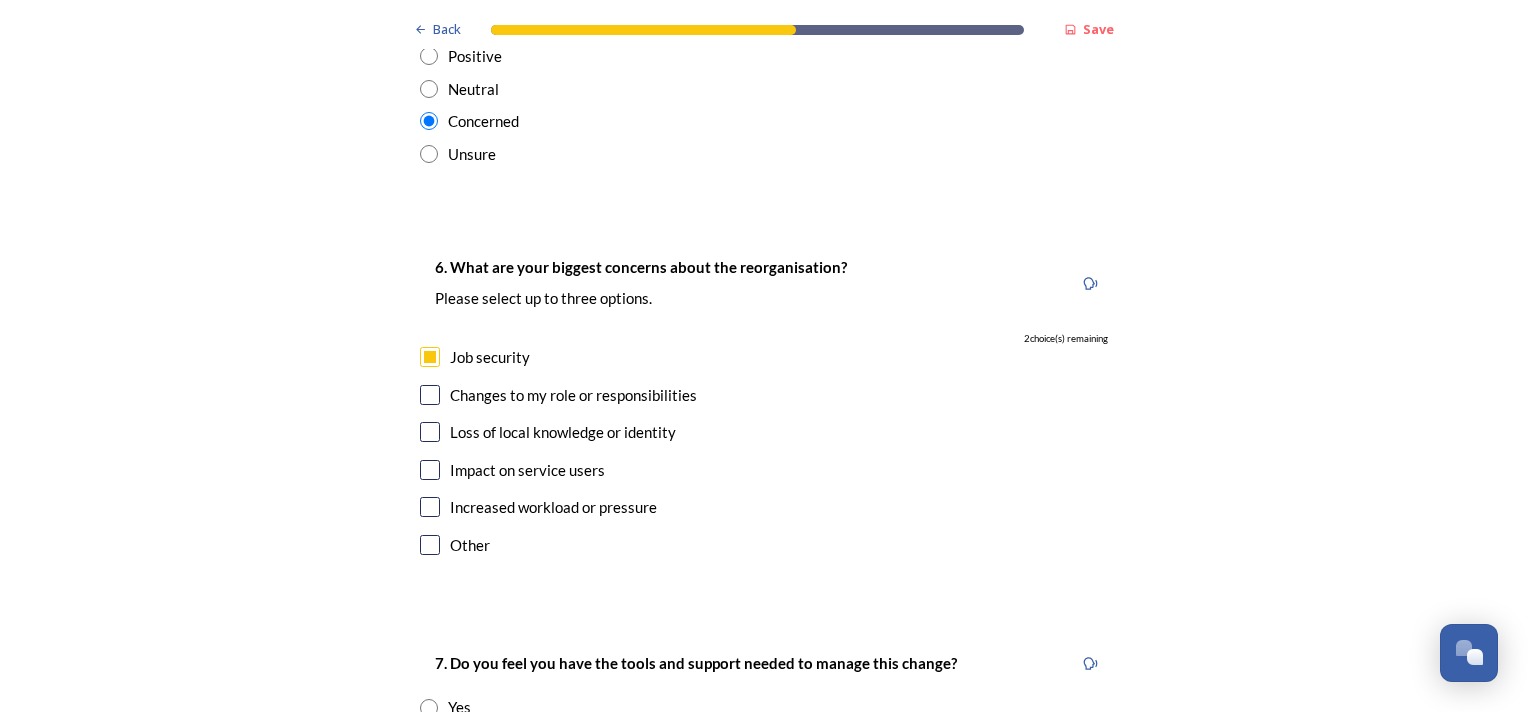 click at bounding box center [430, 395] 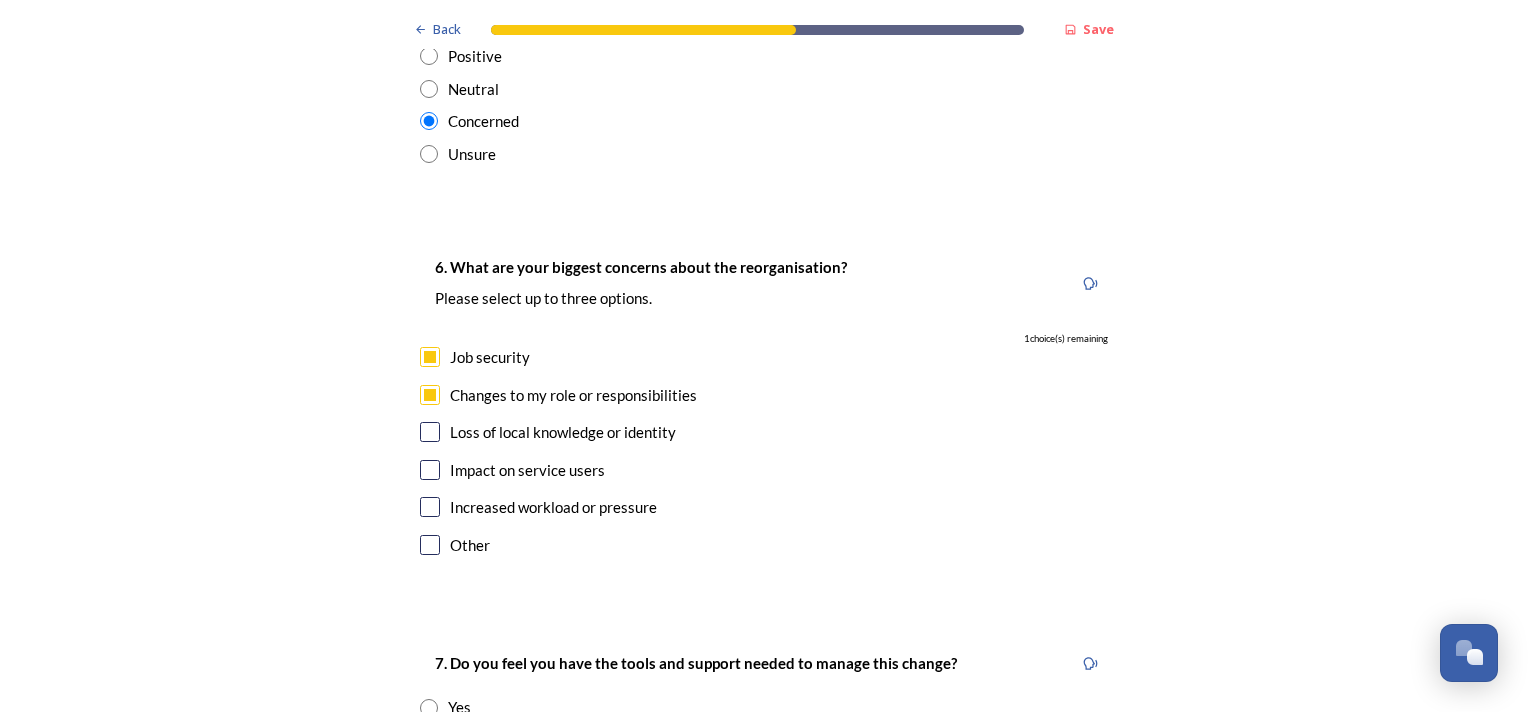 click at bounding box center (430, 357) 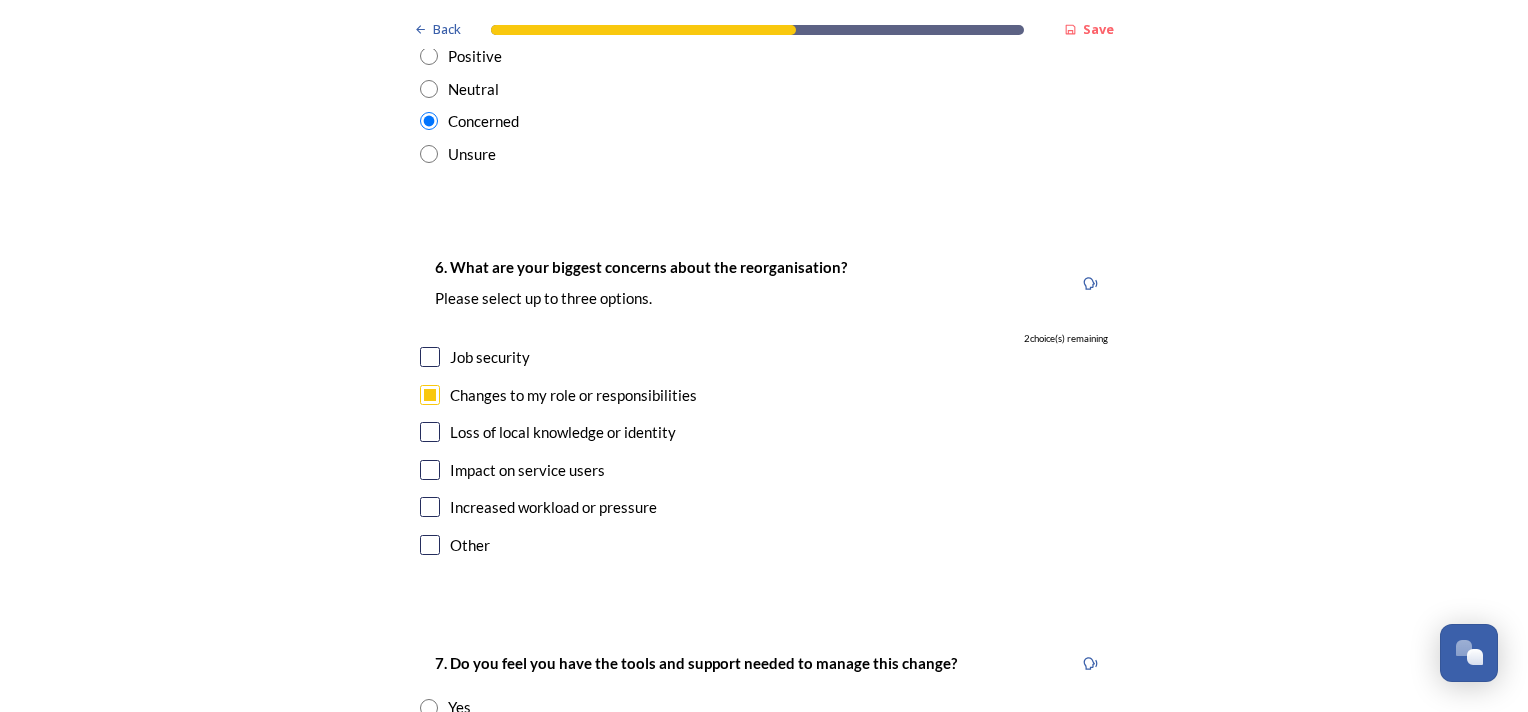 click at bounding box center [430, 470] 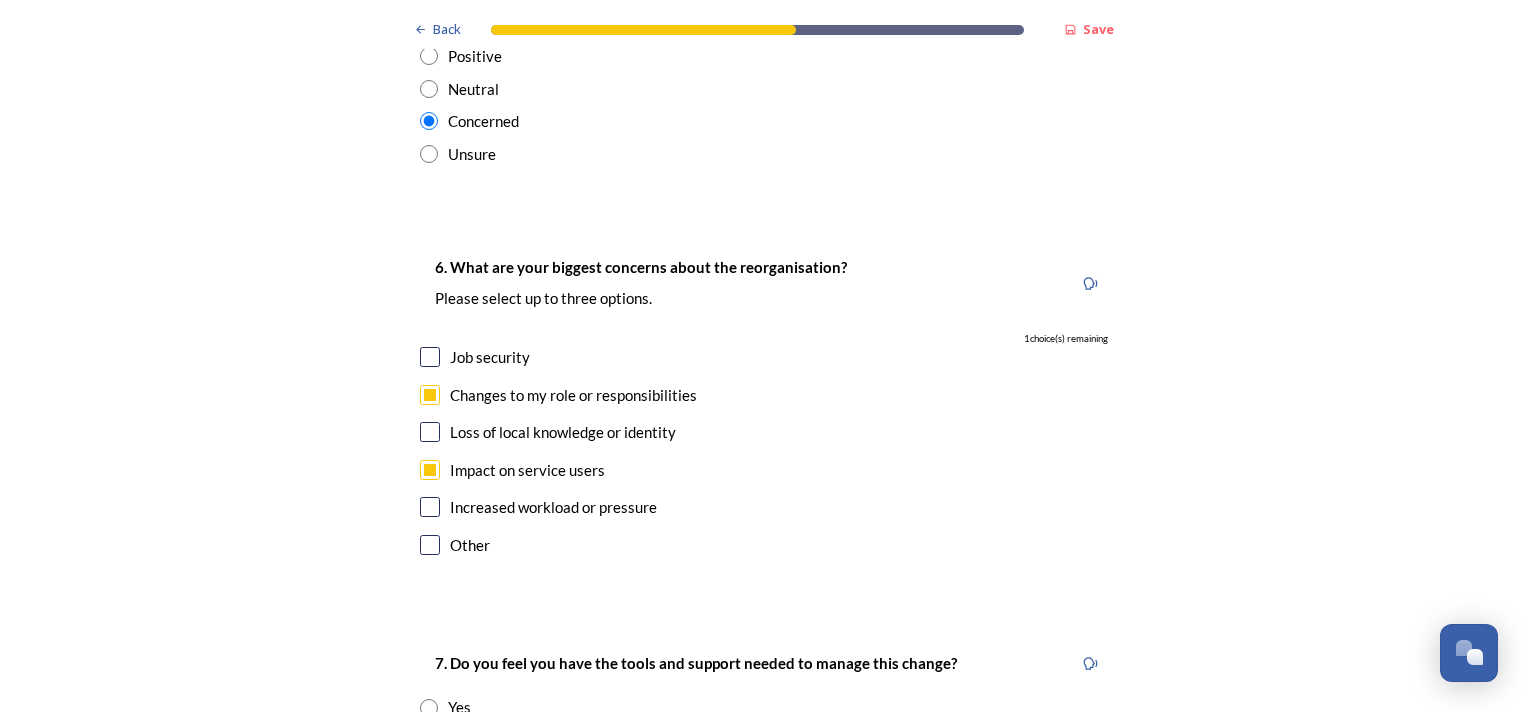 click at bounding box center (430, 507) 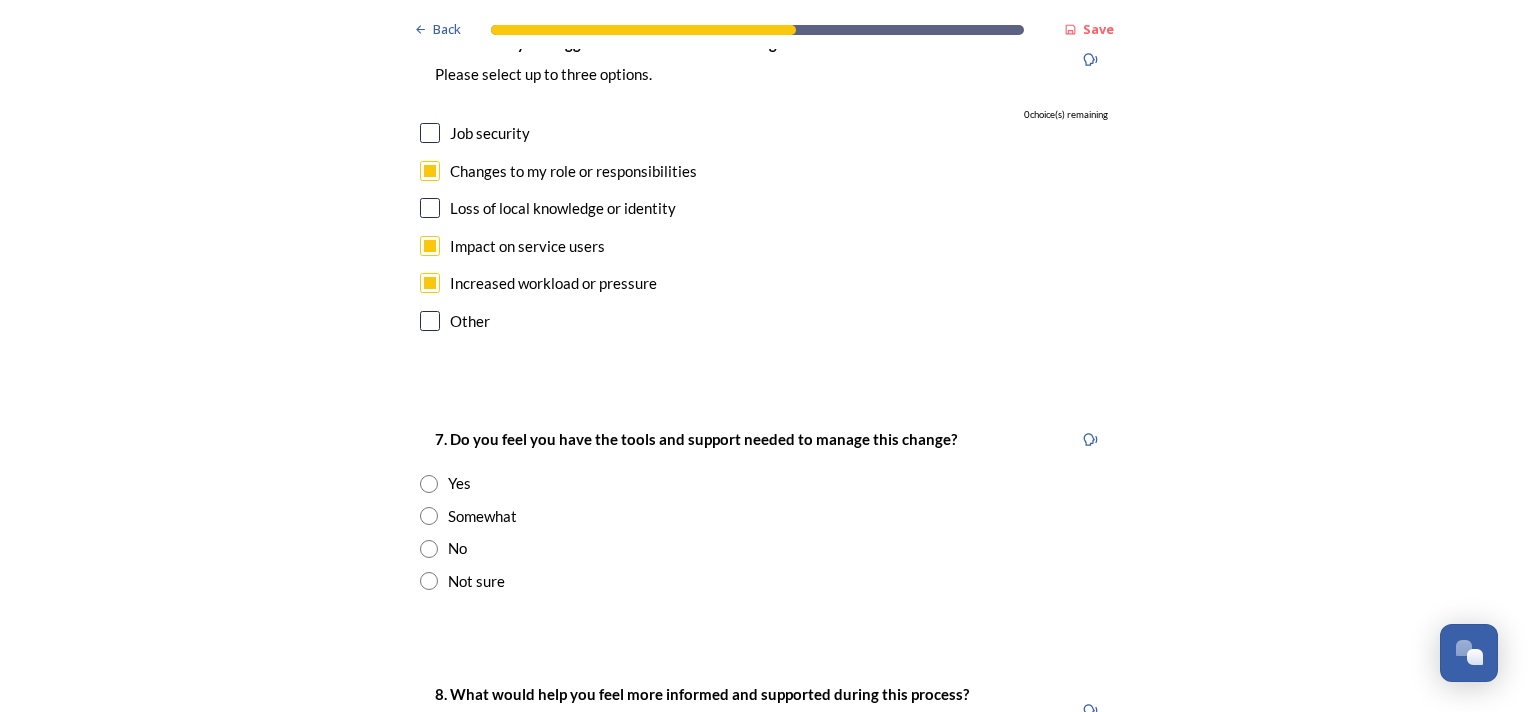scroll, scrollTop: 4100, scrollLeft: 0, axis: vertical 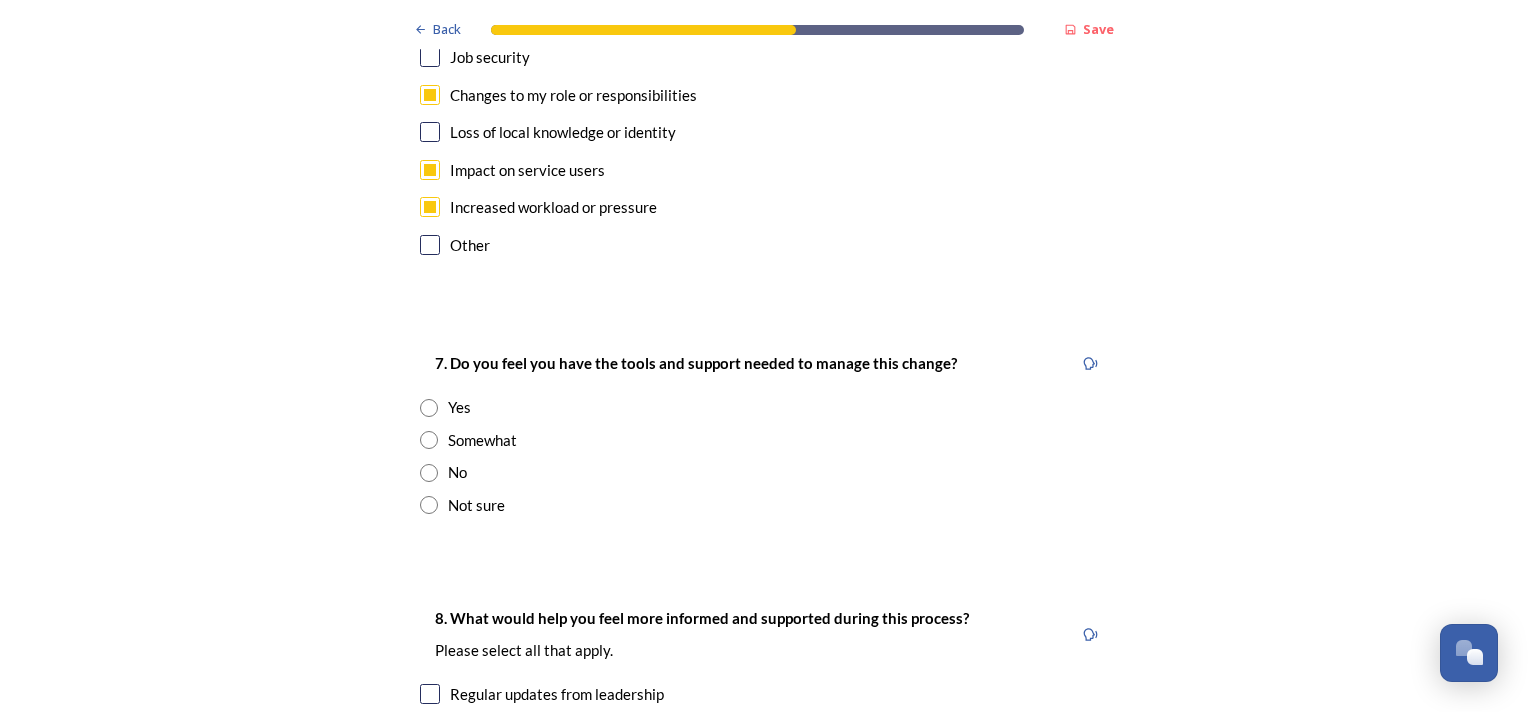 click at bounding box center (429, 473) 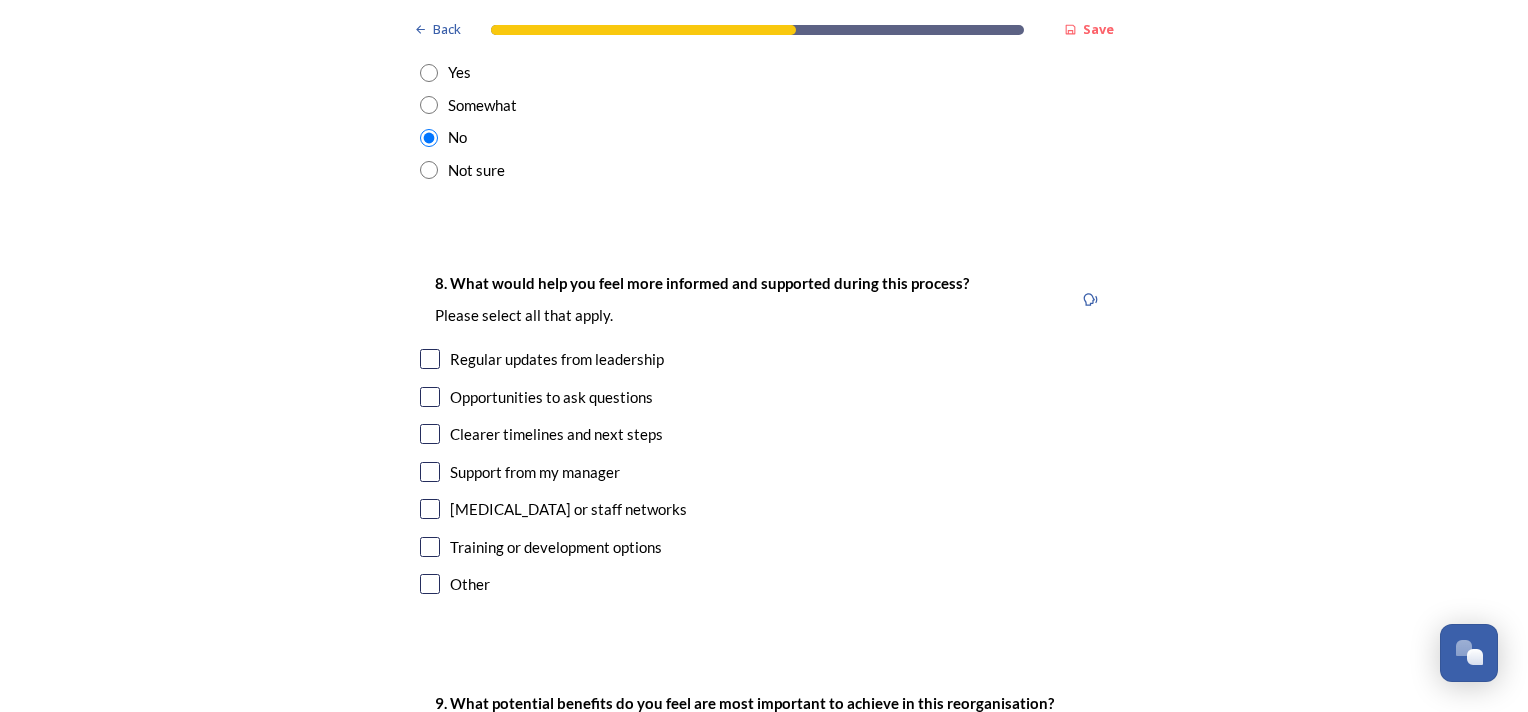 scroll, scrollTop: 4500, scrollLeft: 0, axis: vertical 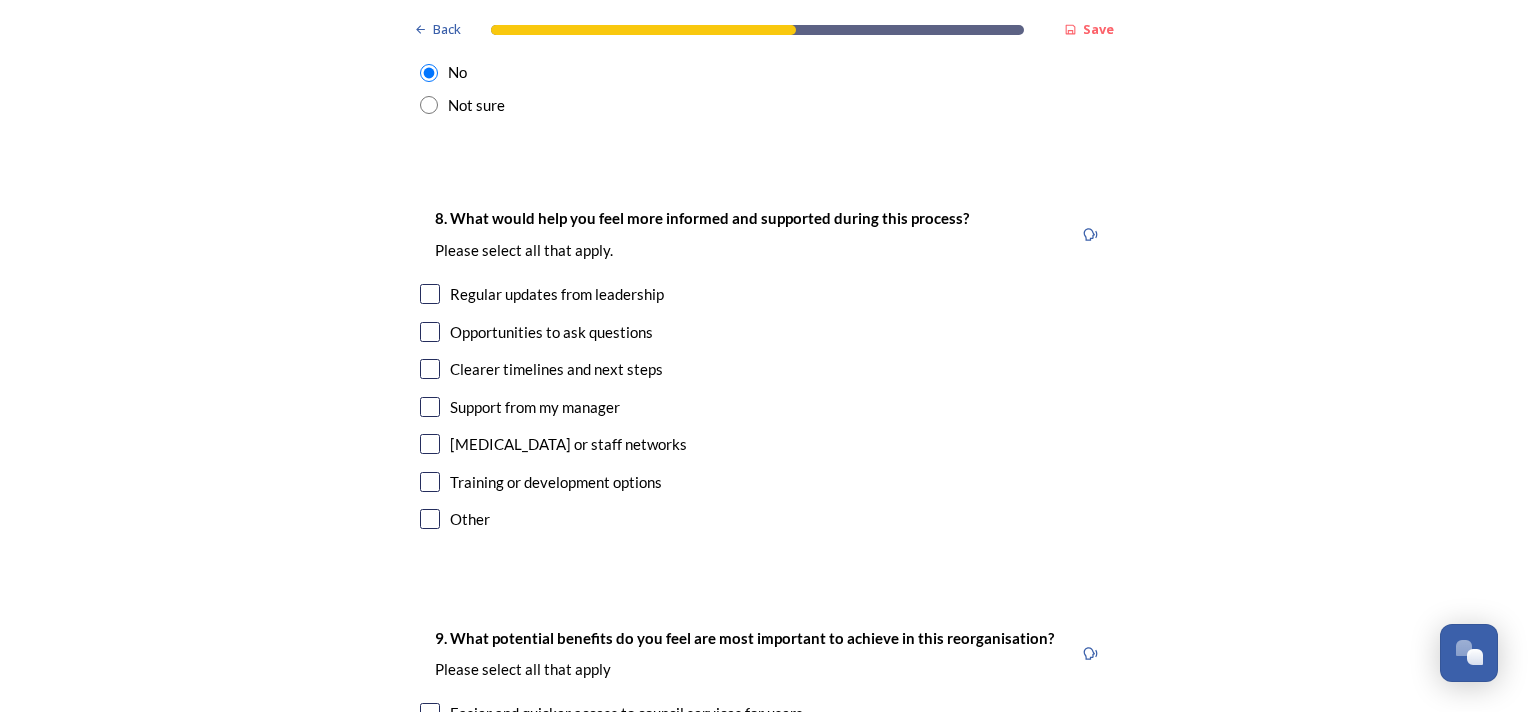 click at bounding box center (430, 519) 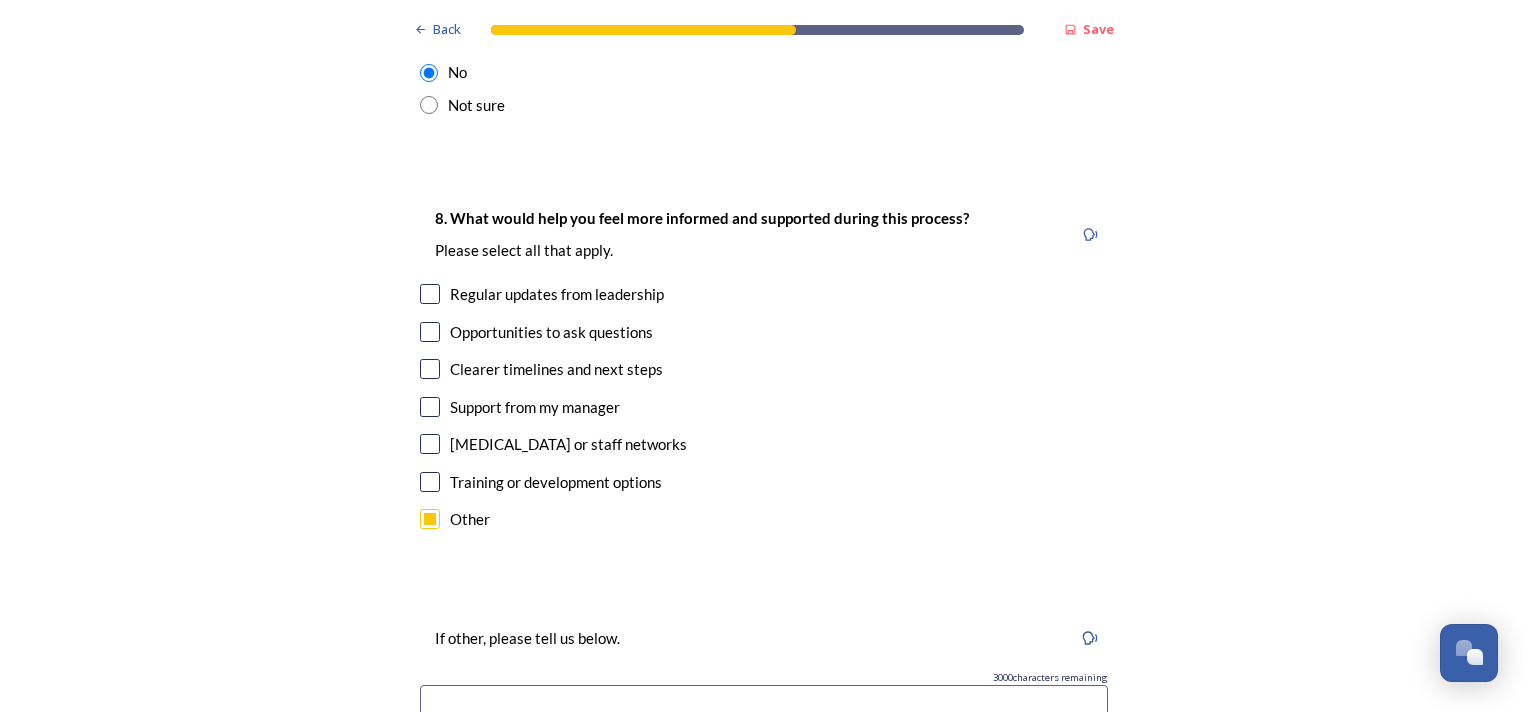click at bounding box center (764, 708) 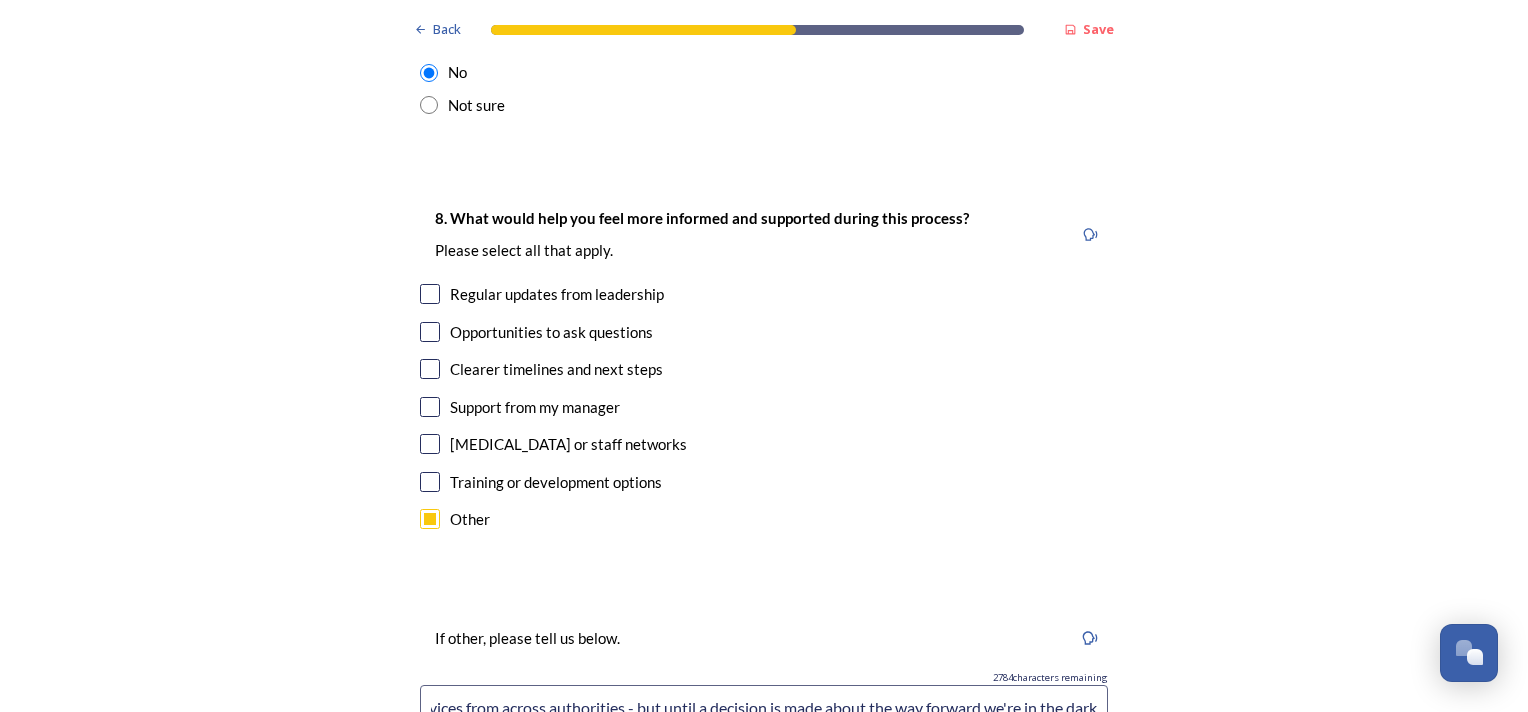 scroll, scrollTop: 0, scrollLeft: 806, axis: horizontal 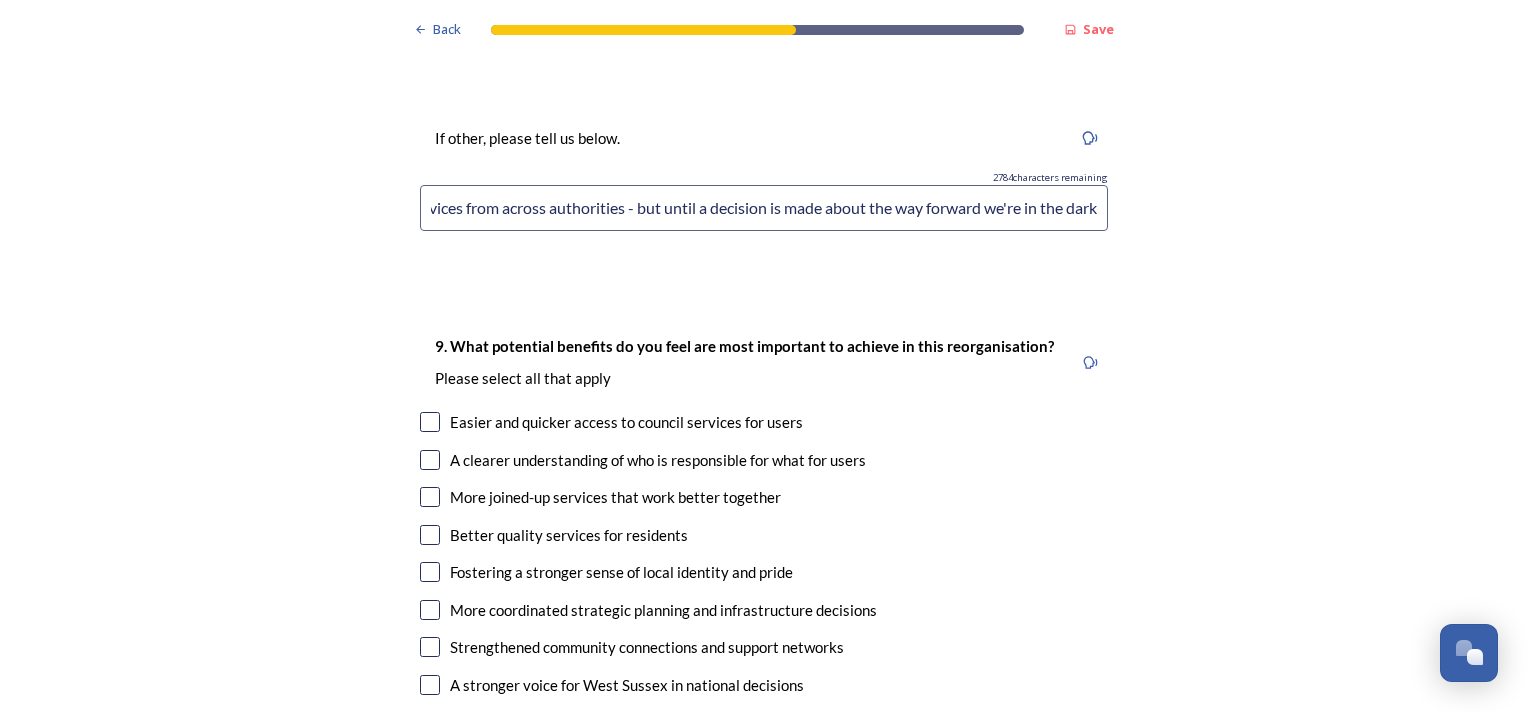 type on "Confident that senior leadership don't have any further info to give us - would like to know how intend to merge services from across authorities - but until a decision is made about the way forward we're in the dark" 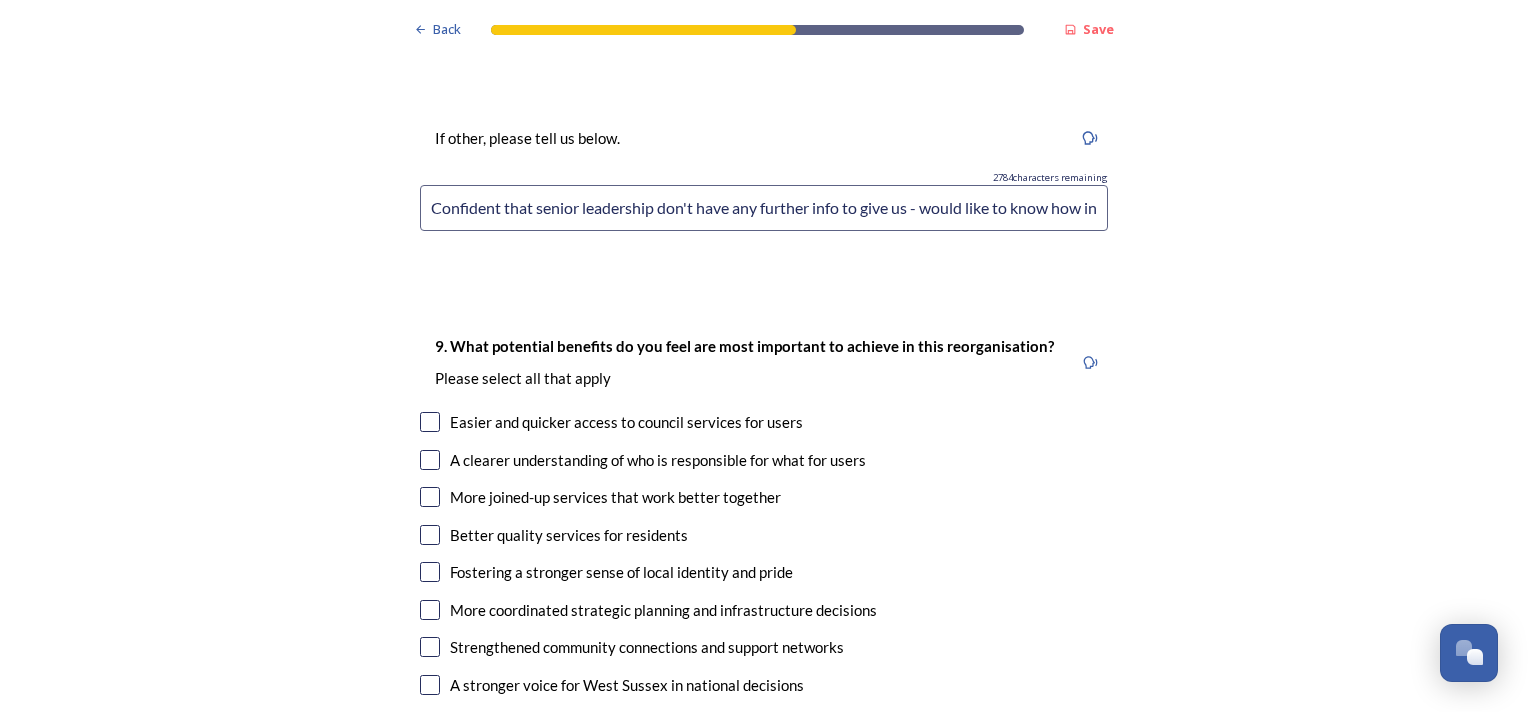 click at bounding box center [430, 422] 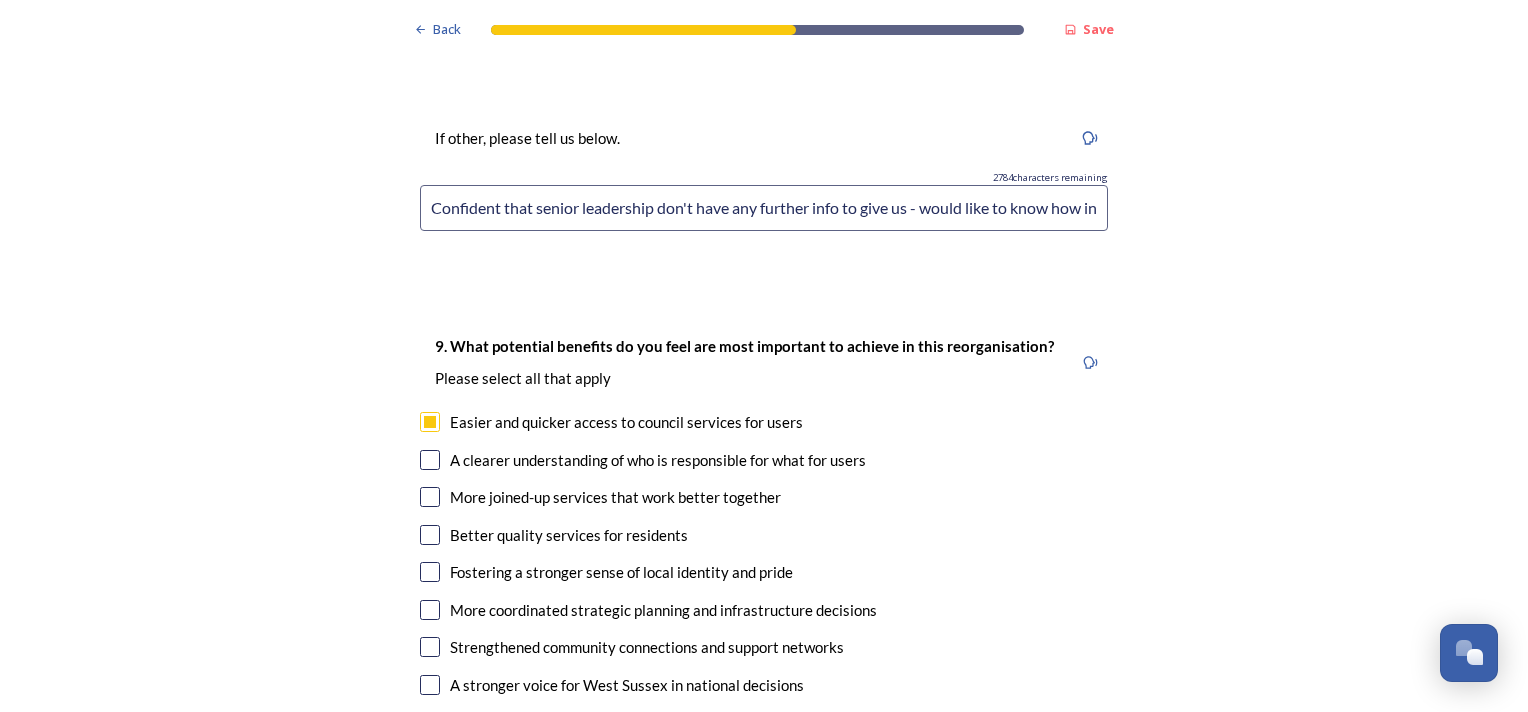 click on "9. What potential benefits do you feel are most important to achieve in this reorganisation? ﻿Please select all that apply Easier and quicker access to council services for users A clearer understanding of who is responsible for what for users More joined-up services that work better together Better quality services for residents Fostering a stronger sense of local identity and pride More coordinated strategic planning and infrastructure decisions  Strengthened community connections and support networks A stronger voice for [GEOGRAPHIC_DATA] in national decisions More ways for residents to get involved in shaping services and decision making More support for the local economy Improved access to funding opportunities Other" at bounding box center (764, 592) 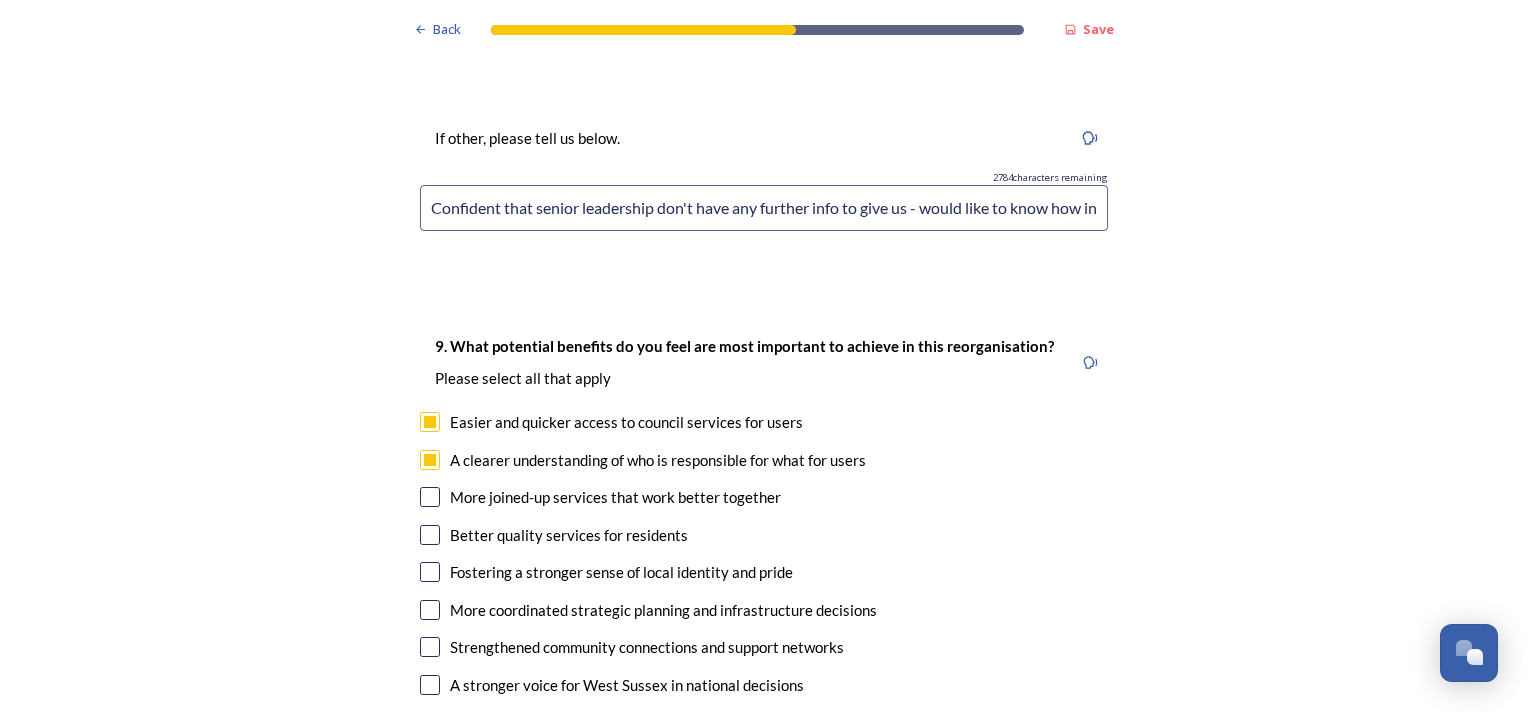 click at bounding box center [430, 497] 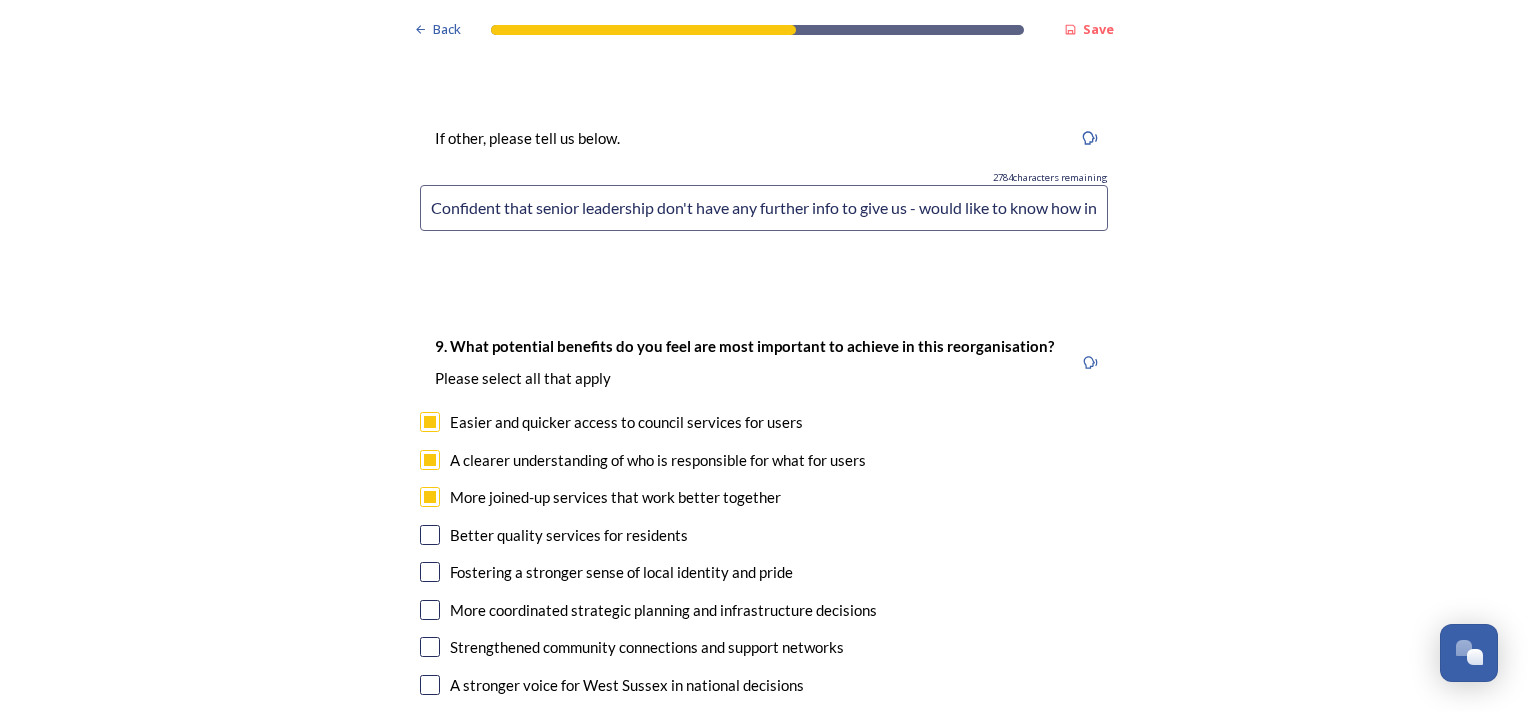 click at bounding box center (430, 535) 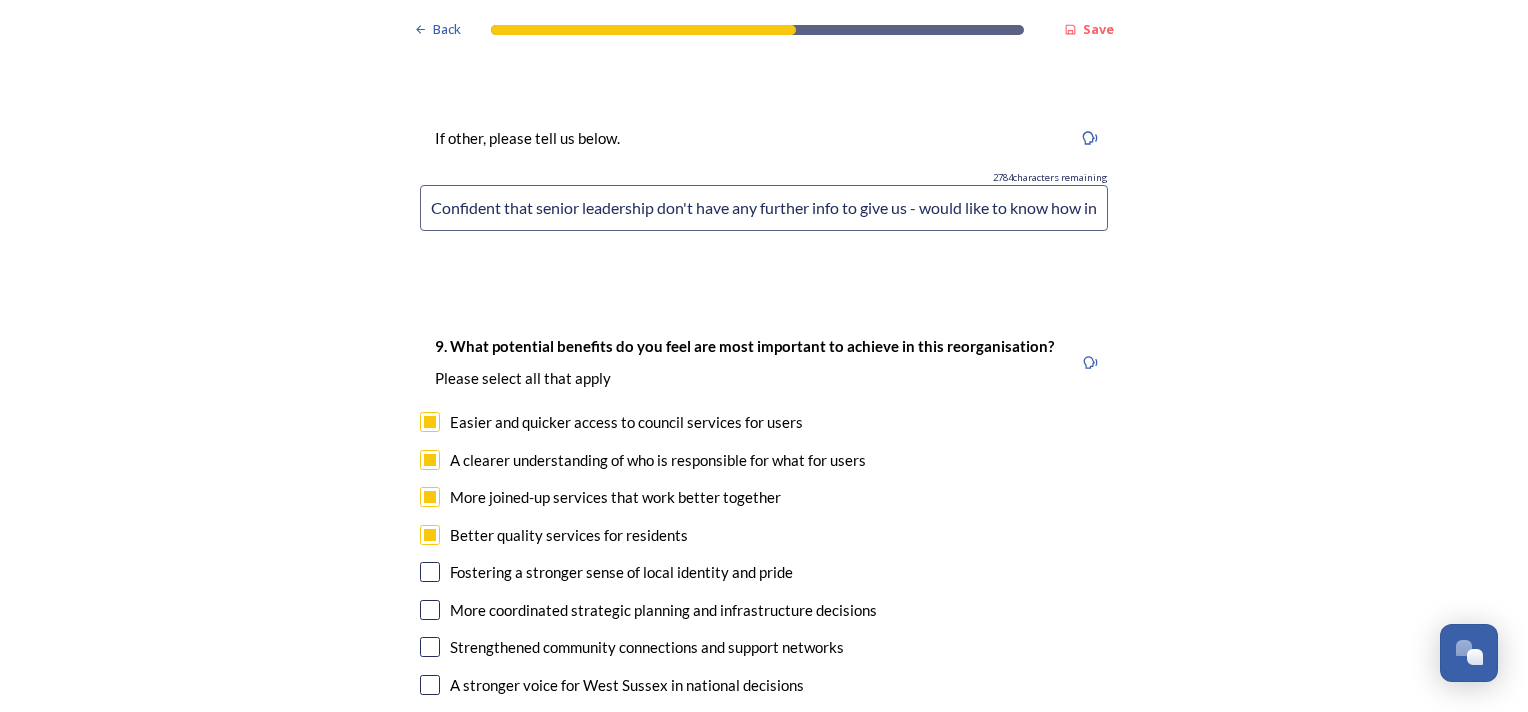 click at bounding box center [430, 572] 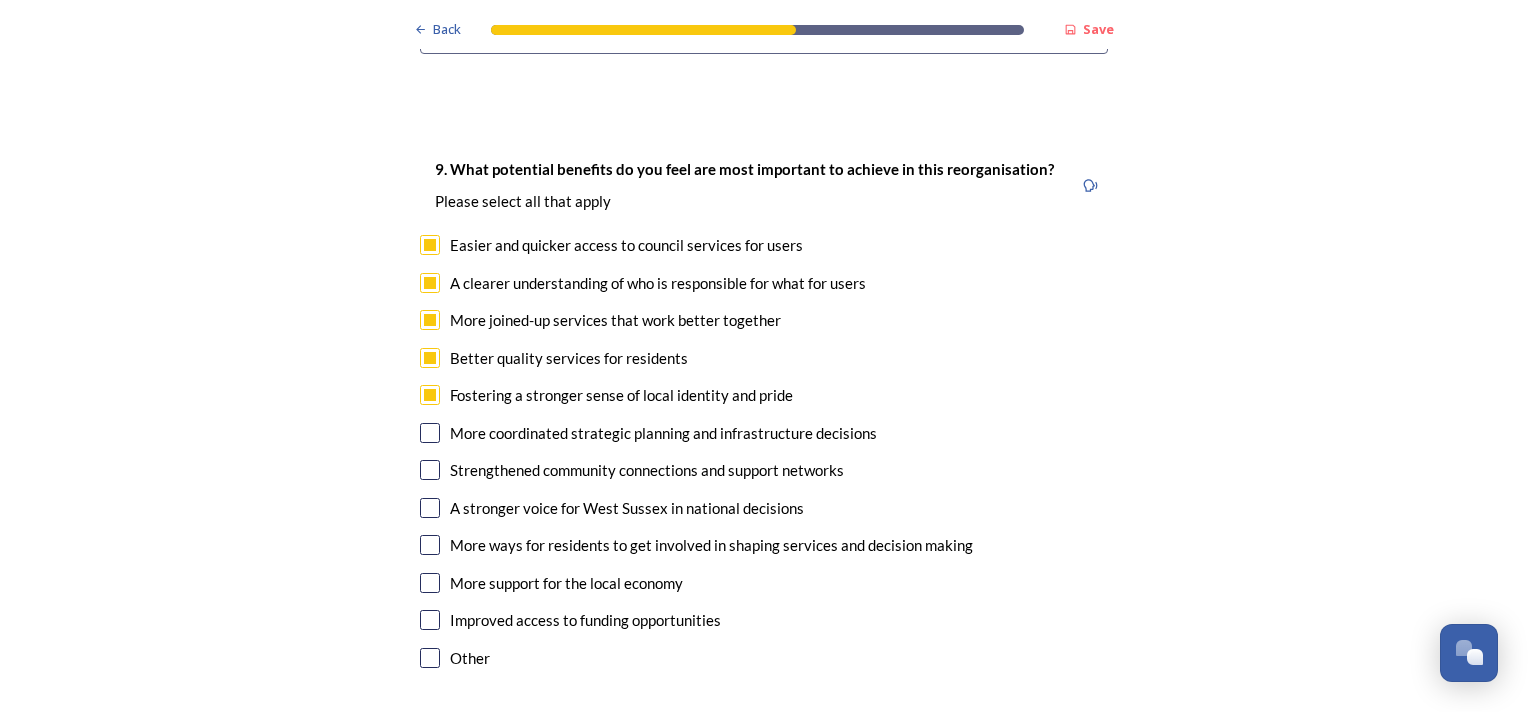 scroll, scrollTop: 5200, scrollLeft: 0, axis: vertical 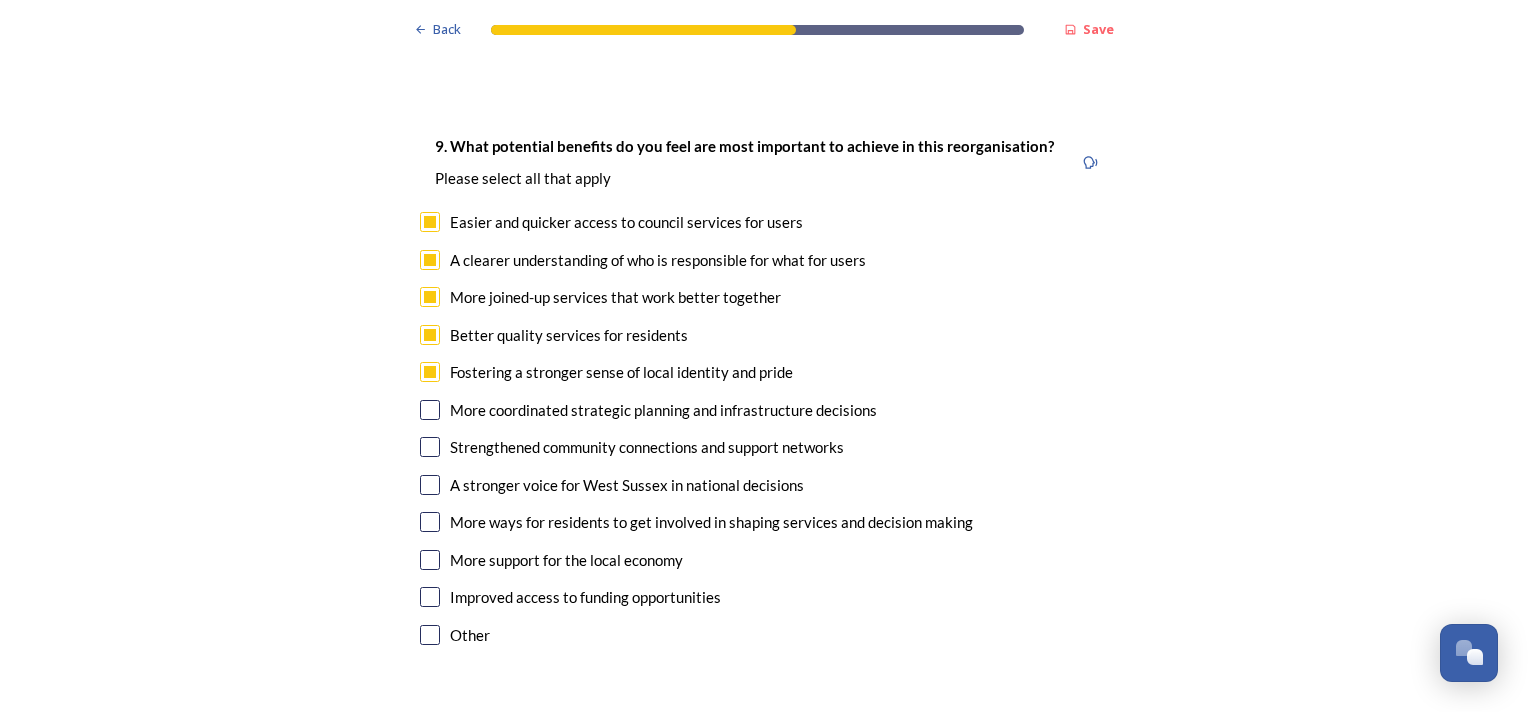 click at bounding box center (430, 410) 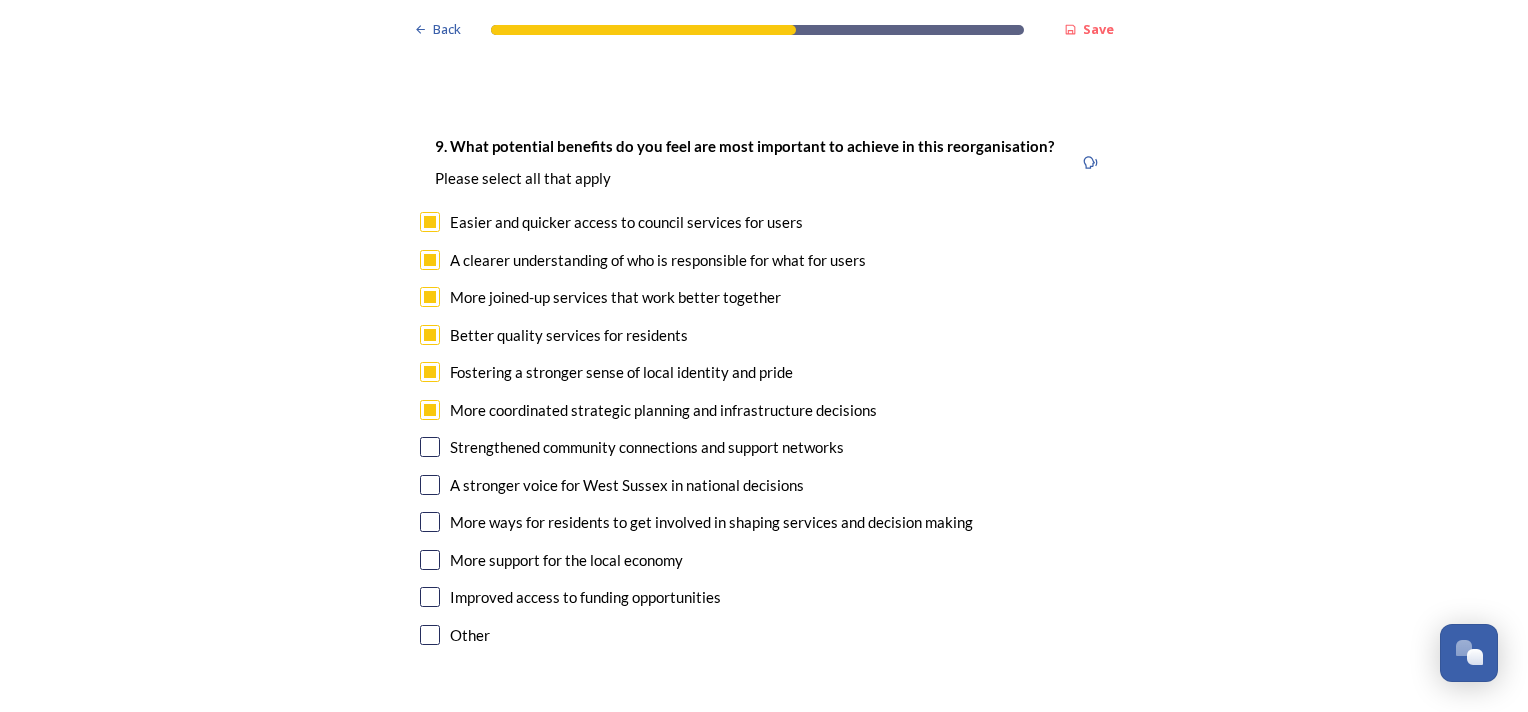 click at bounding box center (430, 447) 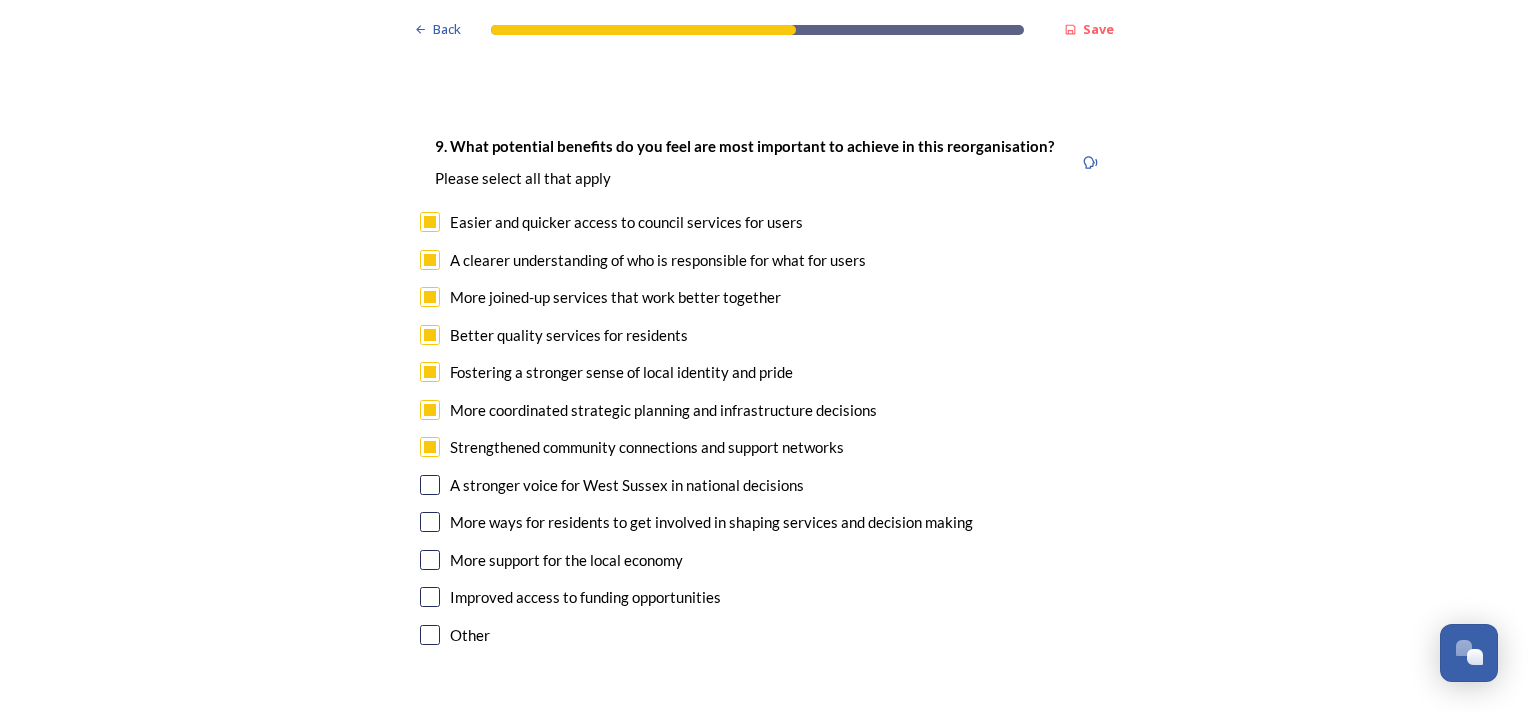 click at bounding box center (430, 485) 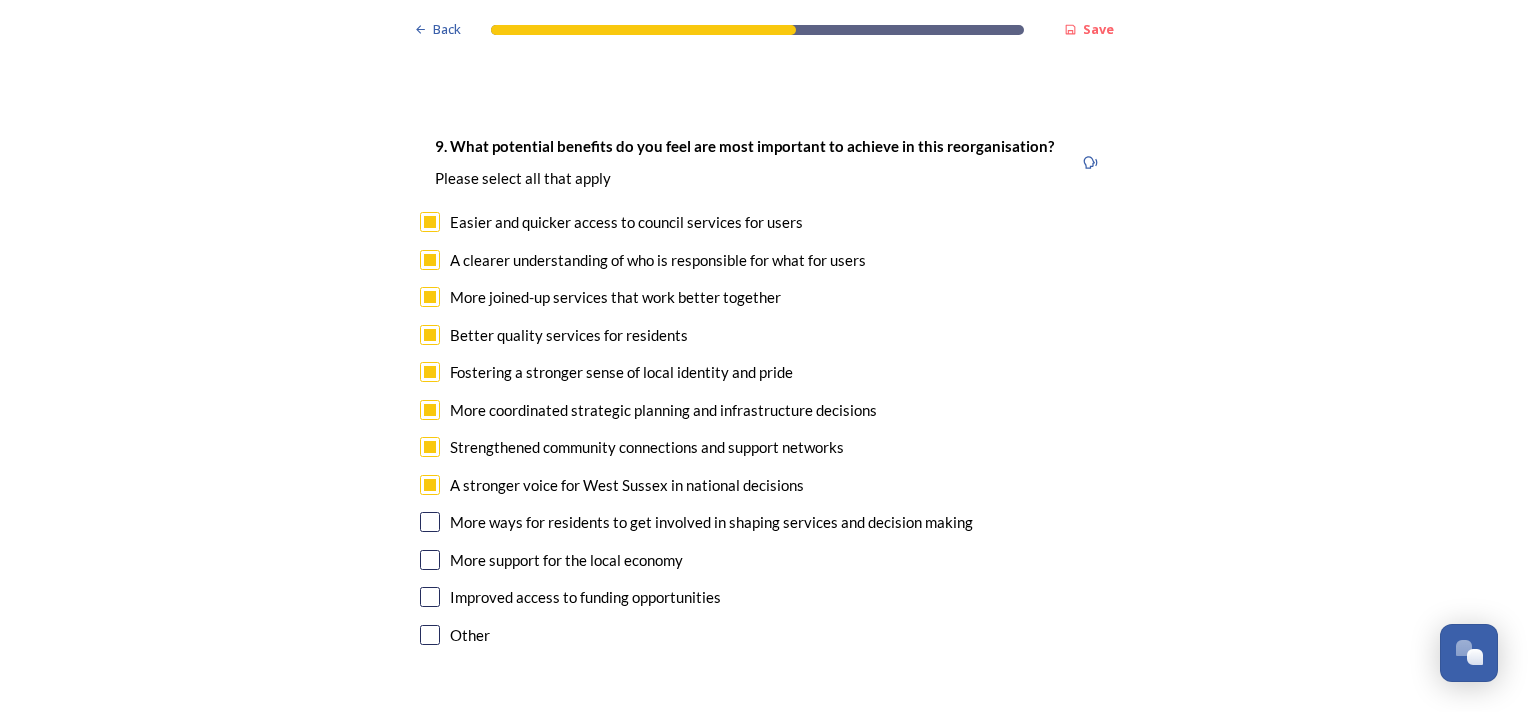 click on "9. What potential benefits do you feel are most important to achieve in this reorganisation? ﻿Please select all that apply Easier and quicker access to council services for users A clearer understanding of who is responsible for what for users More joined-up services that work better together Better quality services for residents Fostering a stronger sense of local identity and pride More coordinated strategic planning and infrastructure decisions  Strengthened community connections and support networks A stronger voice for [GEOGRAPHIC_DATA] in national decisions More ways for residents to get involved in shaping services and decision making More support for the local economy Improved access to funding opportunities Other" at bounding box center [764, 392] 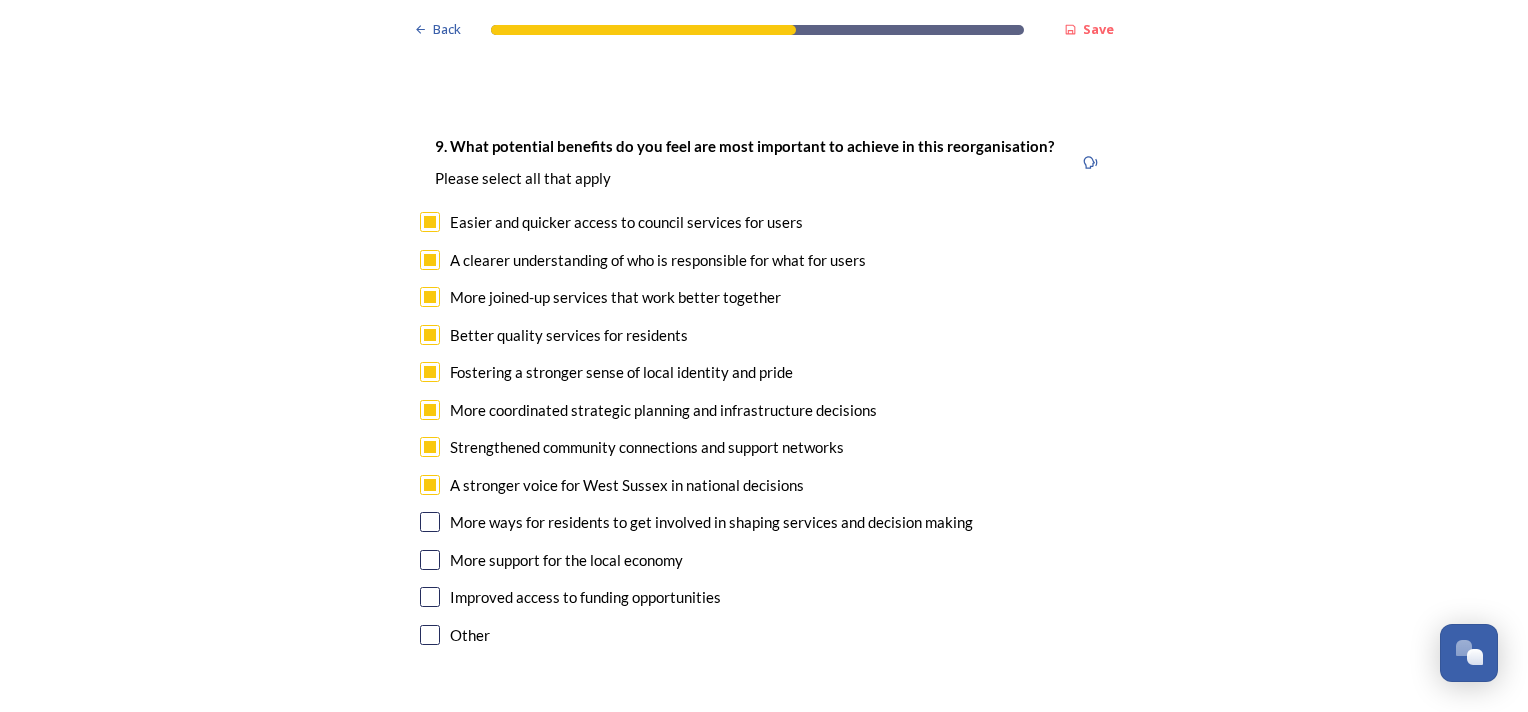 click at bounding box center (430, 560) 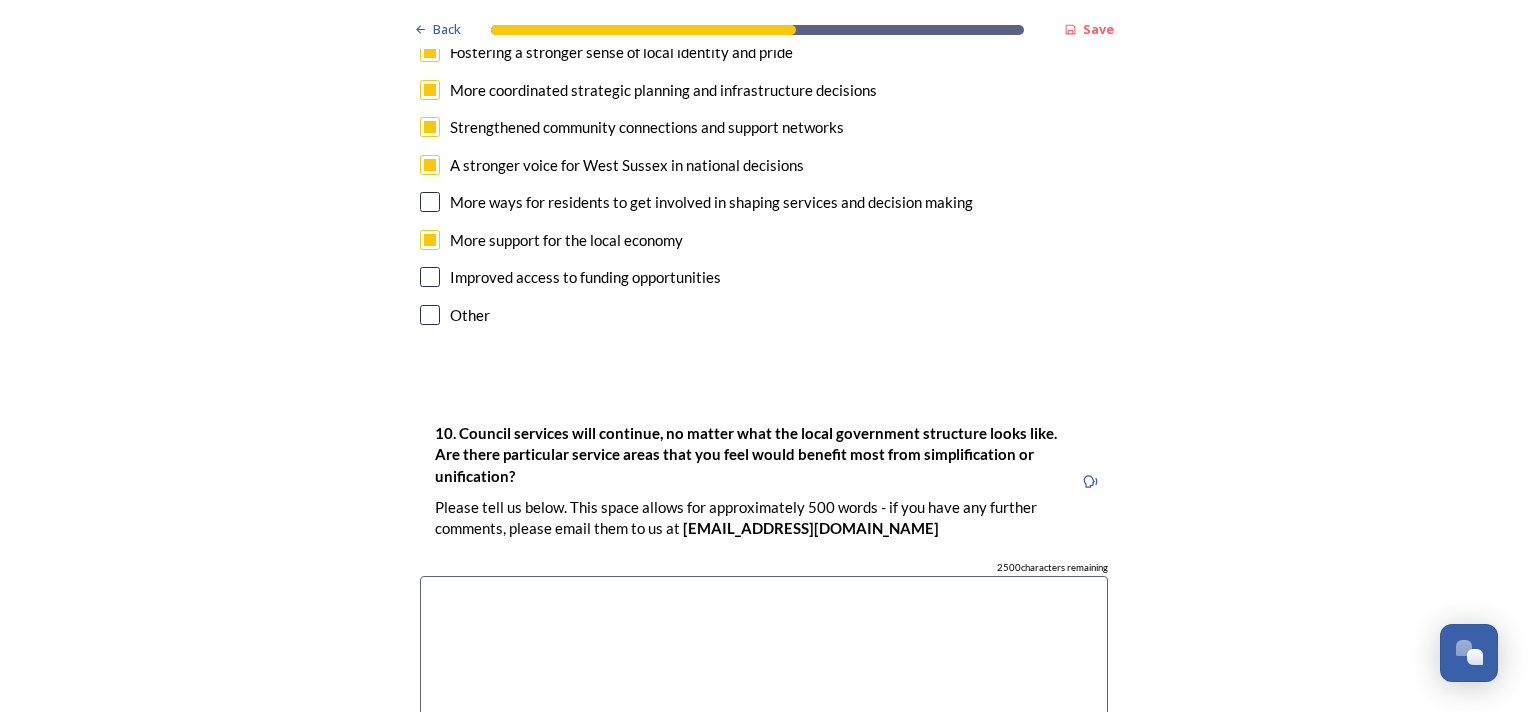 scroll, scrollTop: 5600, scrollLeft: 0, axis: vertical 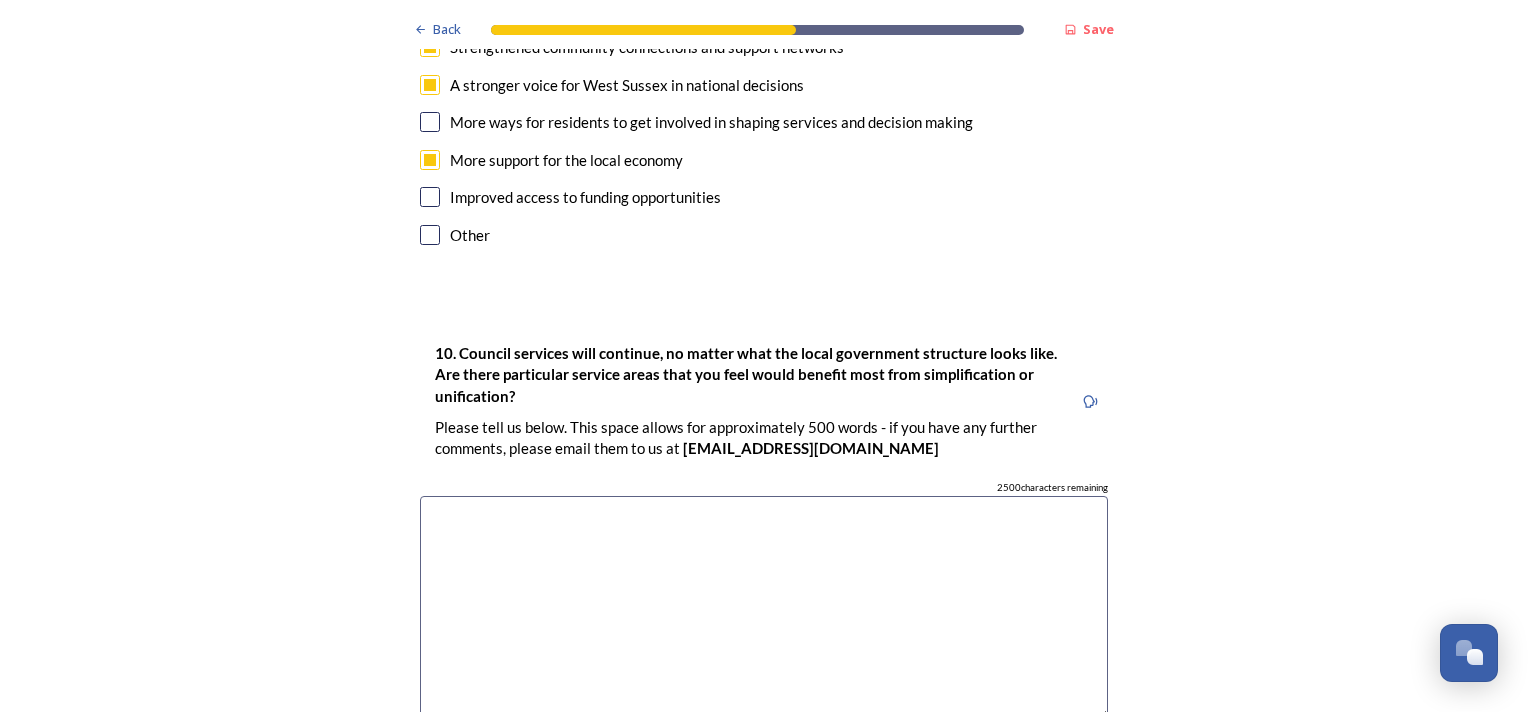 click at bounding box center (764, 608) 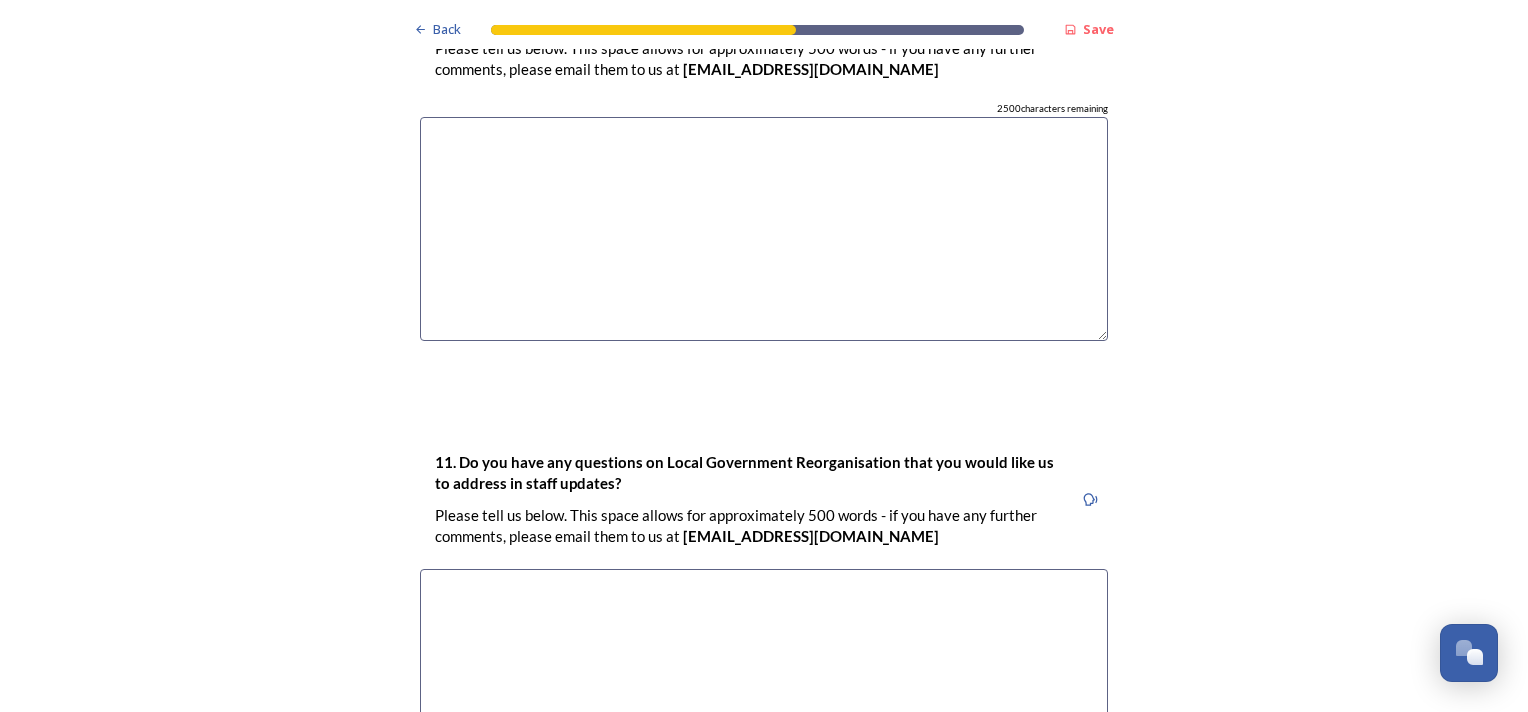 scroll, scrollTop: 6000, scrollLeft: 0, axis: vertical 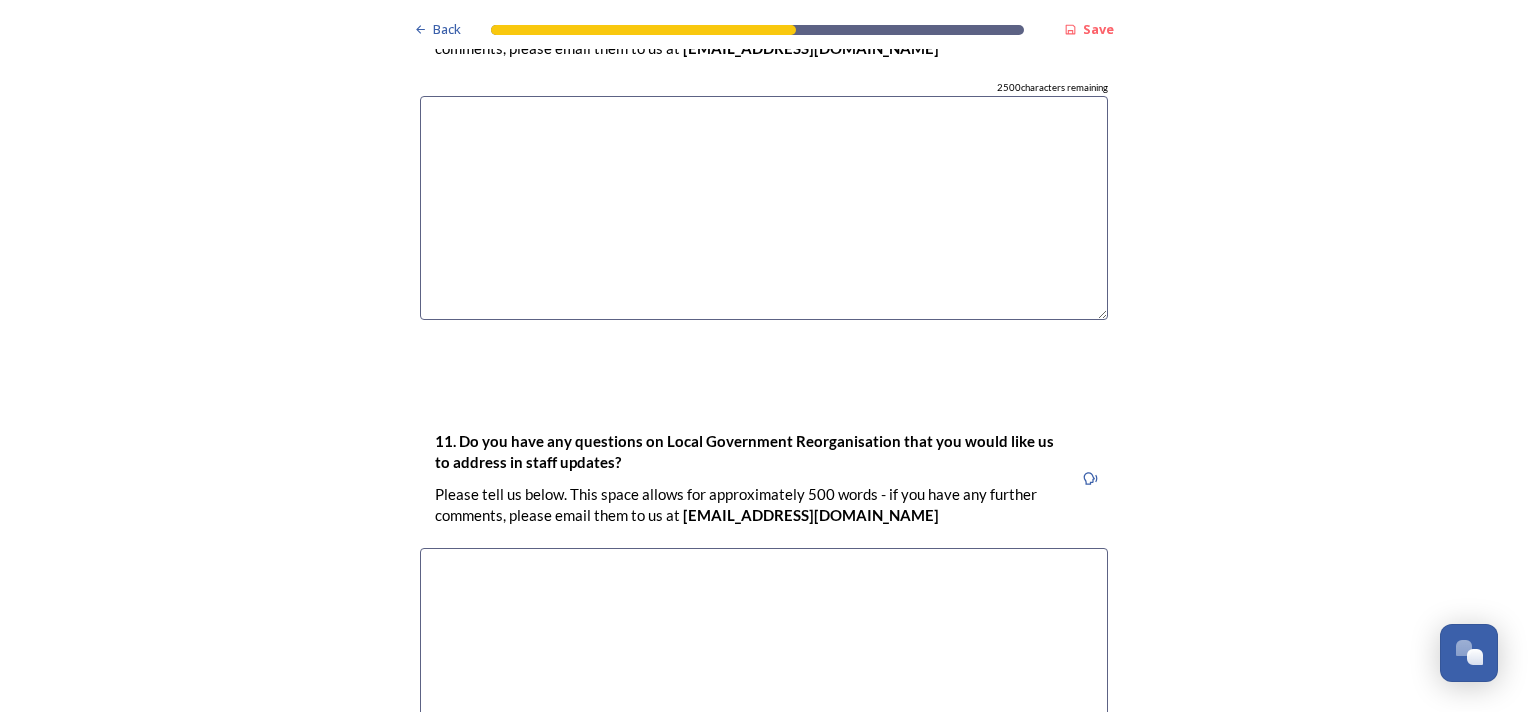 click at bounding box center [764, 660] 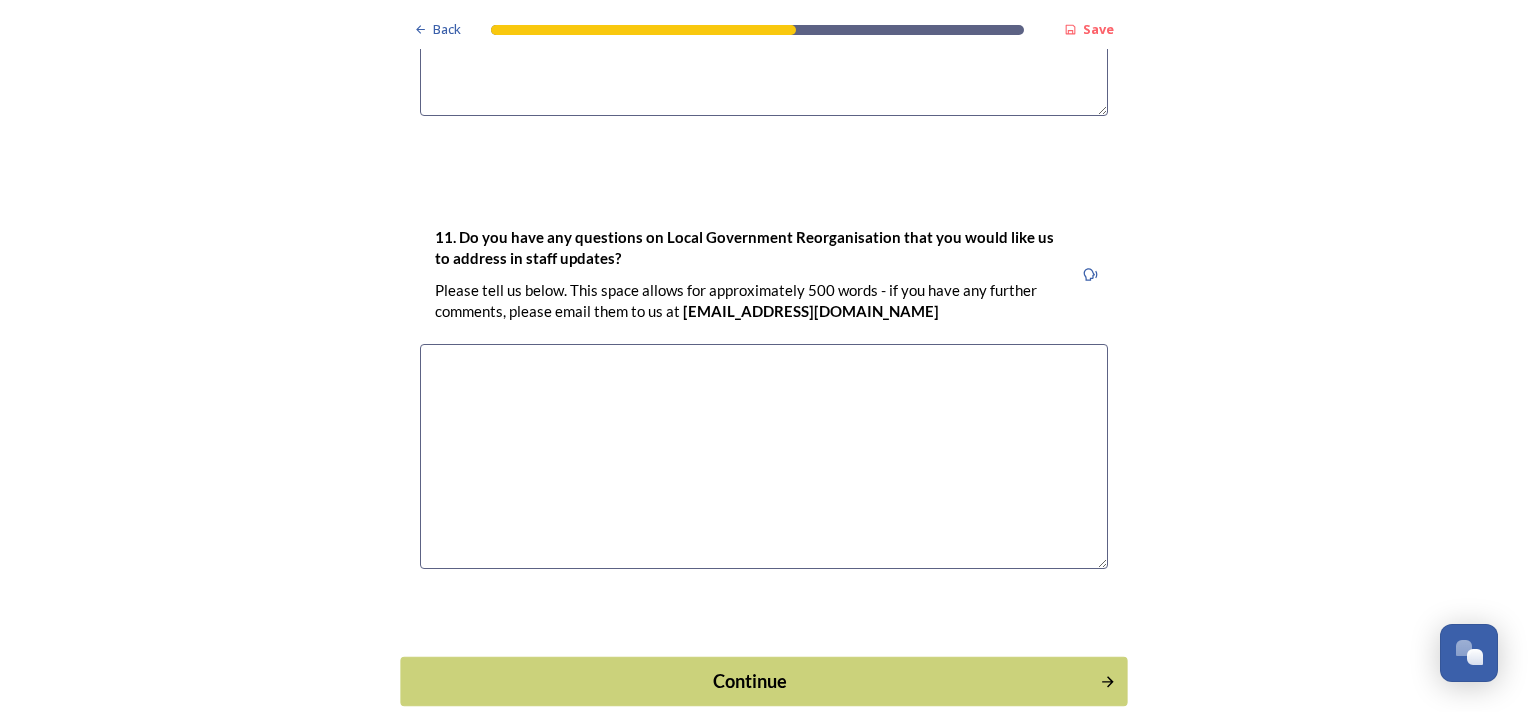 scroll, scrollTop: 6209, scrollLeft: 0, axis: vertical 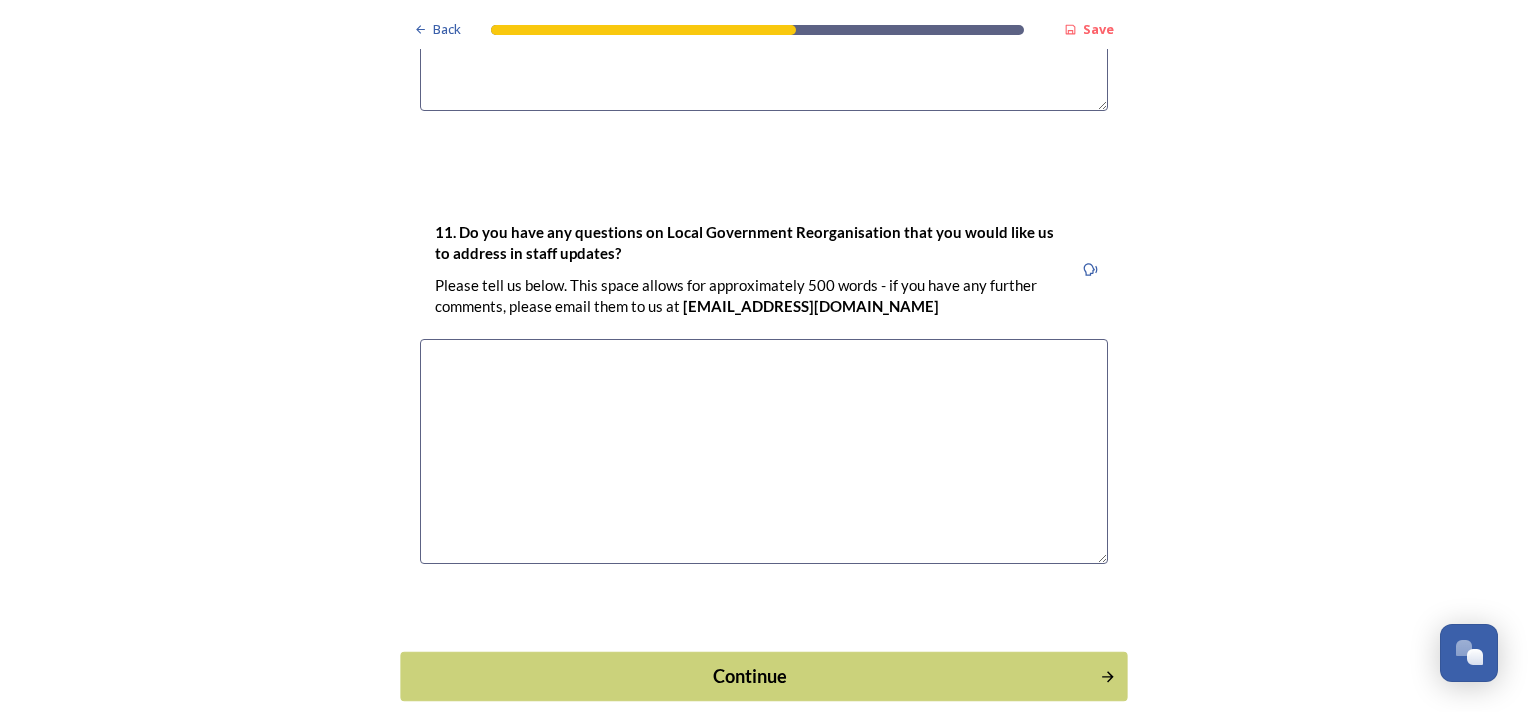 click on "Continue" at bounding box center [750, 676] 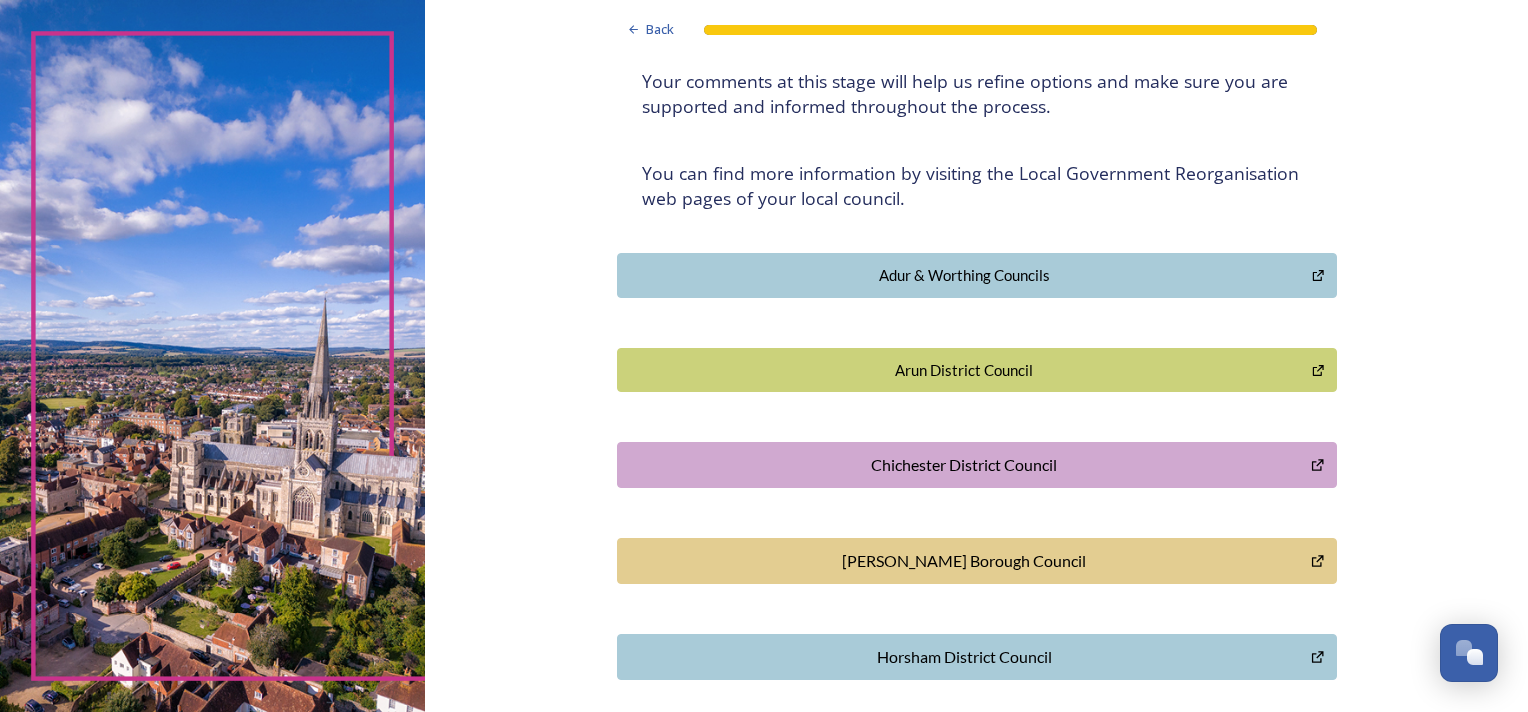 scroll, scrollTop: 573, scrollLeft: 0, axis: vertical 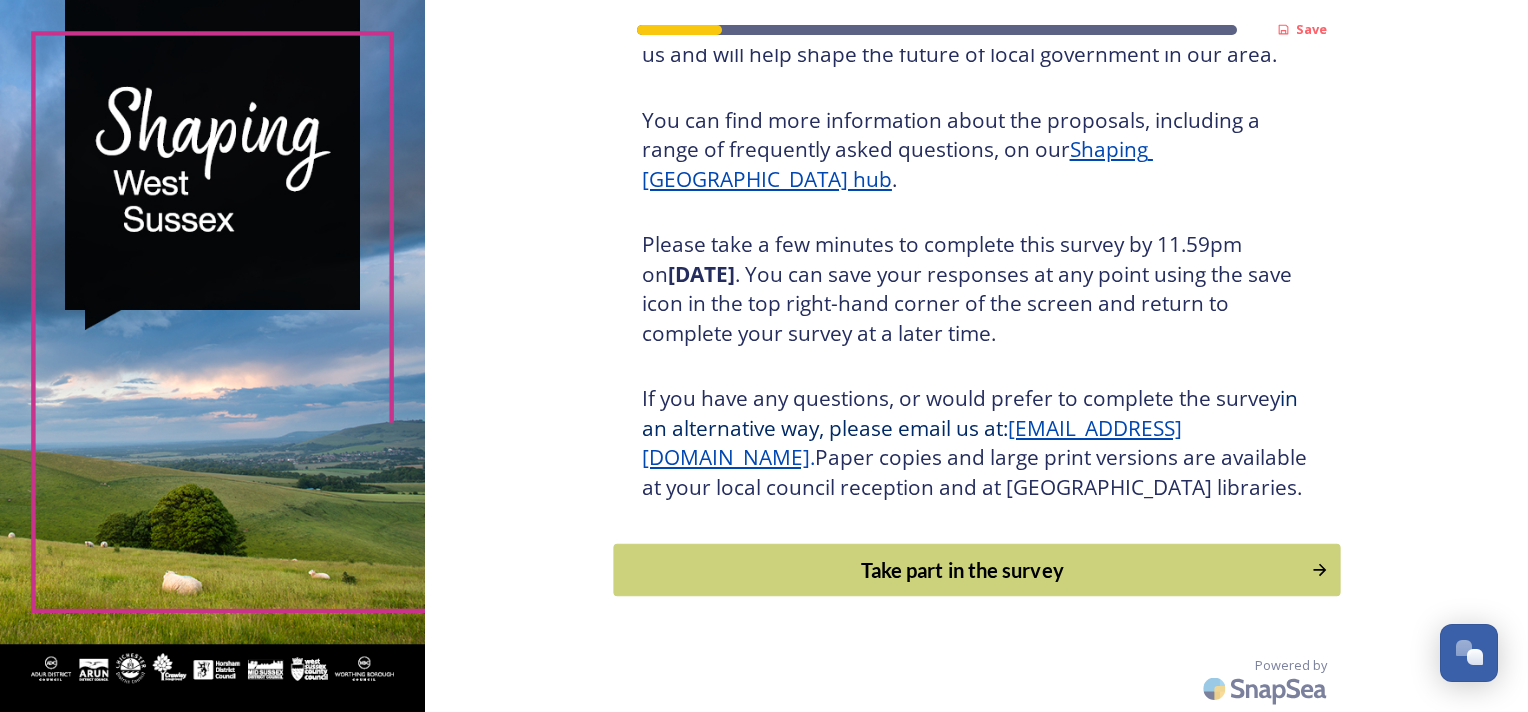 click on "Take part in the survey" at bounding box center (976, 570) 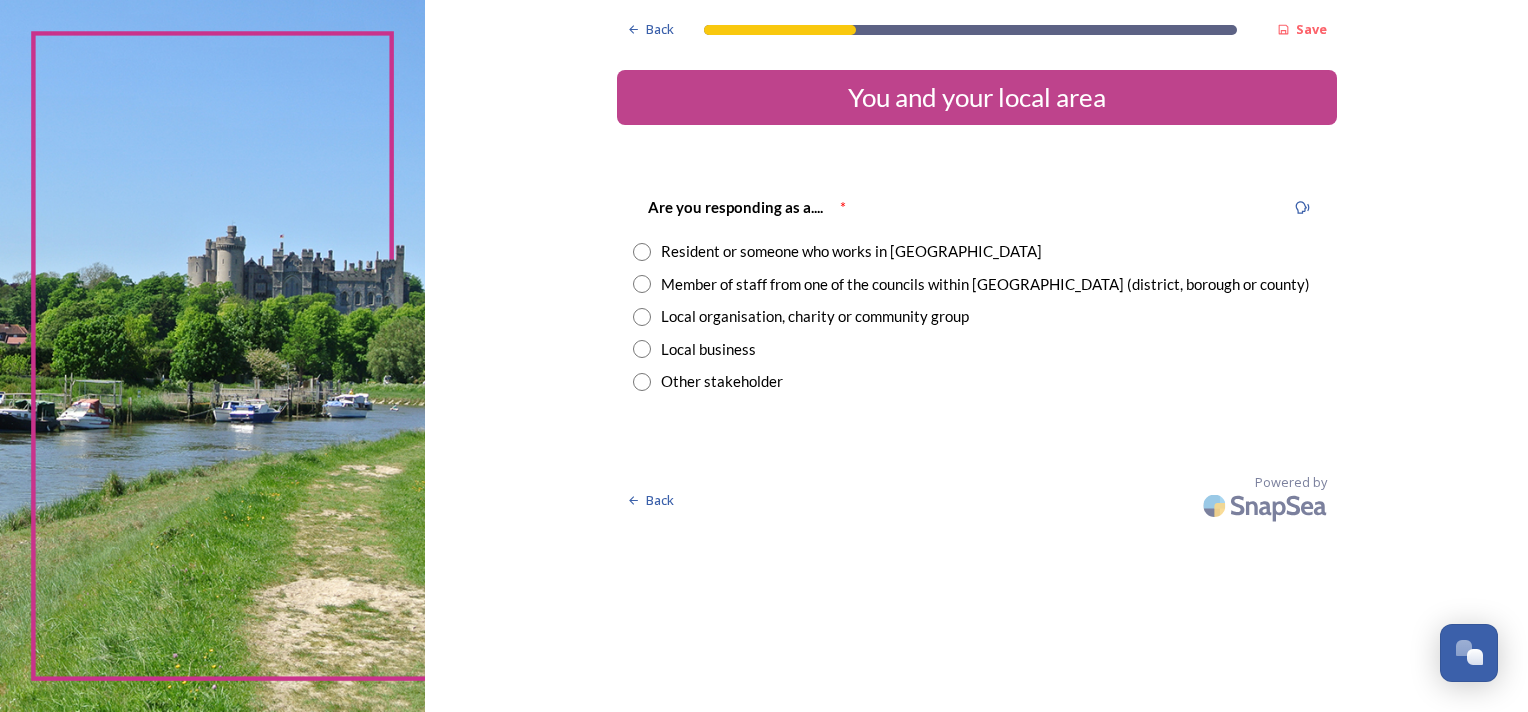 click on "Resident or someone who works in [GEOGRAPHIC_DATA]" at bounding box center (851, 251) 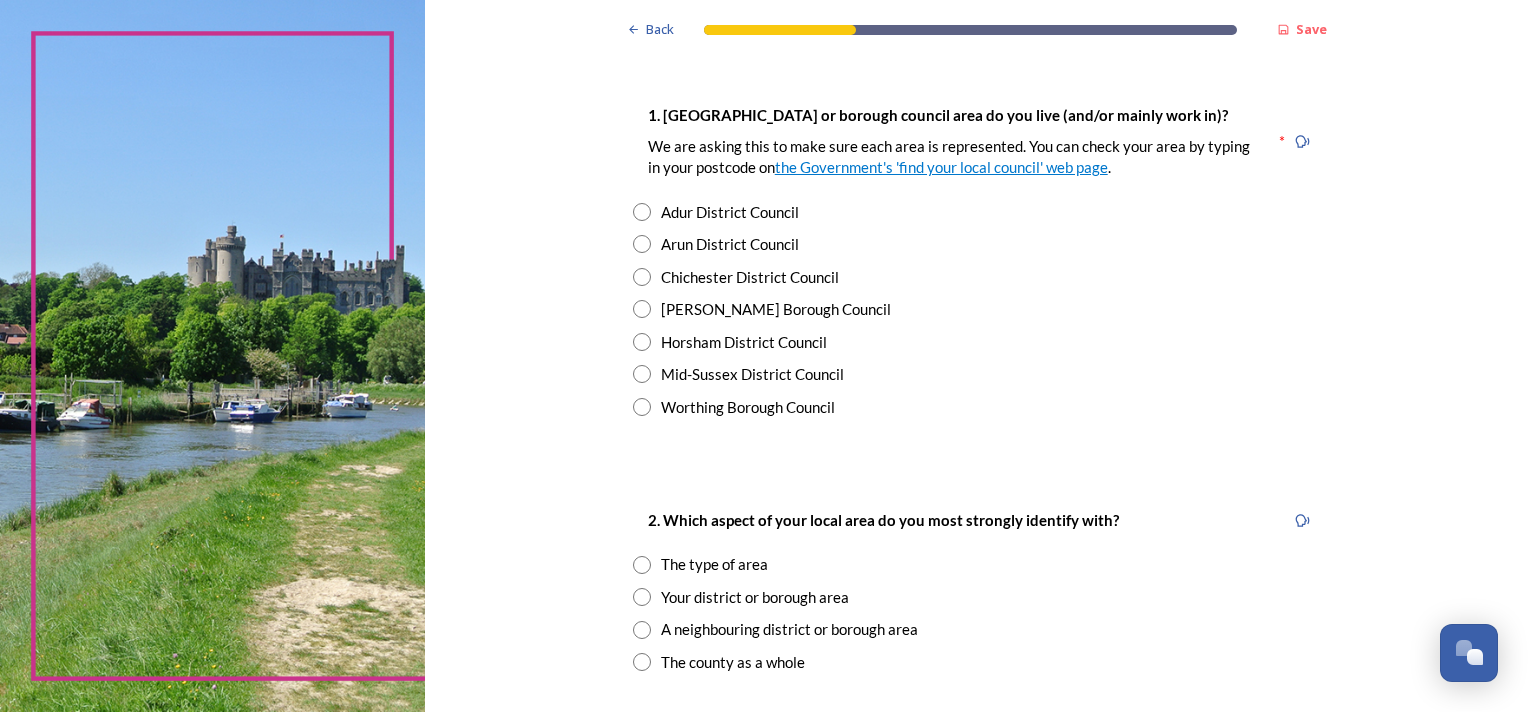 scroll, scrollTop: 400, scrollLeft: 0, axis: vertical 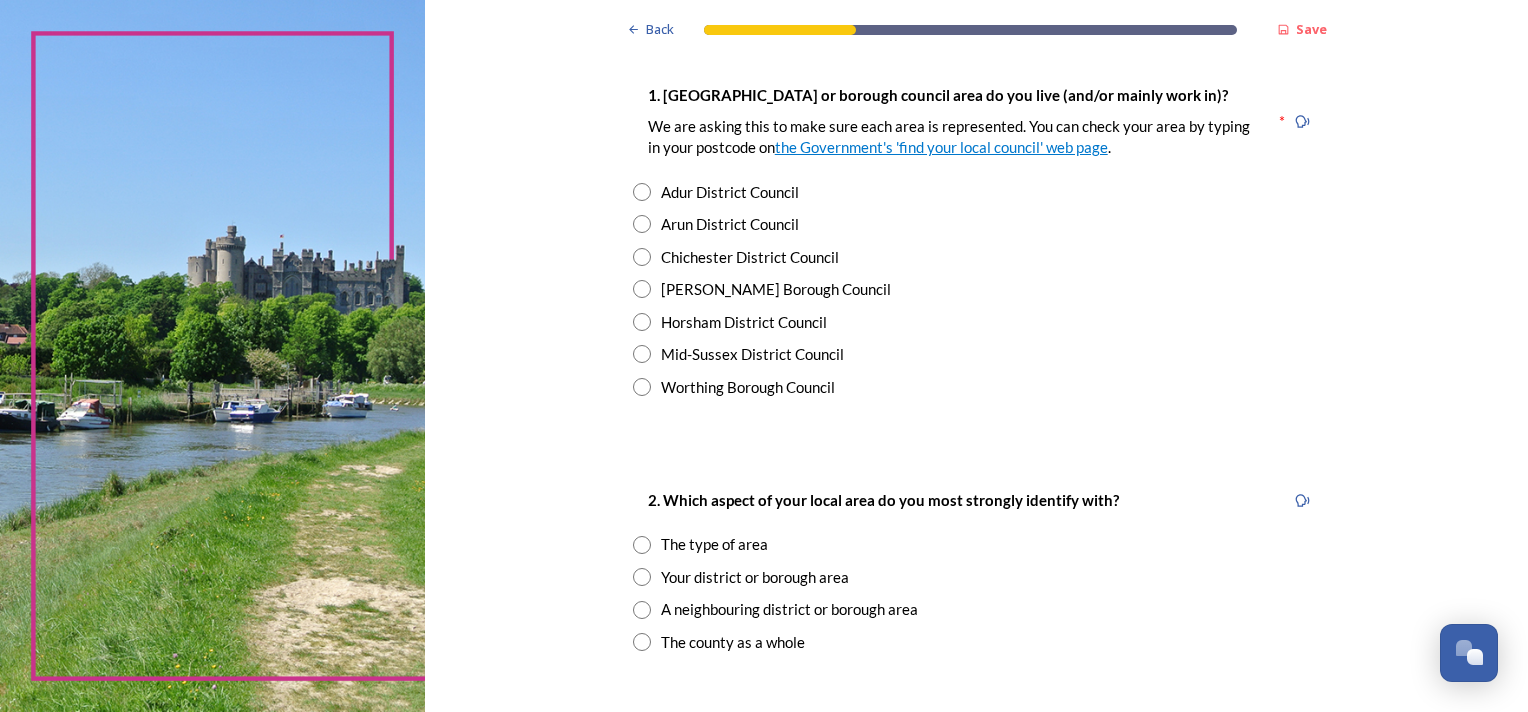 click at bounding box center [642, 224] 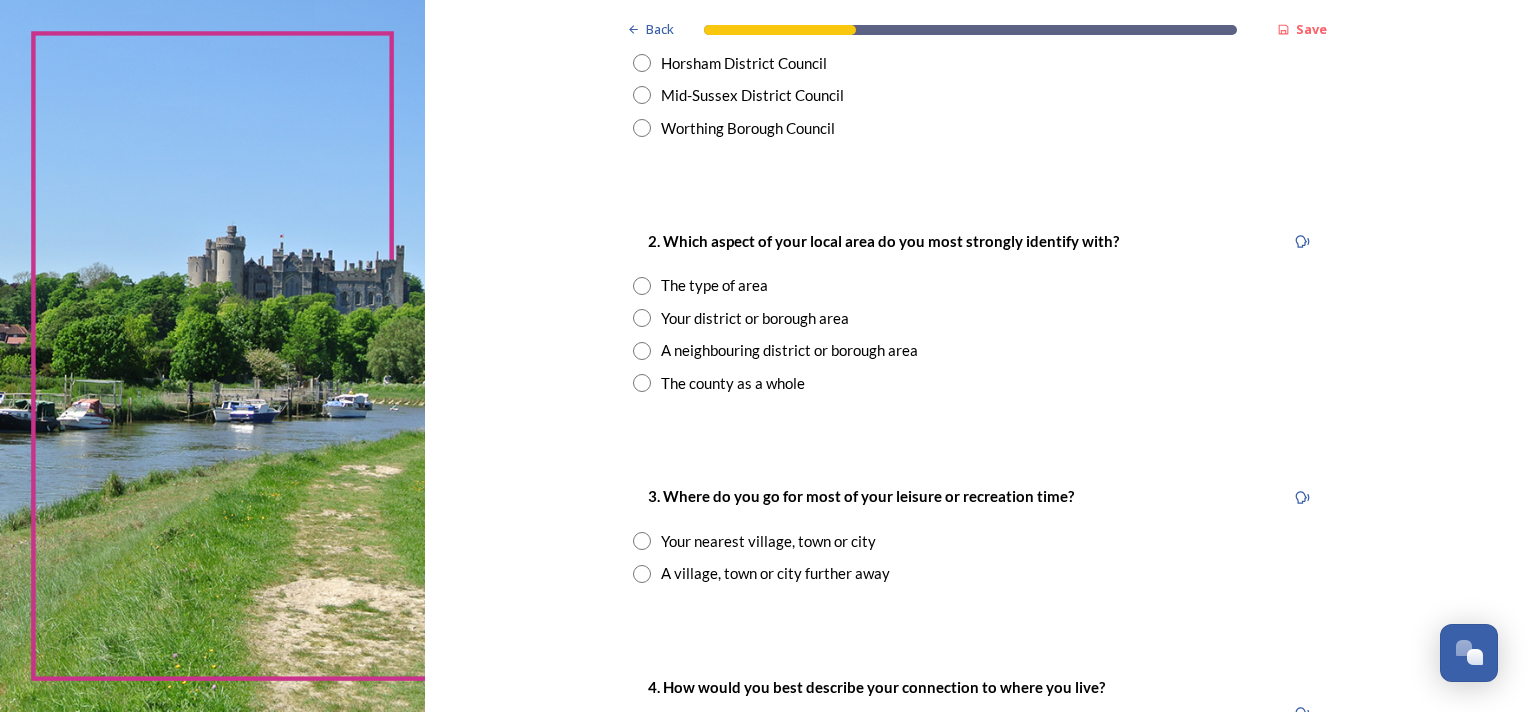 scroll, scrollTop: 800, scrollLeft: 0, axis: vertical 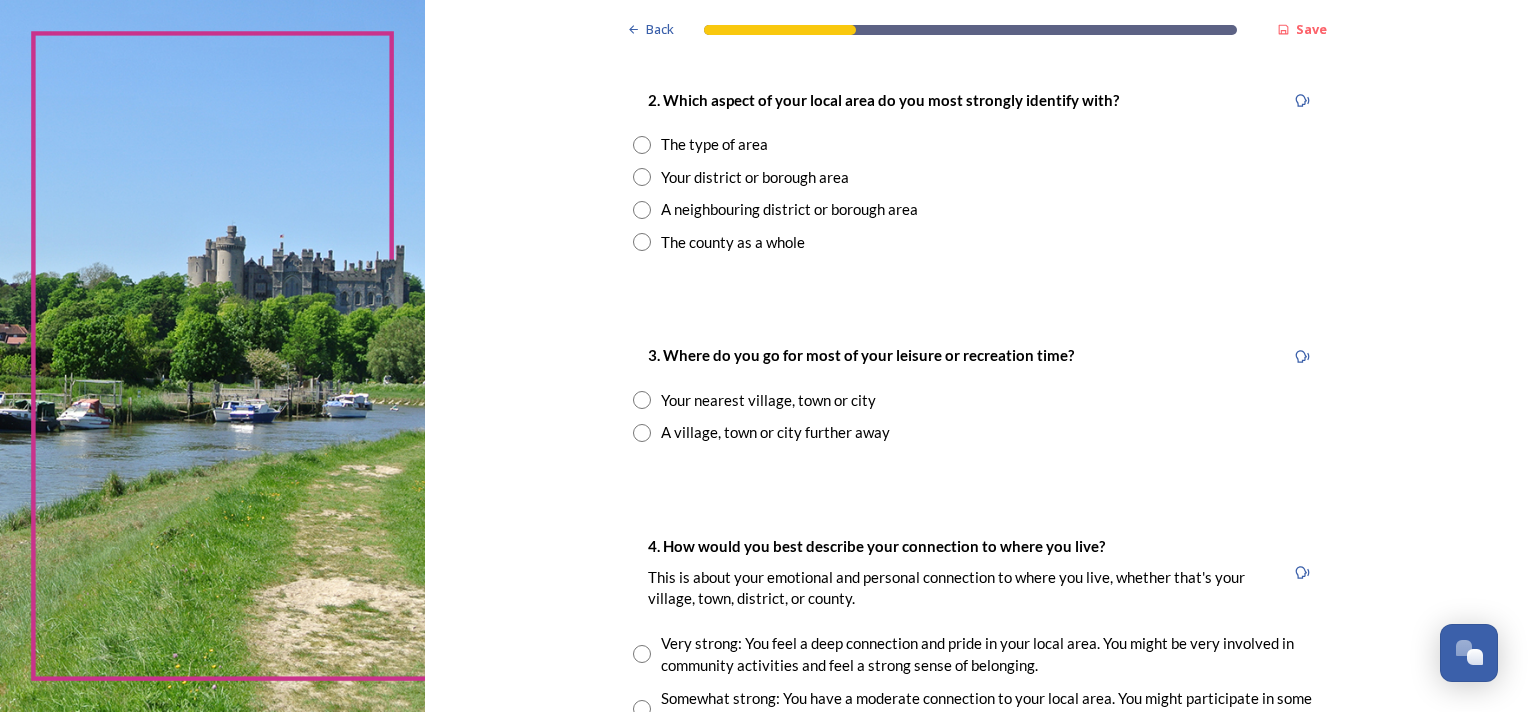 click at bounding box center [642, 177] 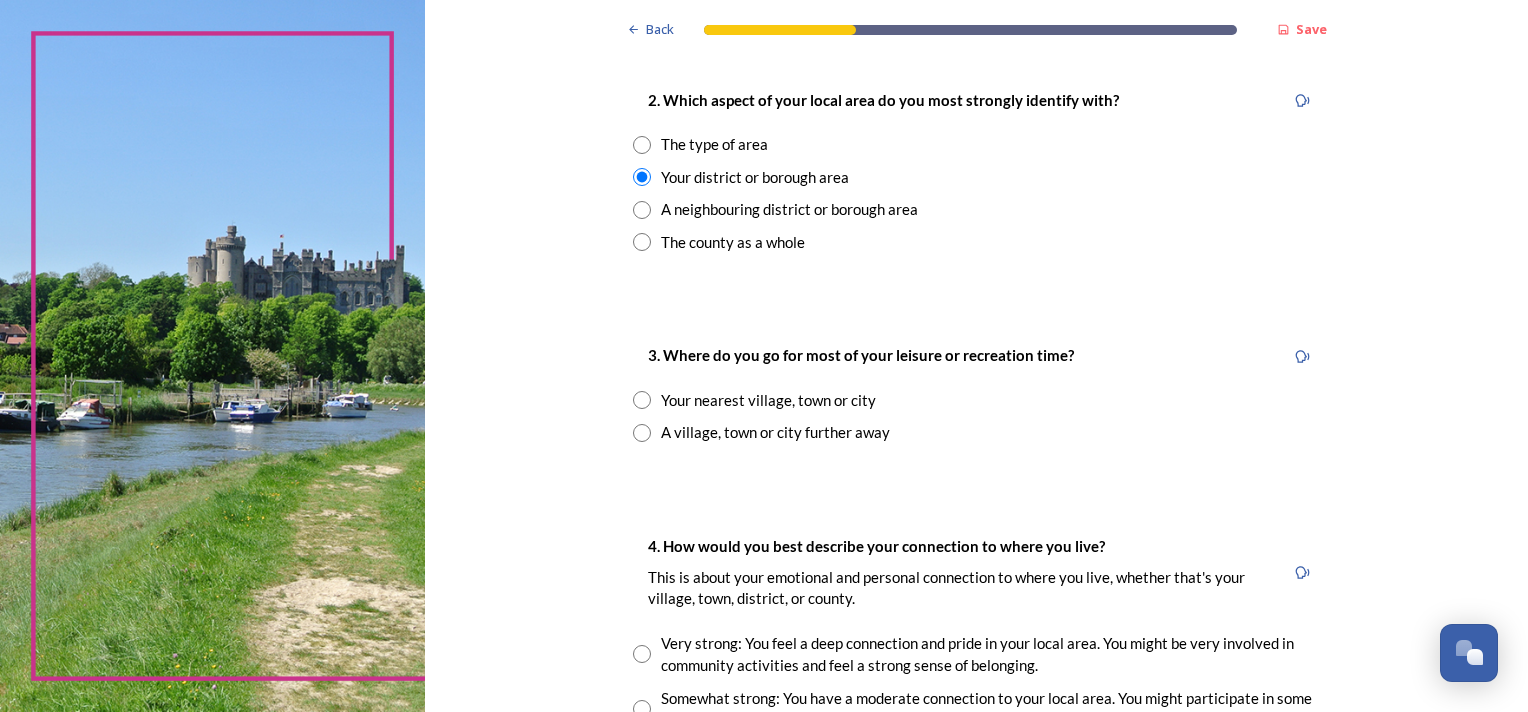 click at bounding box center [642, 400] 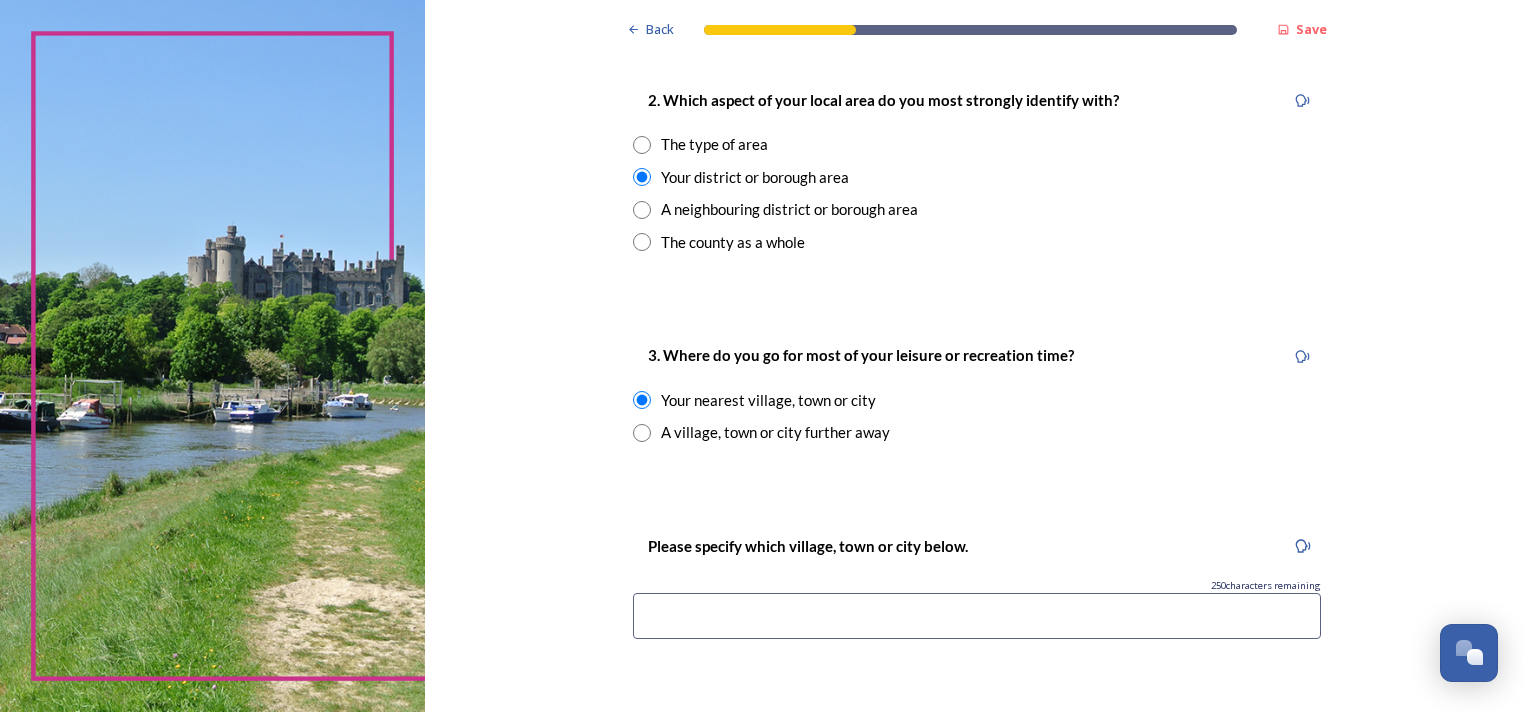 click at bounding box center [977, 616] 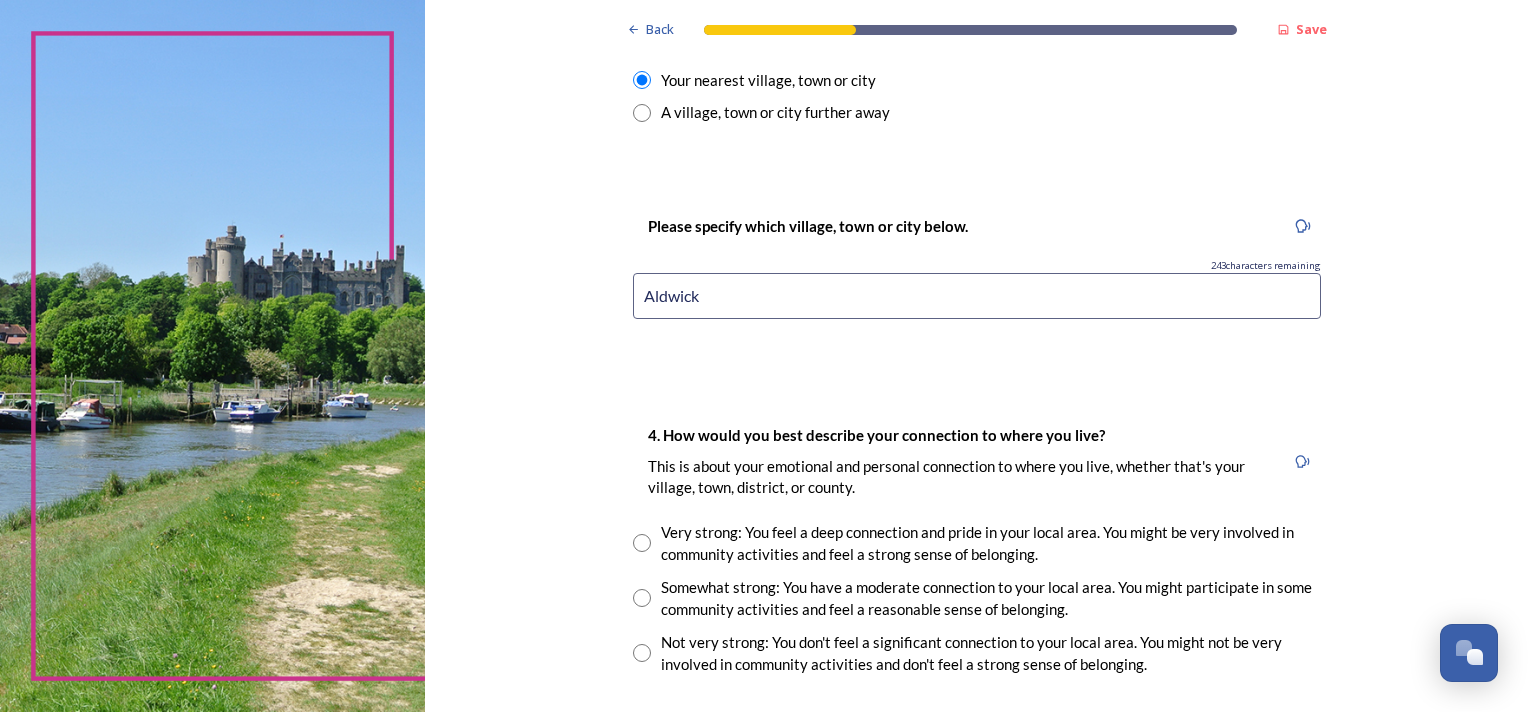 scroll, scrollTop: 1200, scrollLeft: 0, axis: vertical 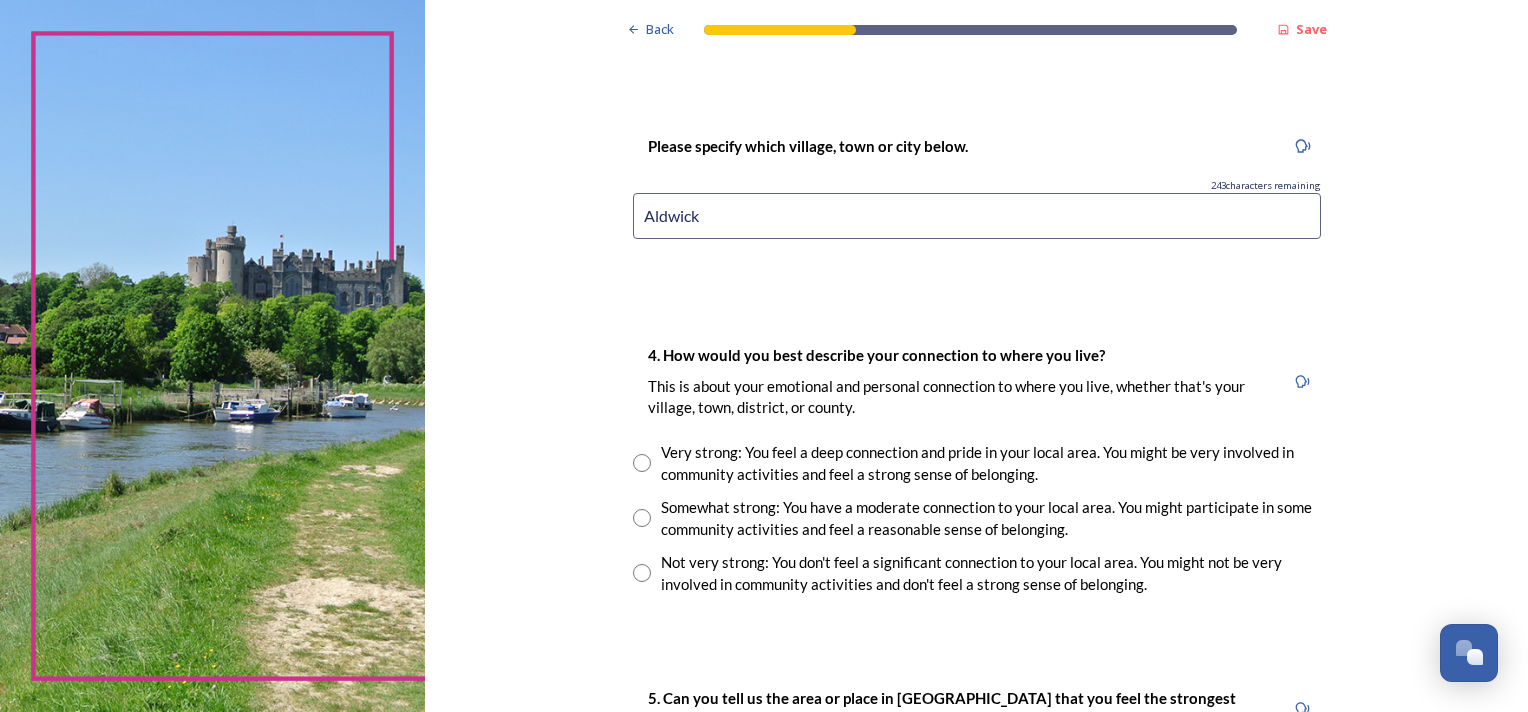 type on "Aldwick" 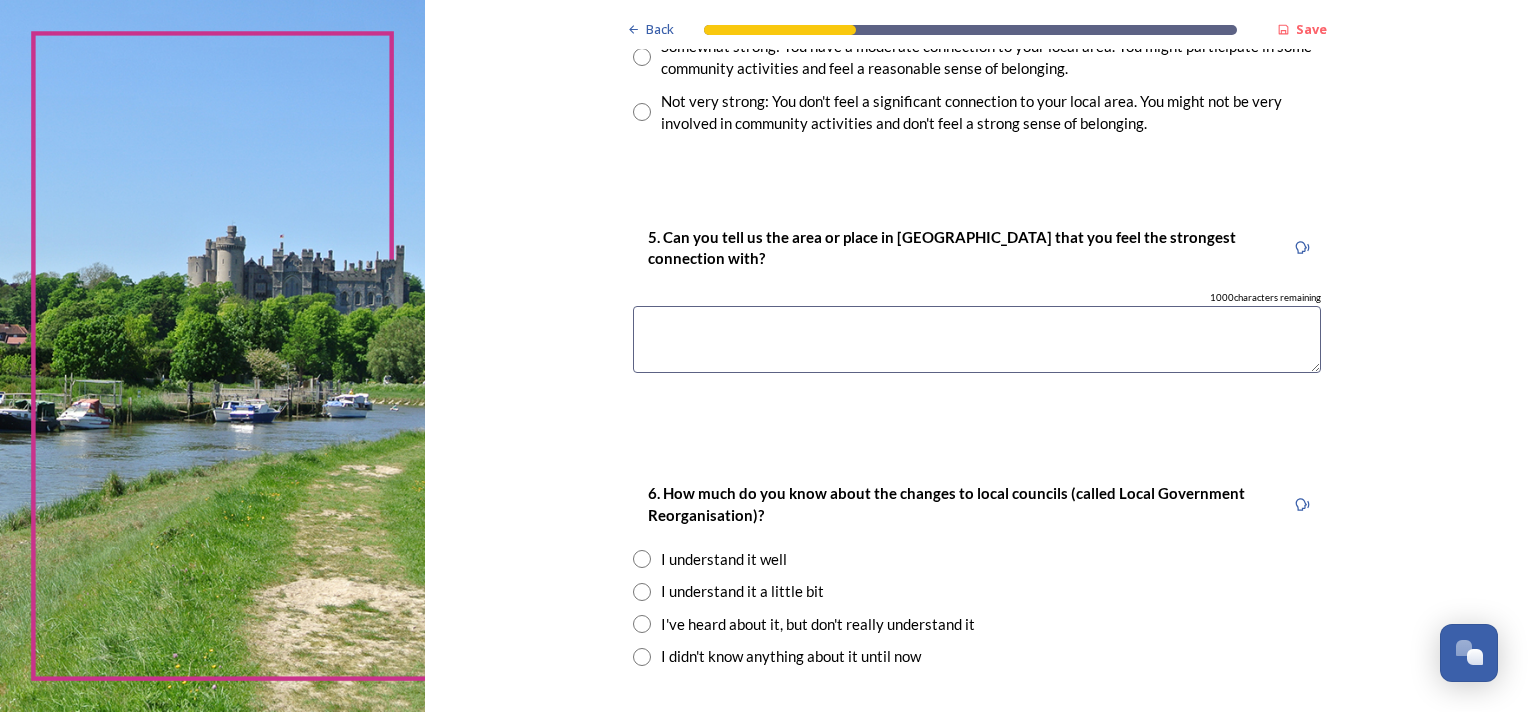 scroll, scrollTop: 1700, scrollLeft: 0, axis: vertical 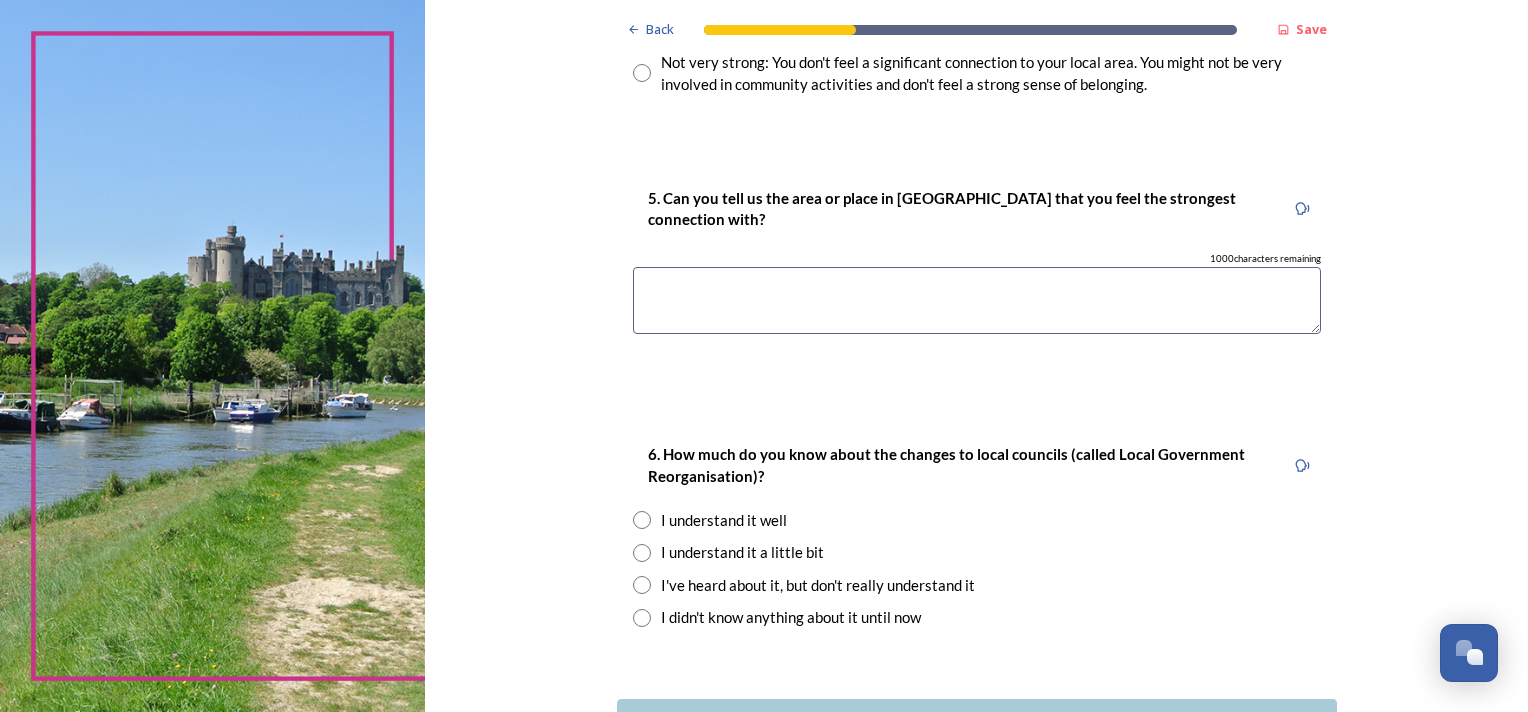 click at bounding box center (977, 300) 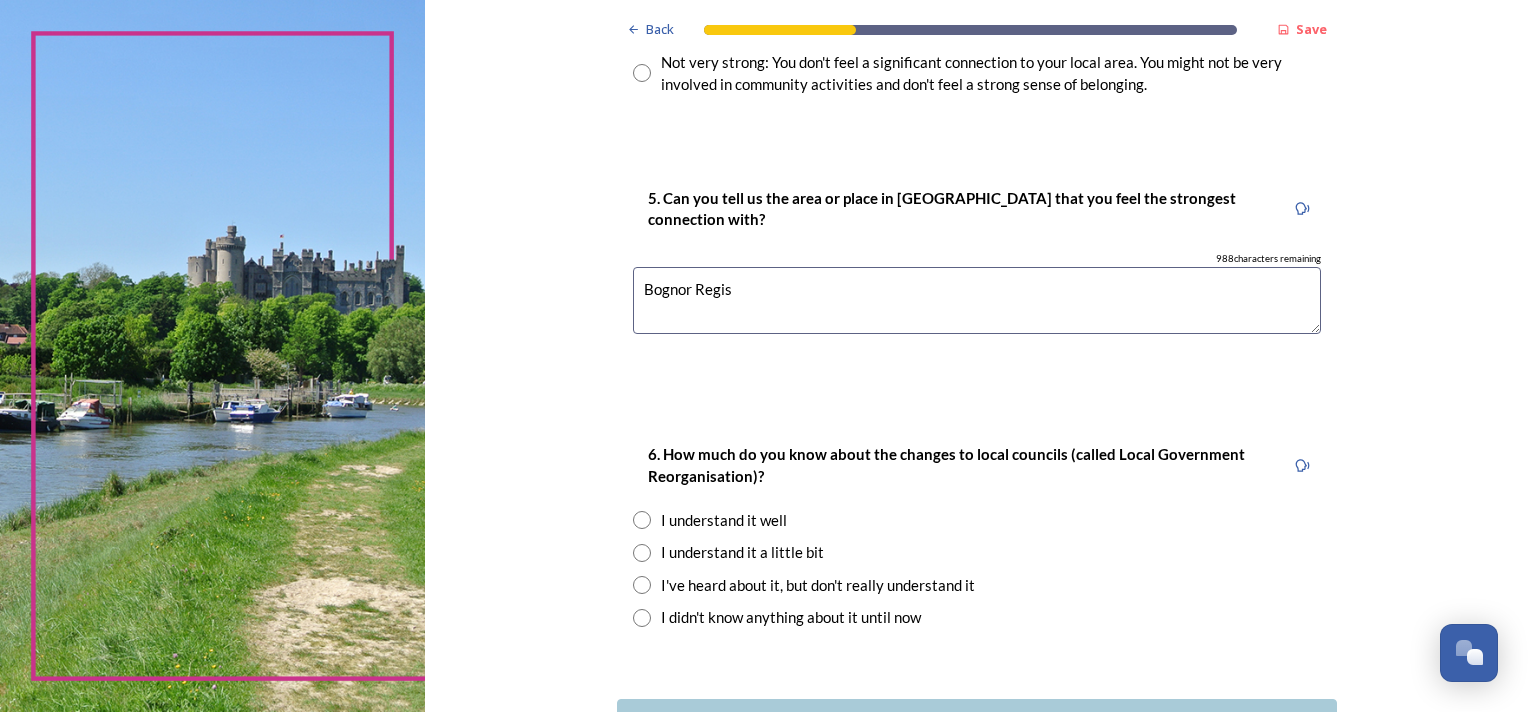 type on "Bognor Regis" 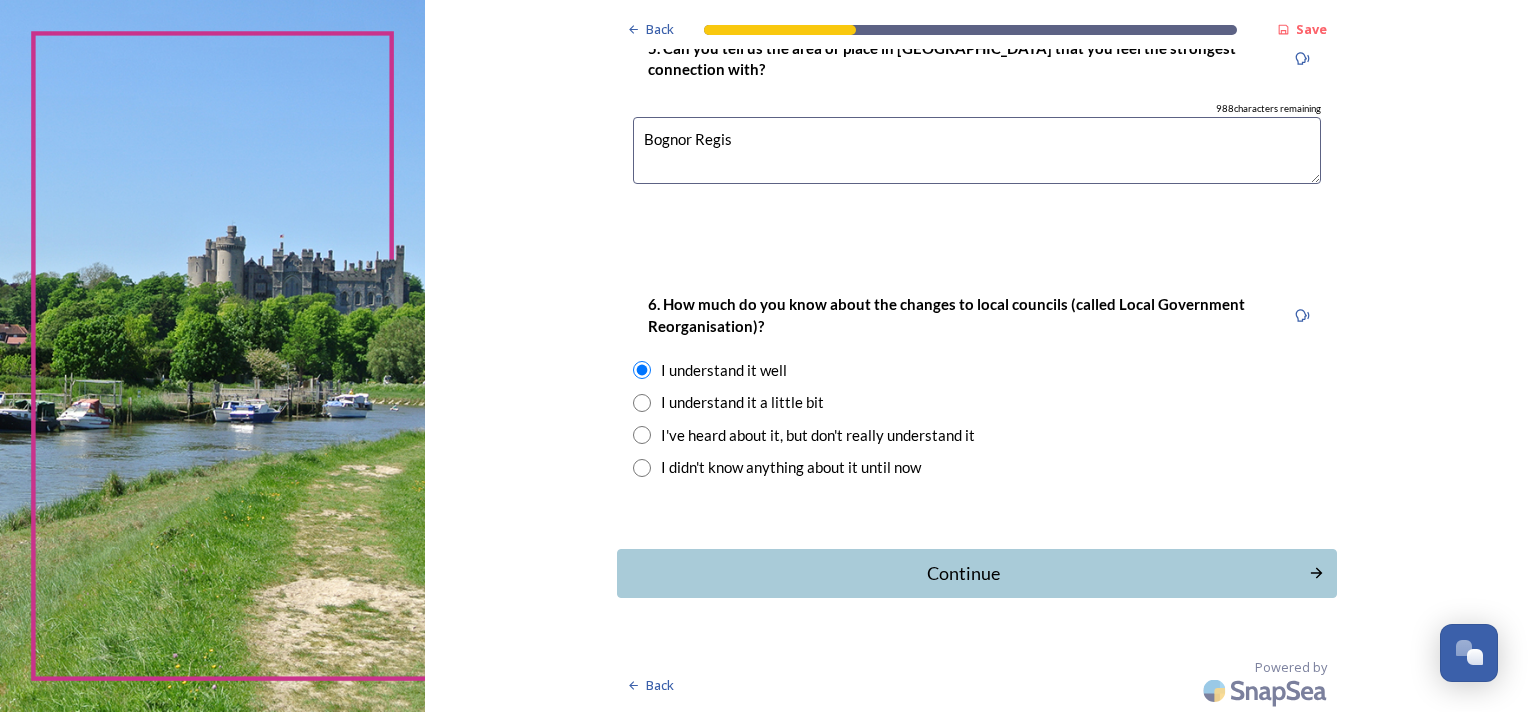 scroll, scrollTop: 1851, scrollLeft: 0, axis: vertical 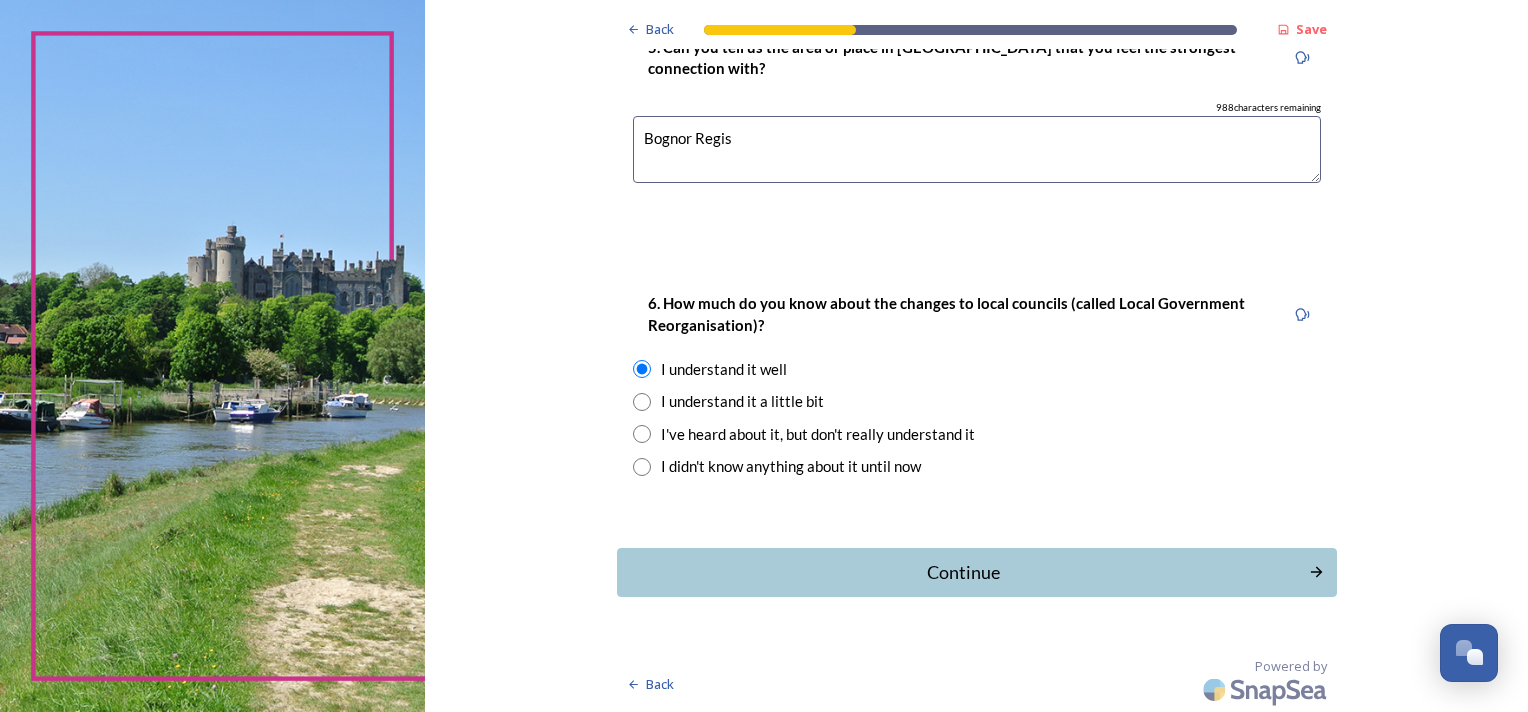 click on "Continue" at bounding box center (963, 572) 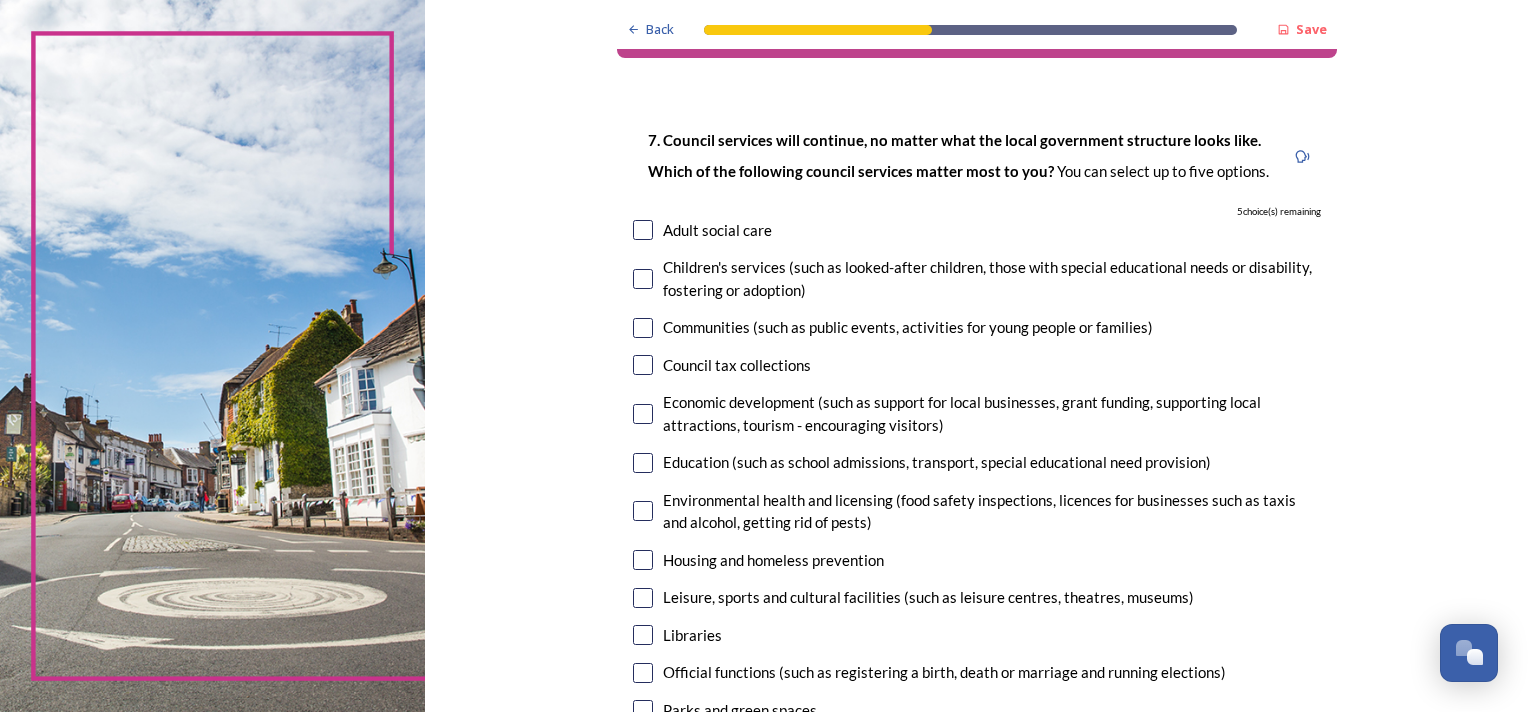 scroll, scrollTop: 100, scrollLeft: 0, axis: vertical 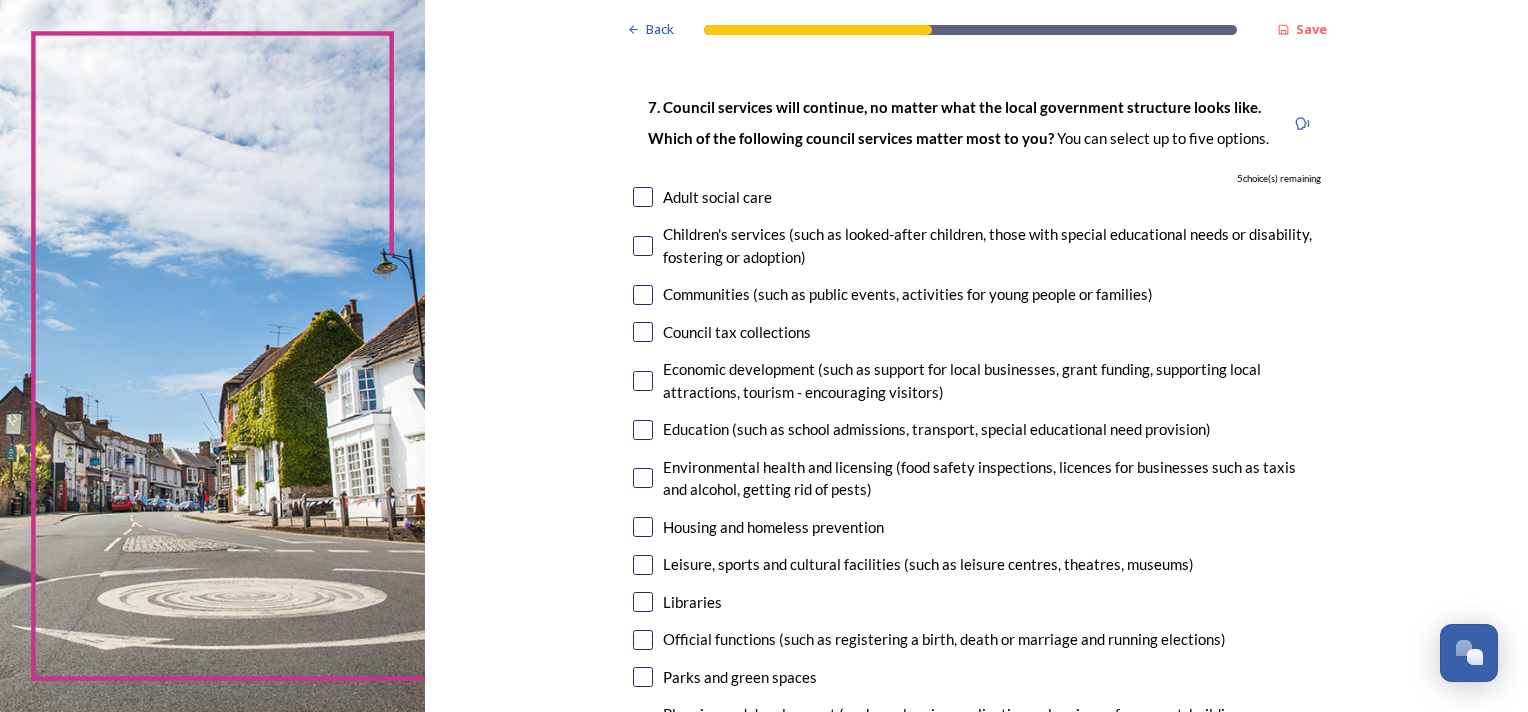 click at bounding box center (643, 565) 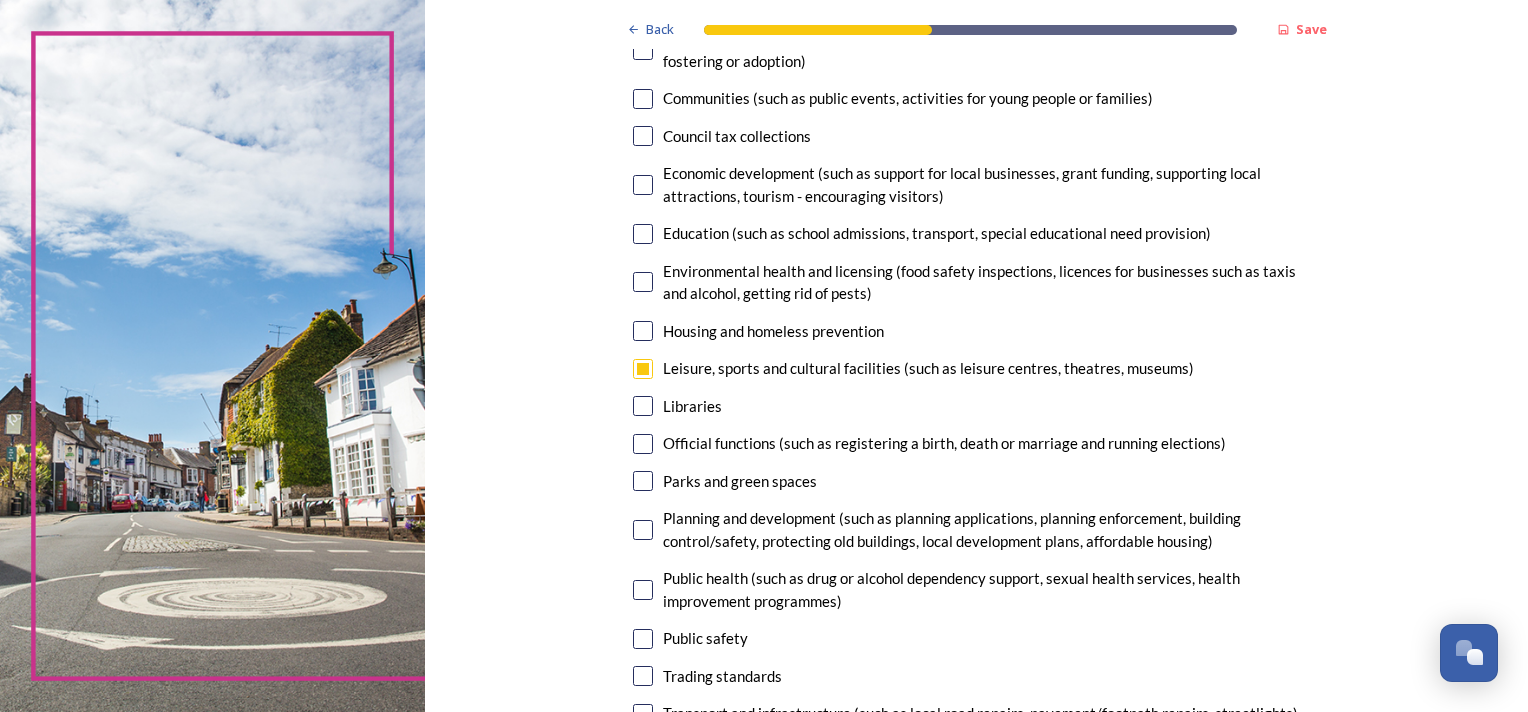 scroll, scrollTop: 300, scrollLeft: 0, axis: vertical 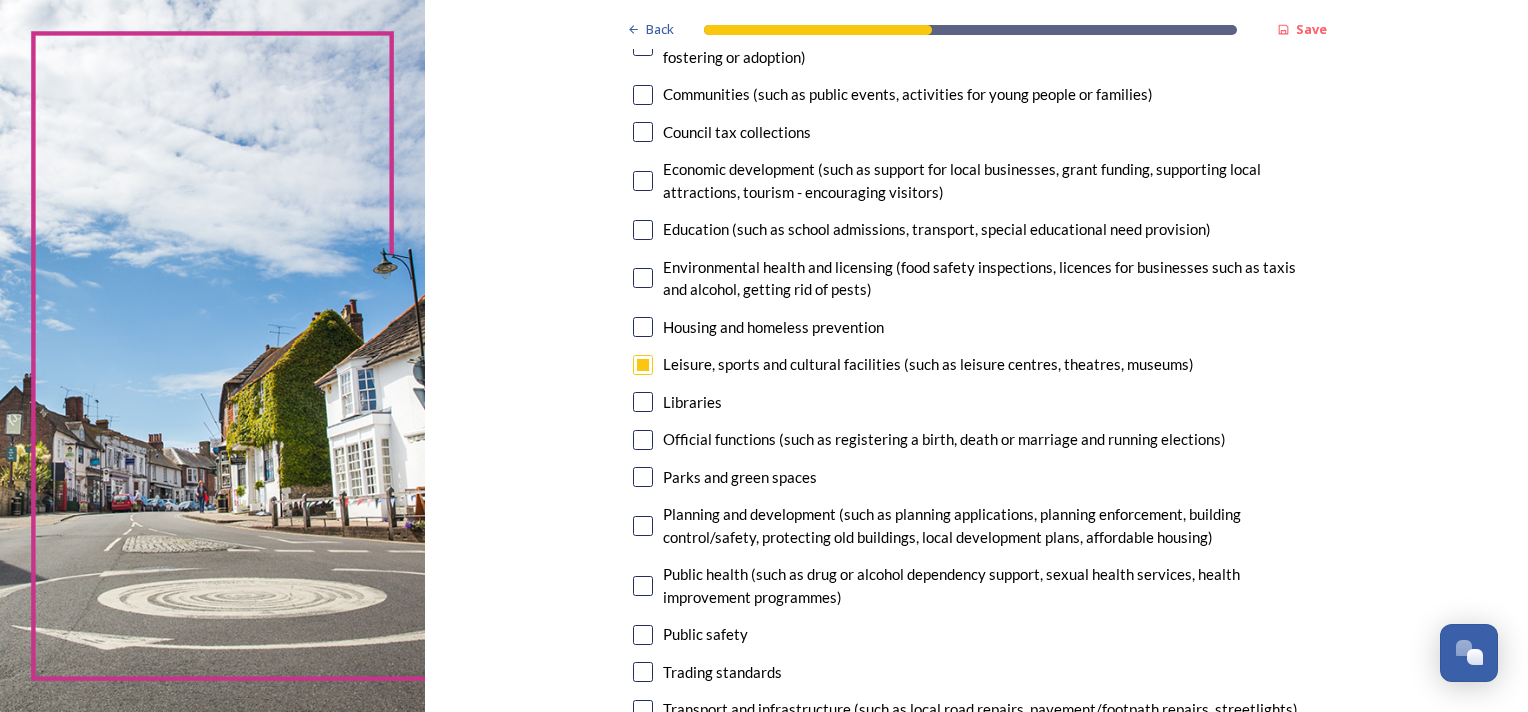 click at bounding box center (643, 477) 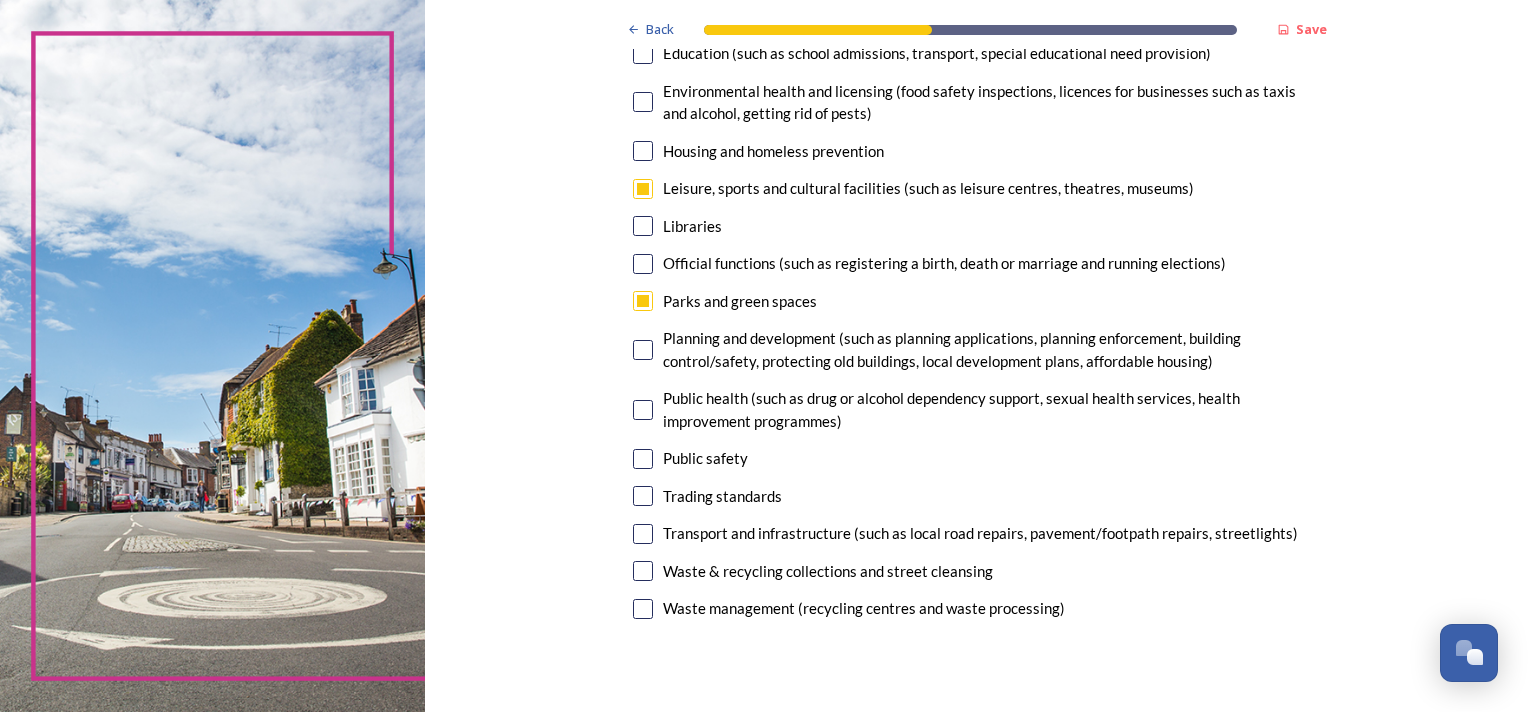 scroll, scrollTop: 500, scrollLeft: 0, axis: vertical 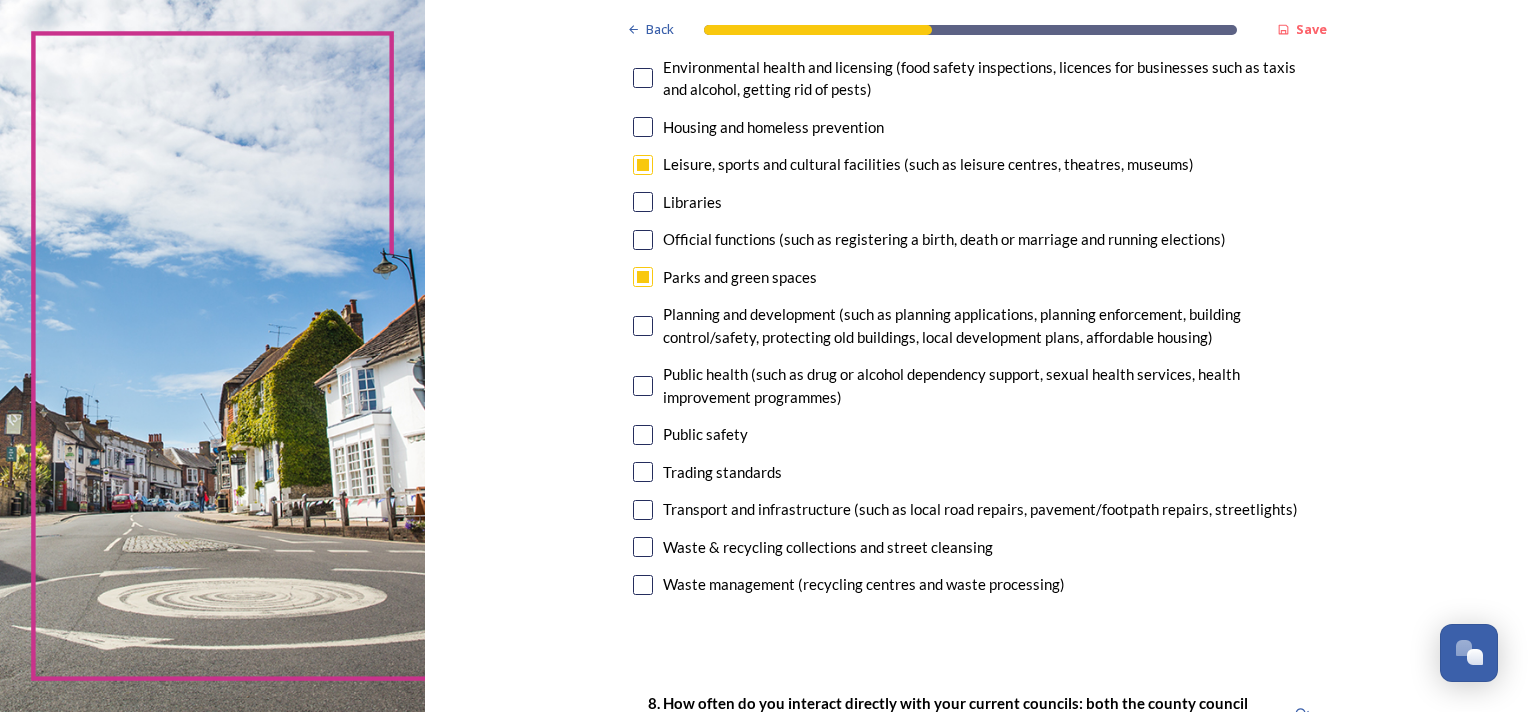click at bounding box center [643, 547] 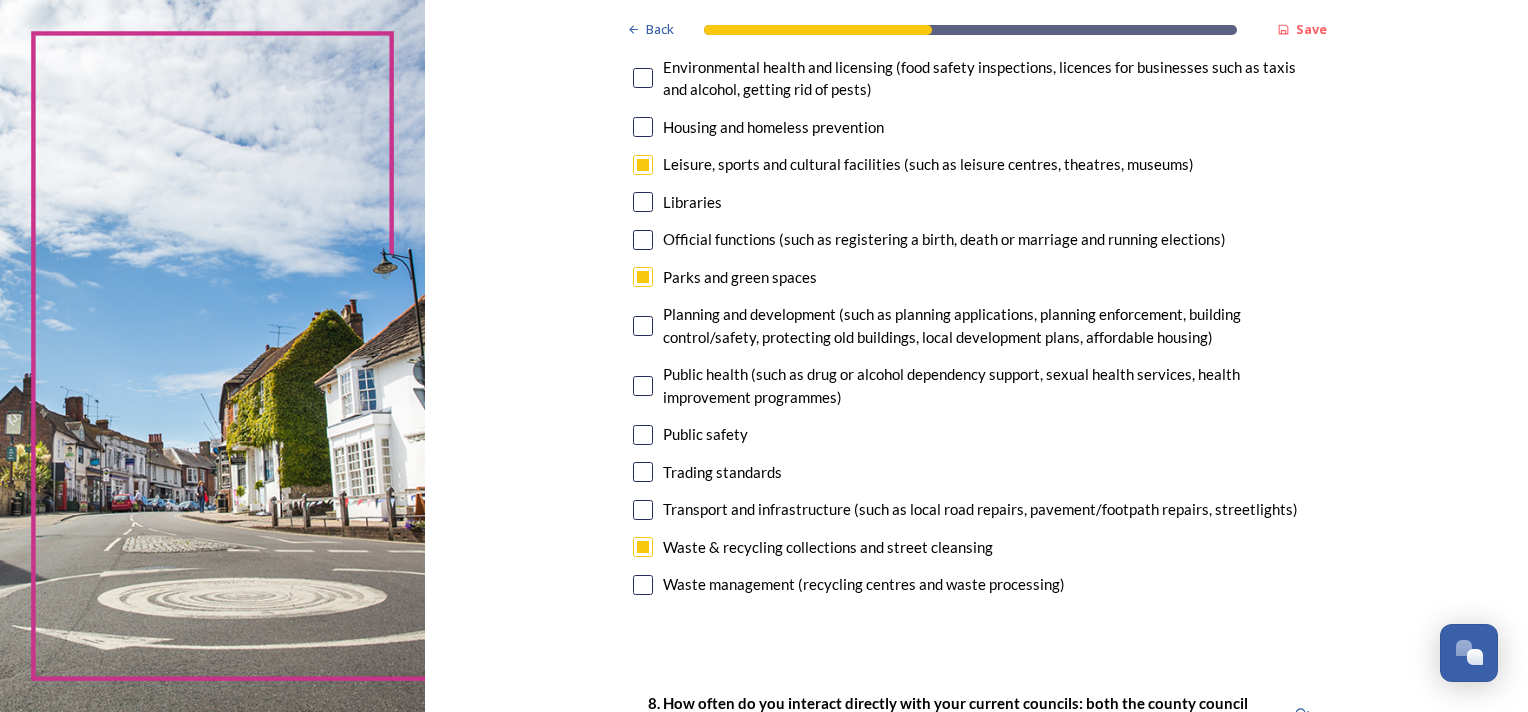 click at bounding box center (643, 510) 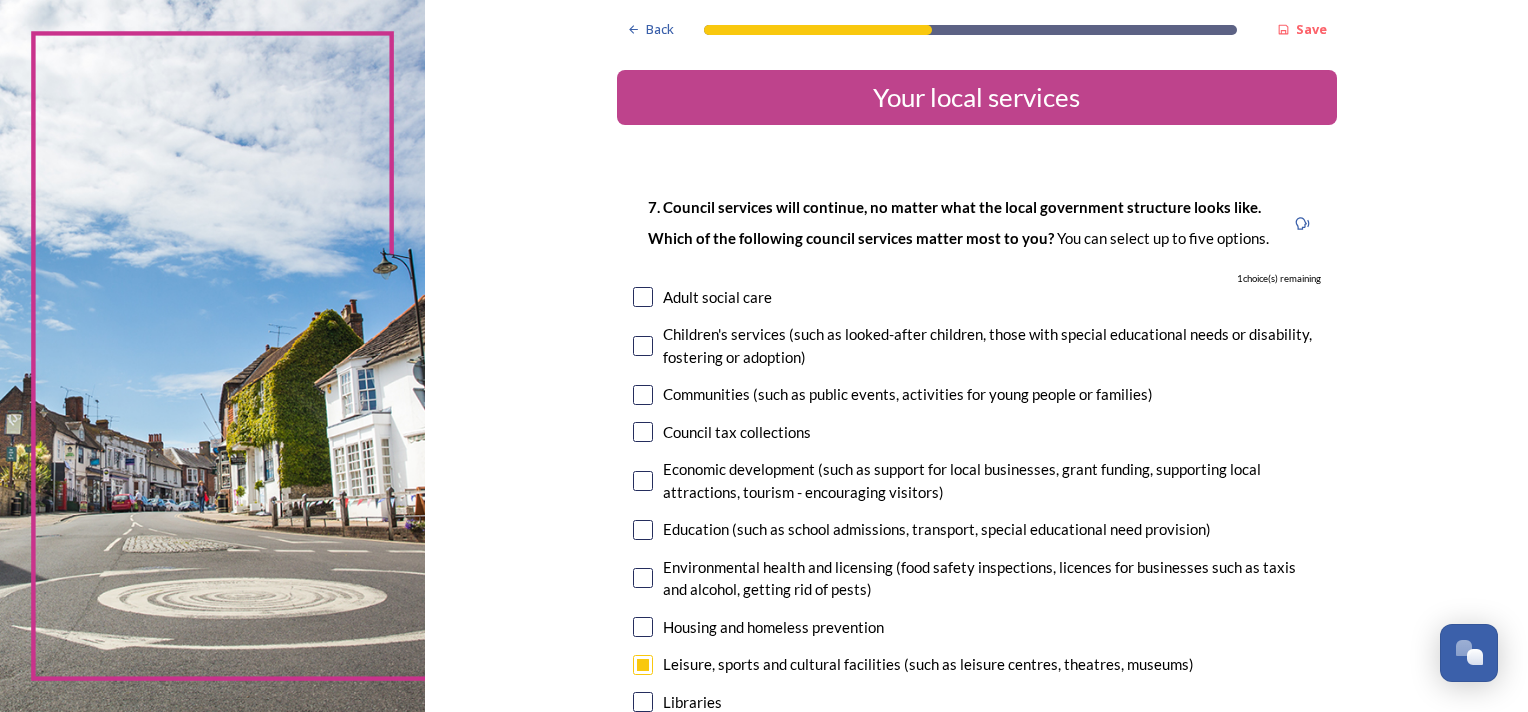 scroll, scrollTop: 100, scrollLeft: 0, axis: vertical 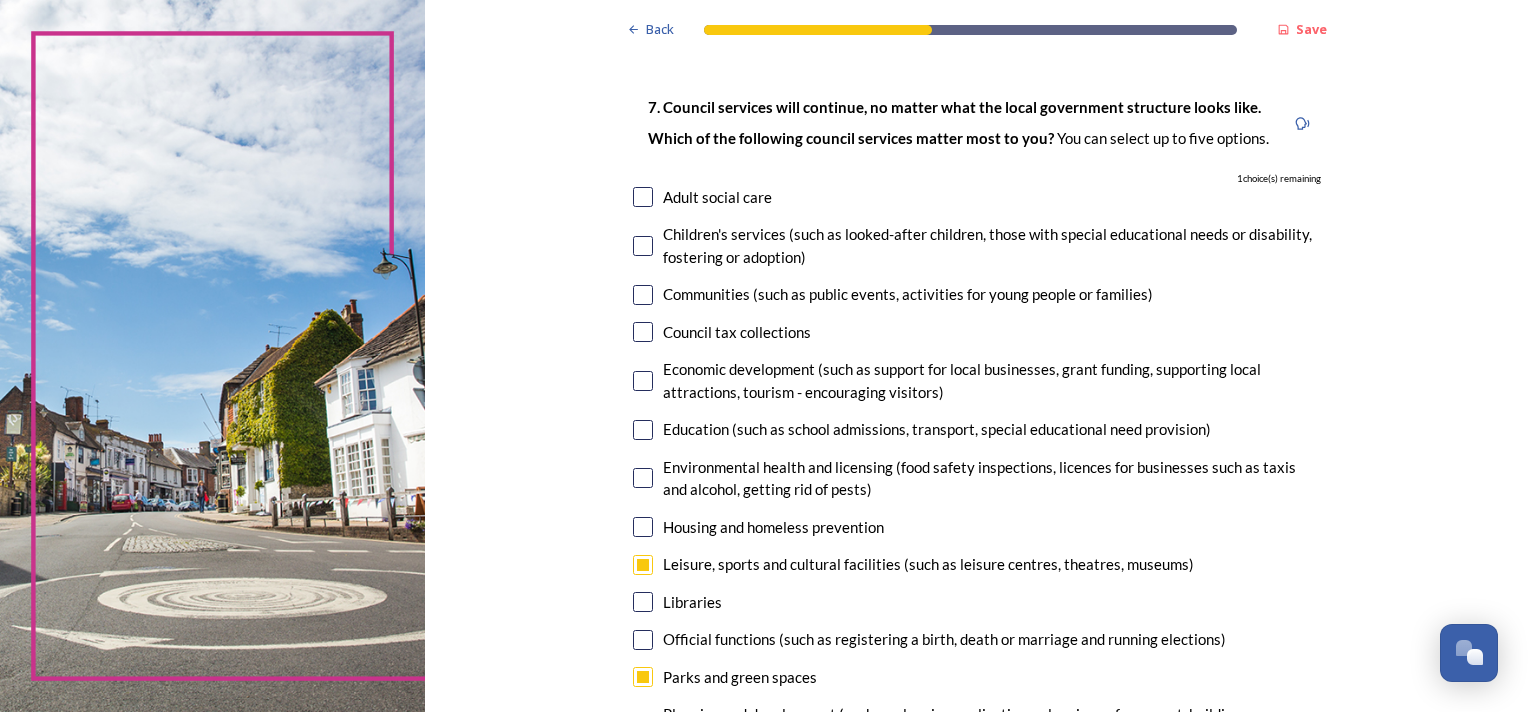 click at bounding box center [643, 332] 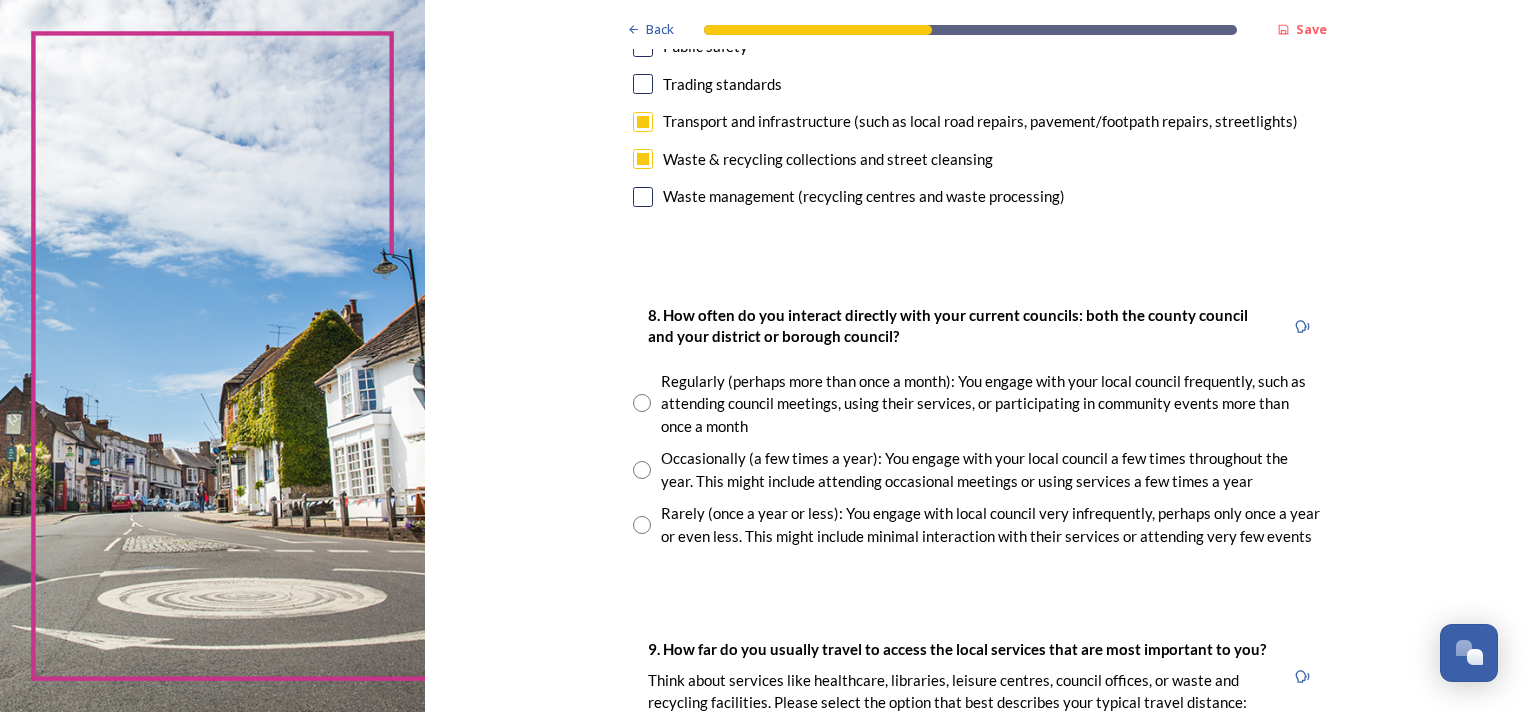 scroll, scrollTop: 900, scrollLeft: 0, axis: vertical 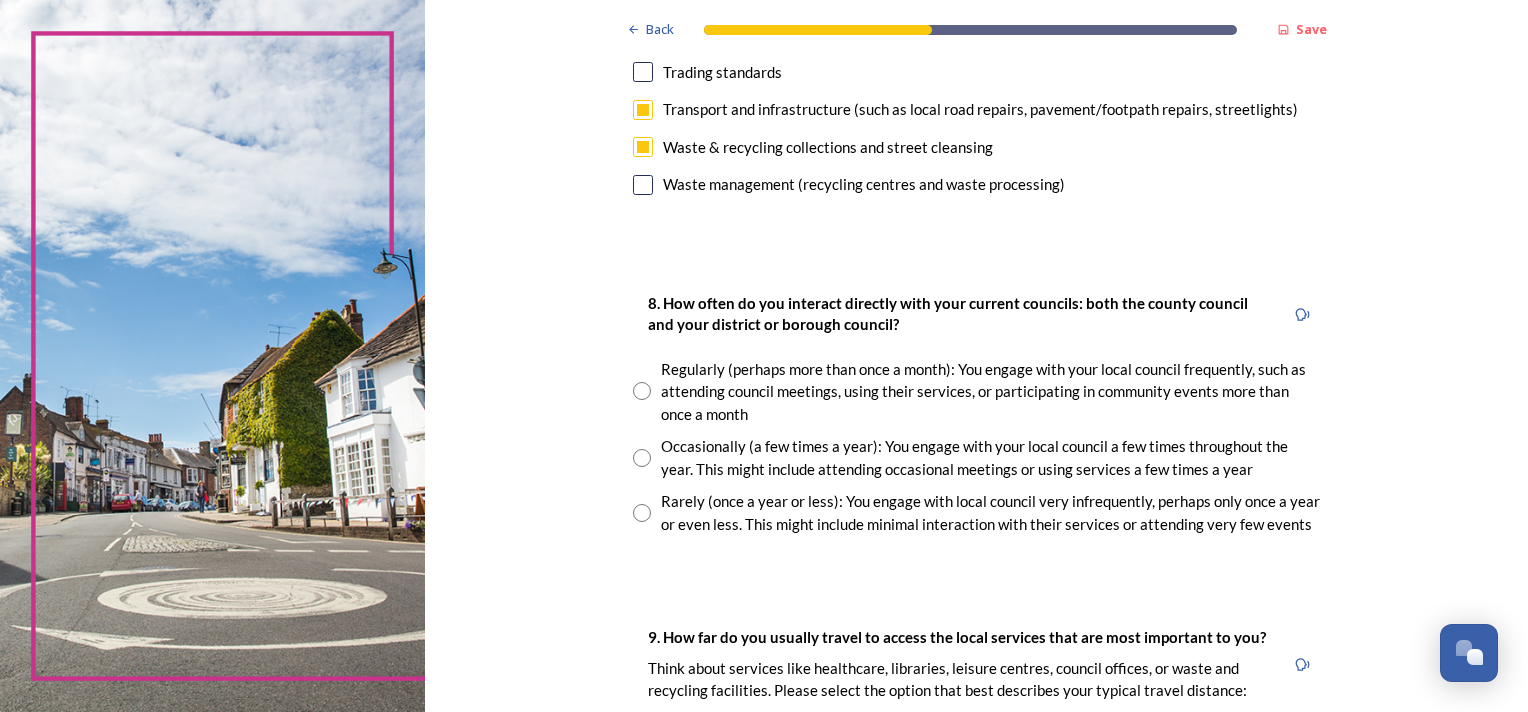click at bounding box center (642, 458) 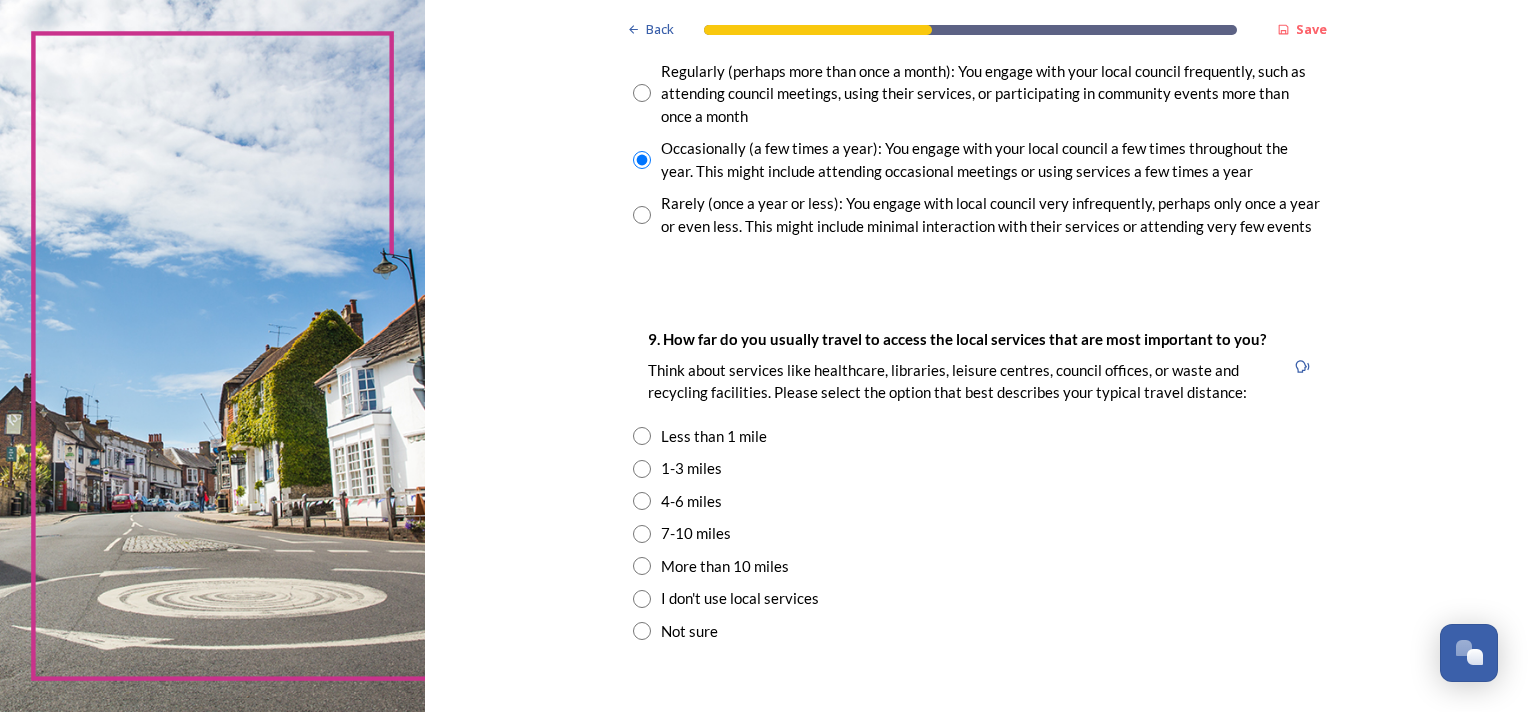 scroll, scrollTop: 1200, scrollLeft: 0, axis: vertical 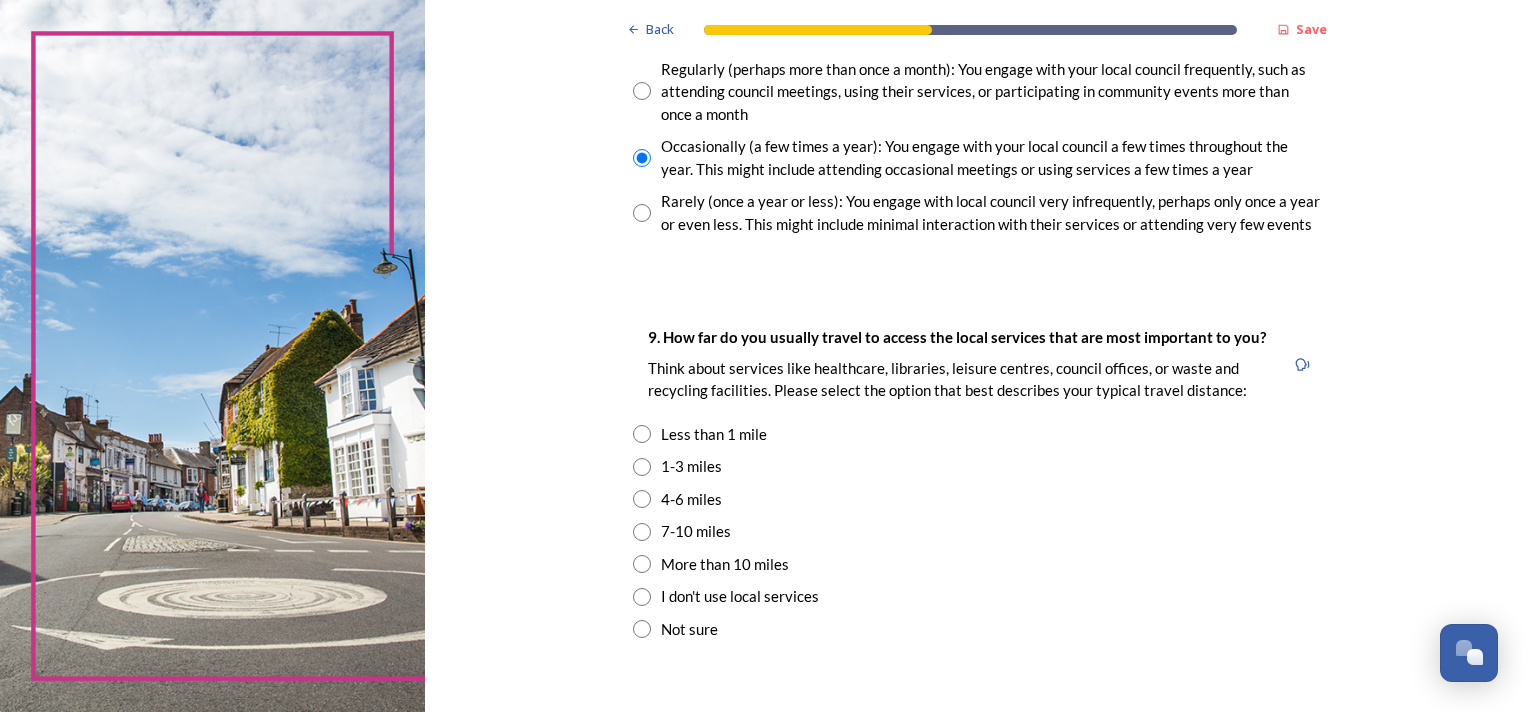 click at bounding box center (642, 467) 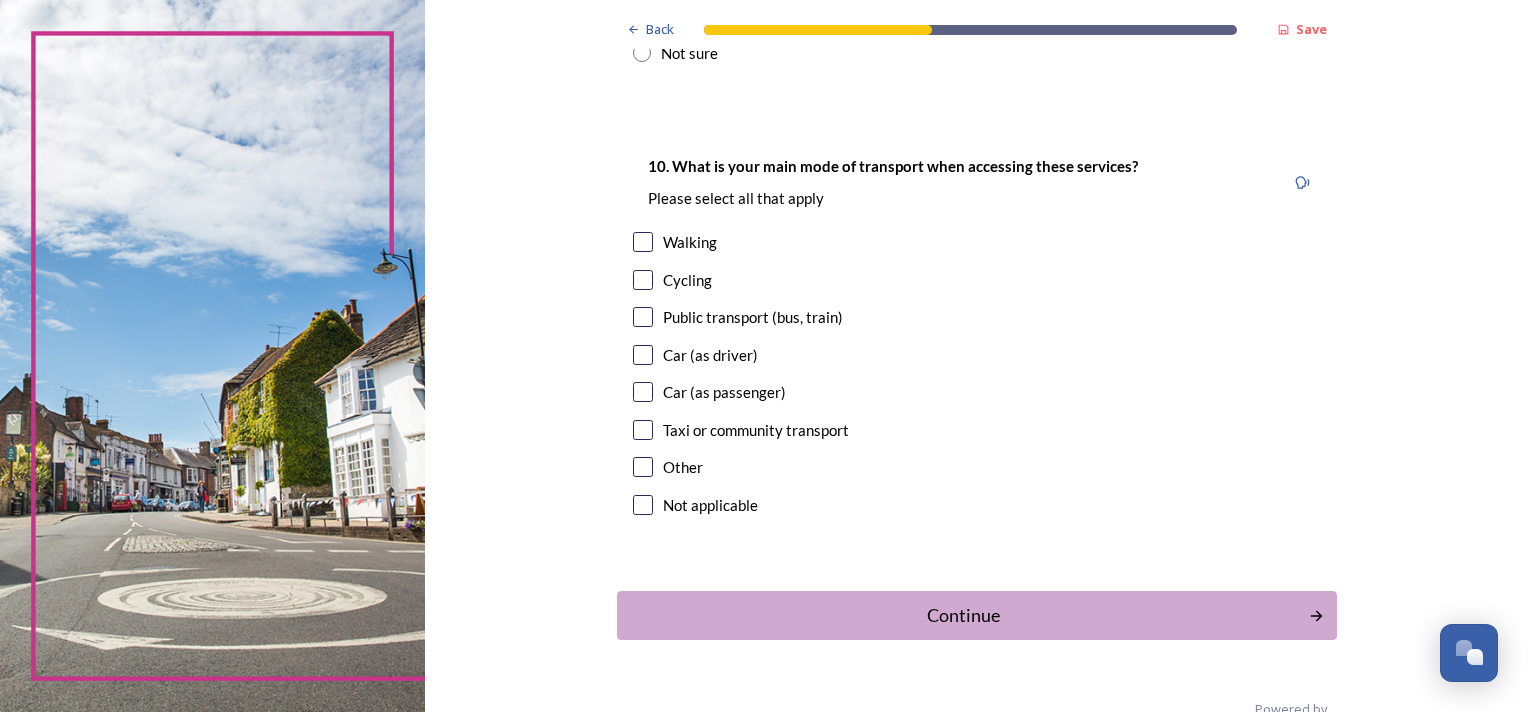 scroll, scrollTop: 1800, scrollLeft: 0, axis: vertical 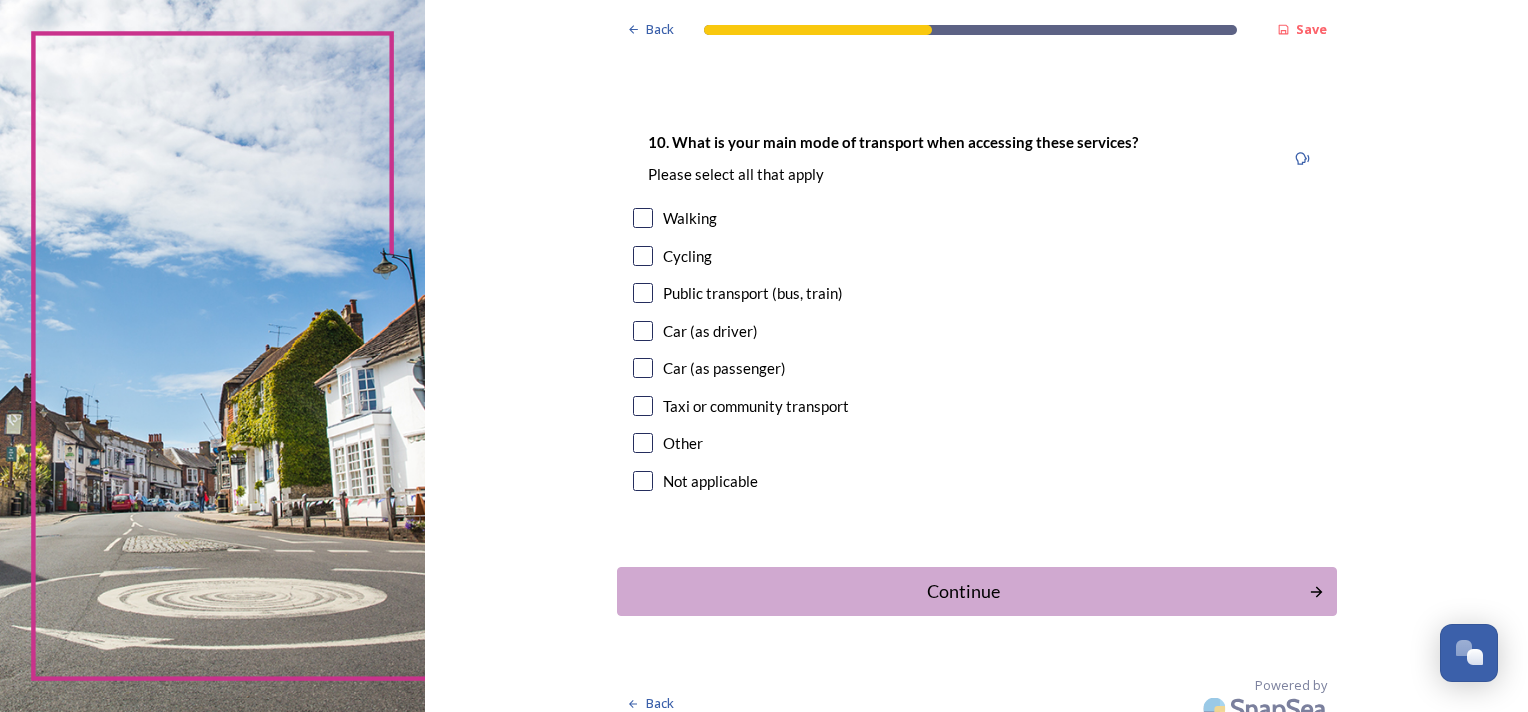 click on "Car (as driver)" at bounding box center (710, 331) 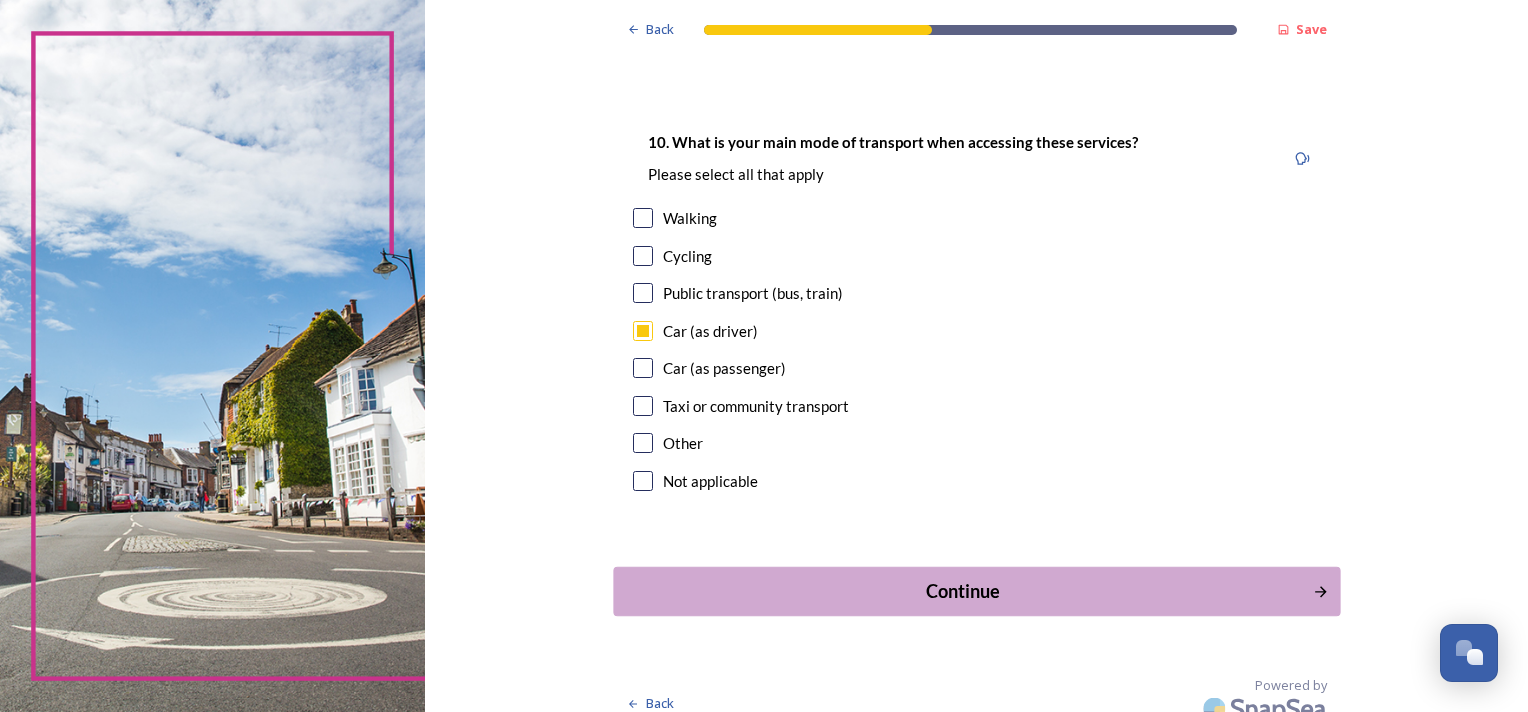 click on "Continue" at bounding box center (962, 591) 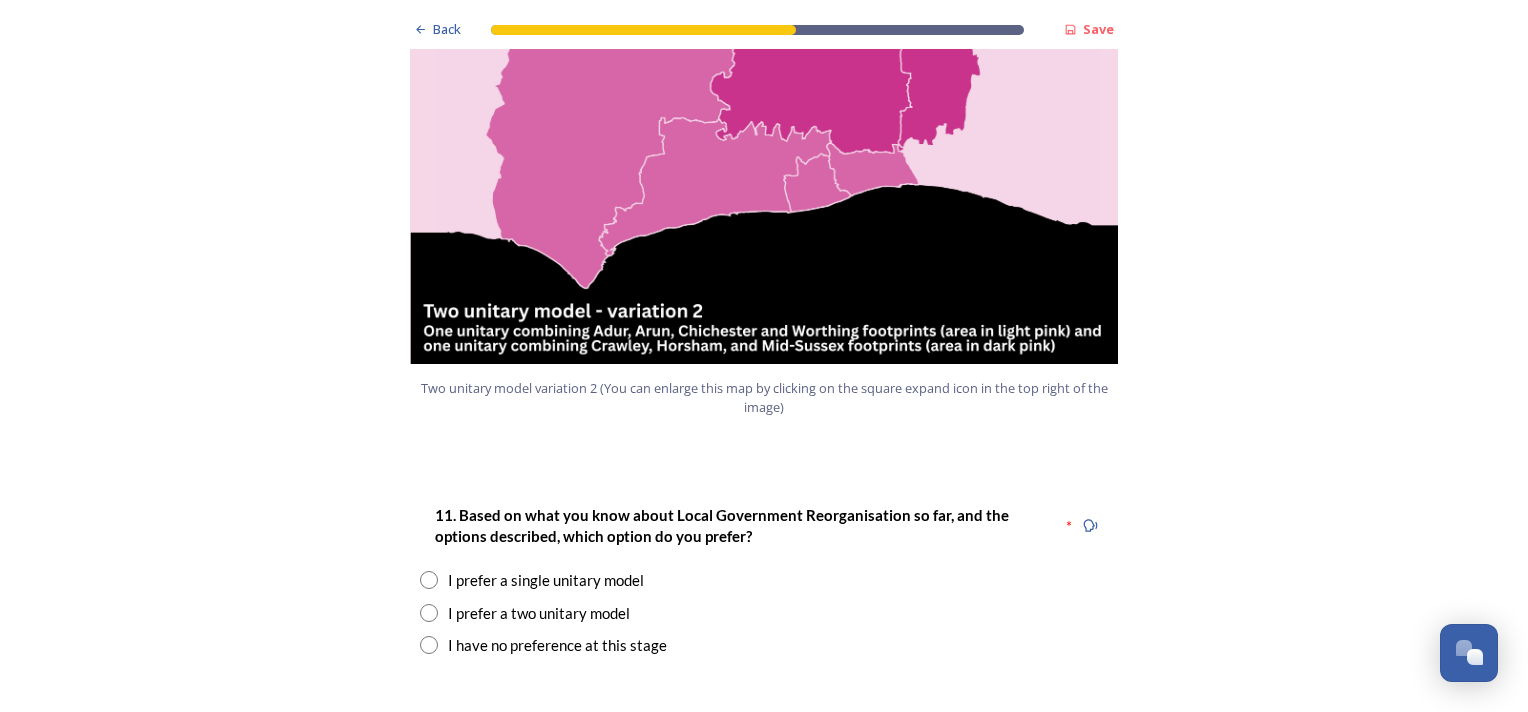 scroll, scrollTop: 2600, scrollLeft: 0, axis: vertical 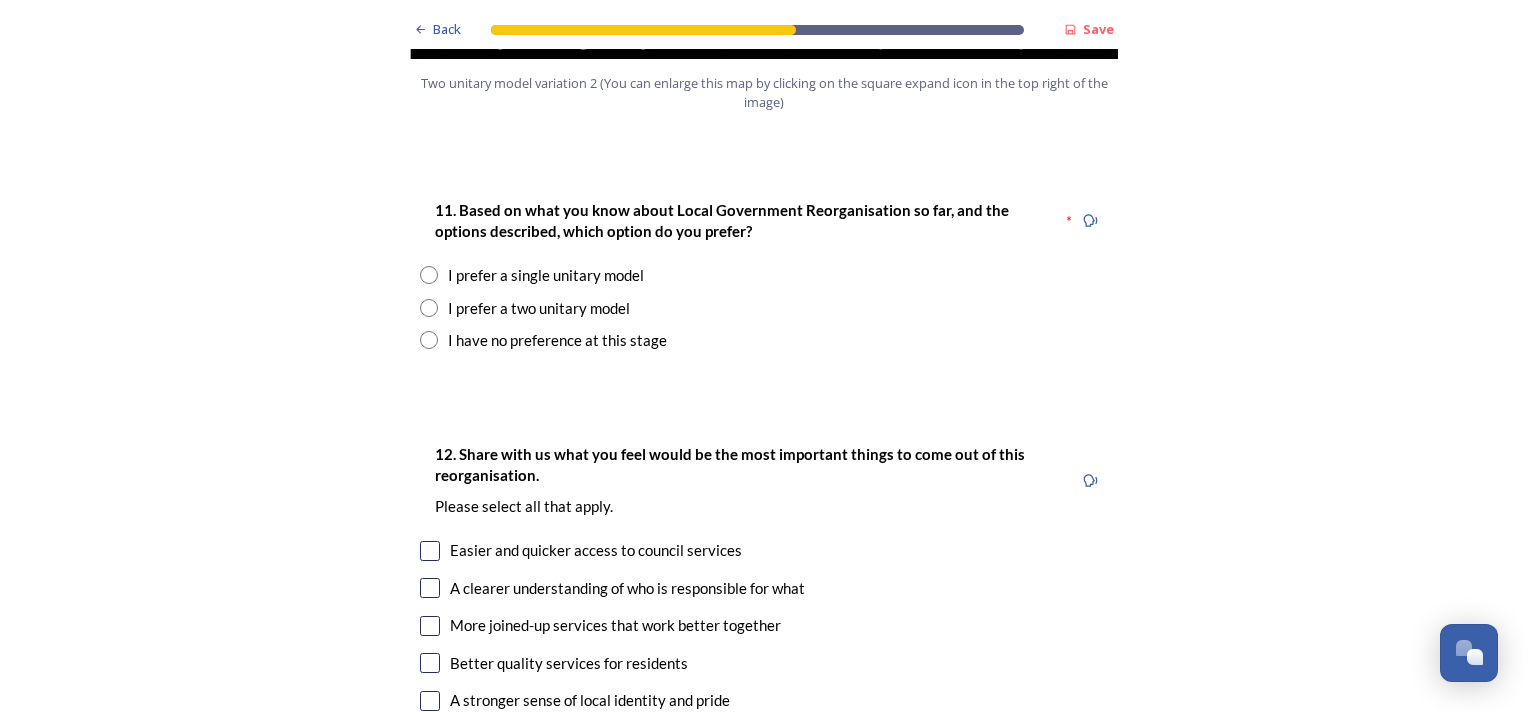 click at bounding box center (429, 308) 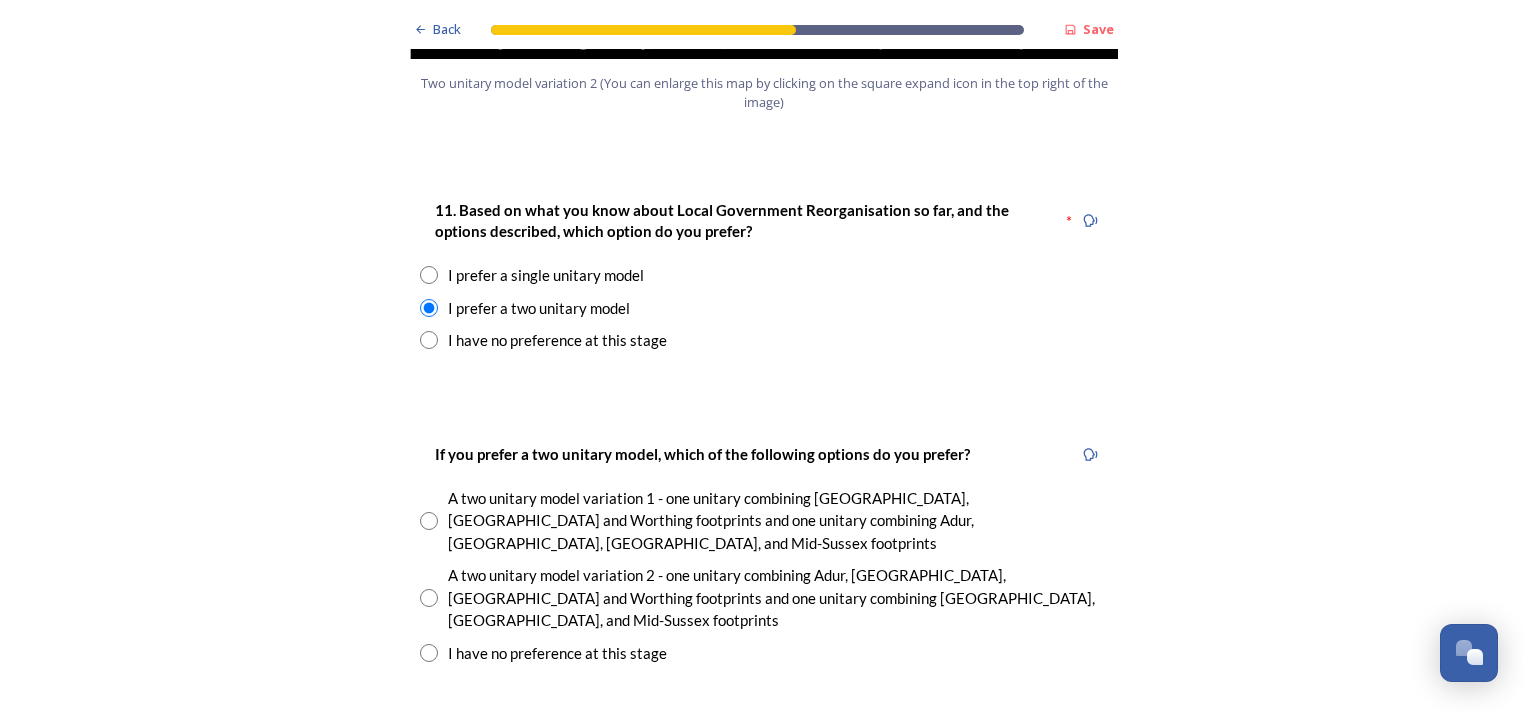 click at bounding box center [429, 598] 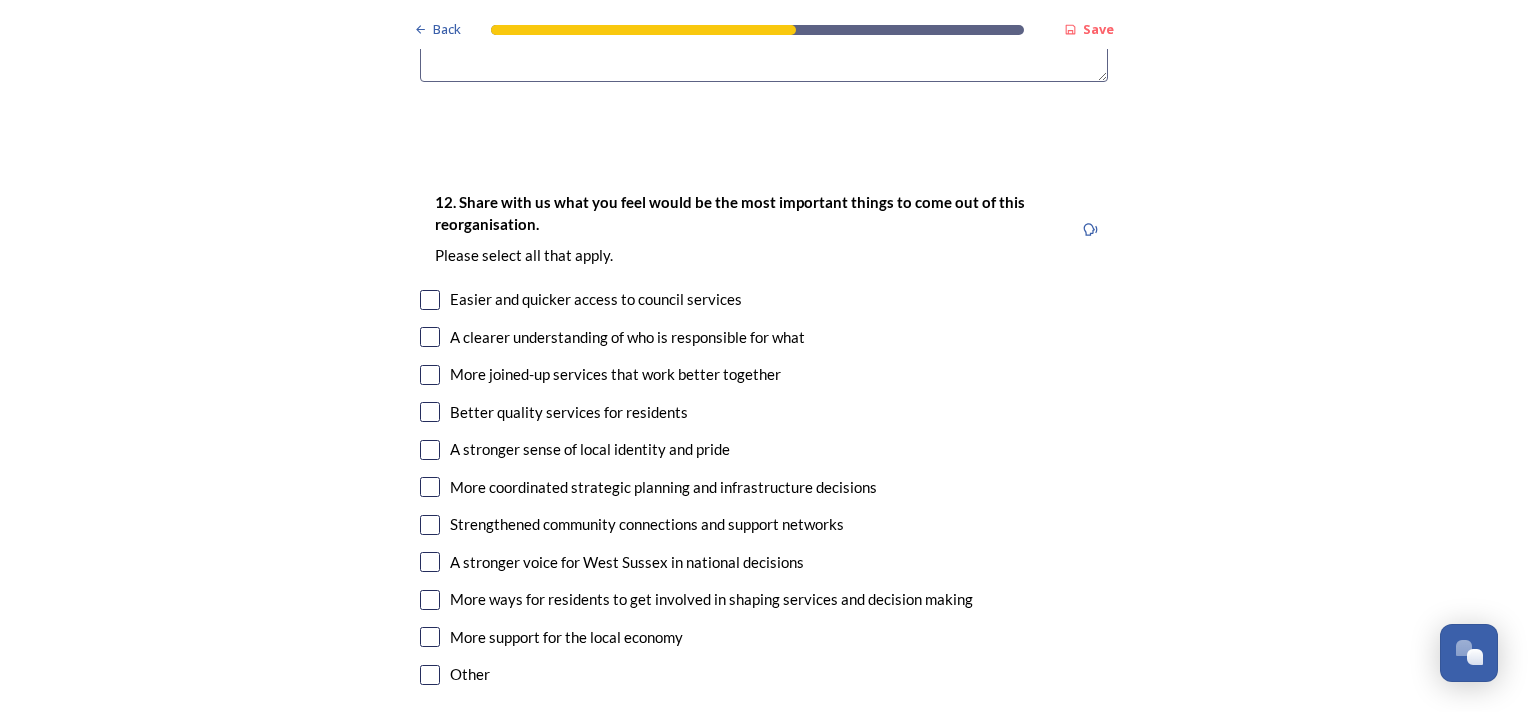 scroll, scrollTop: 3600, scrollLeft: 0, axis: vertical 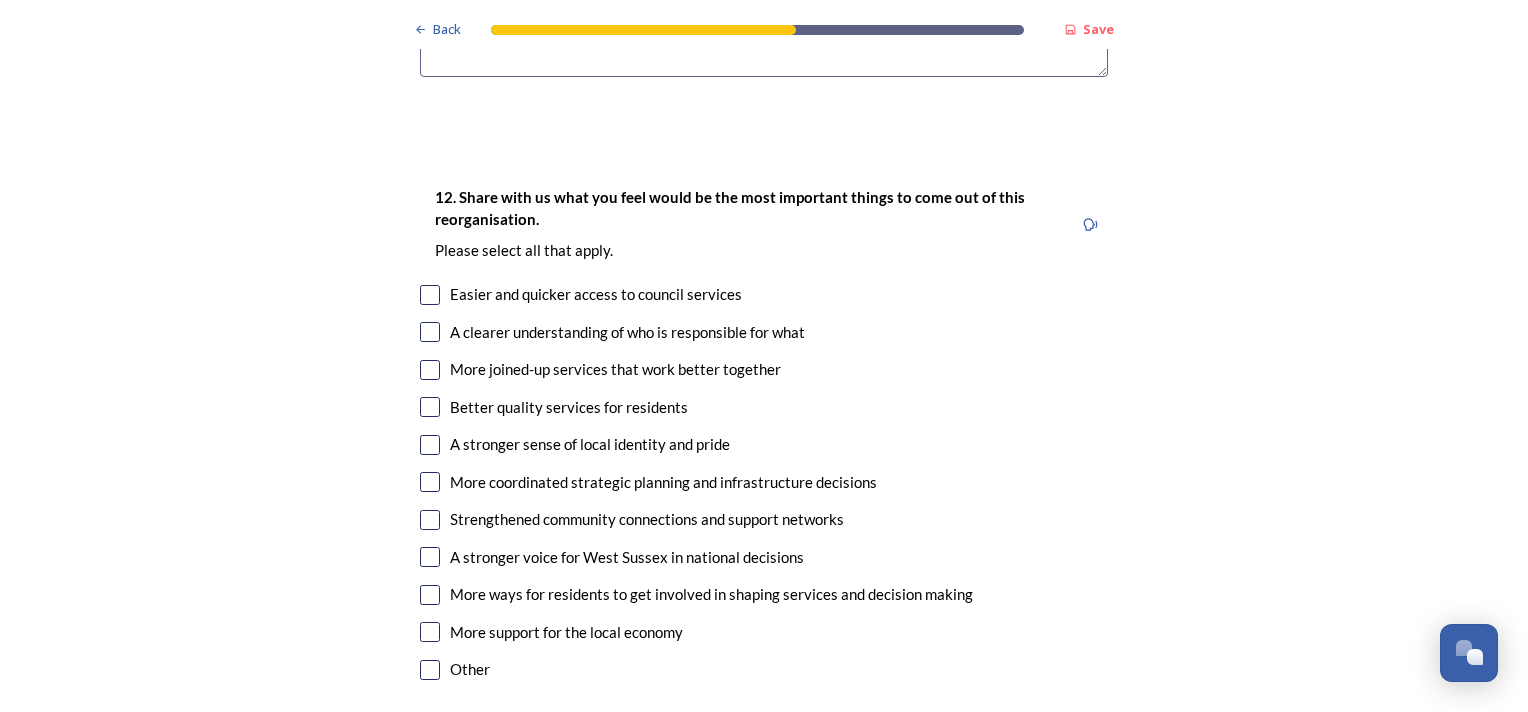 click at bounding box center (430, 370) 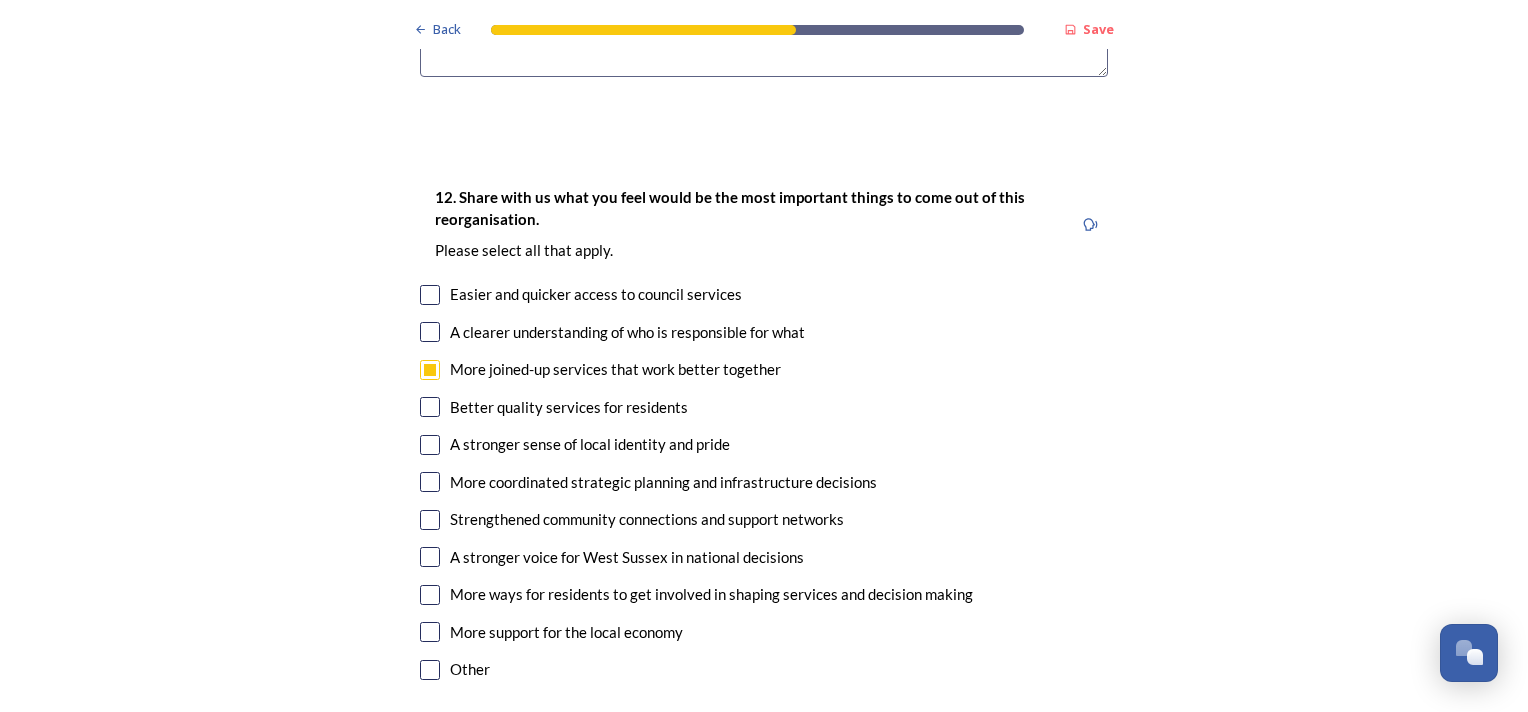 click at bounding box center (430, 407) 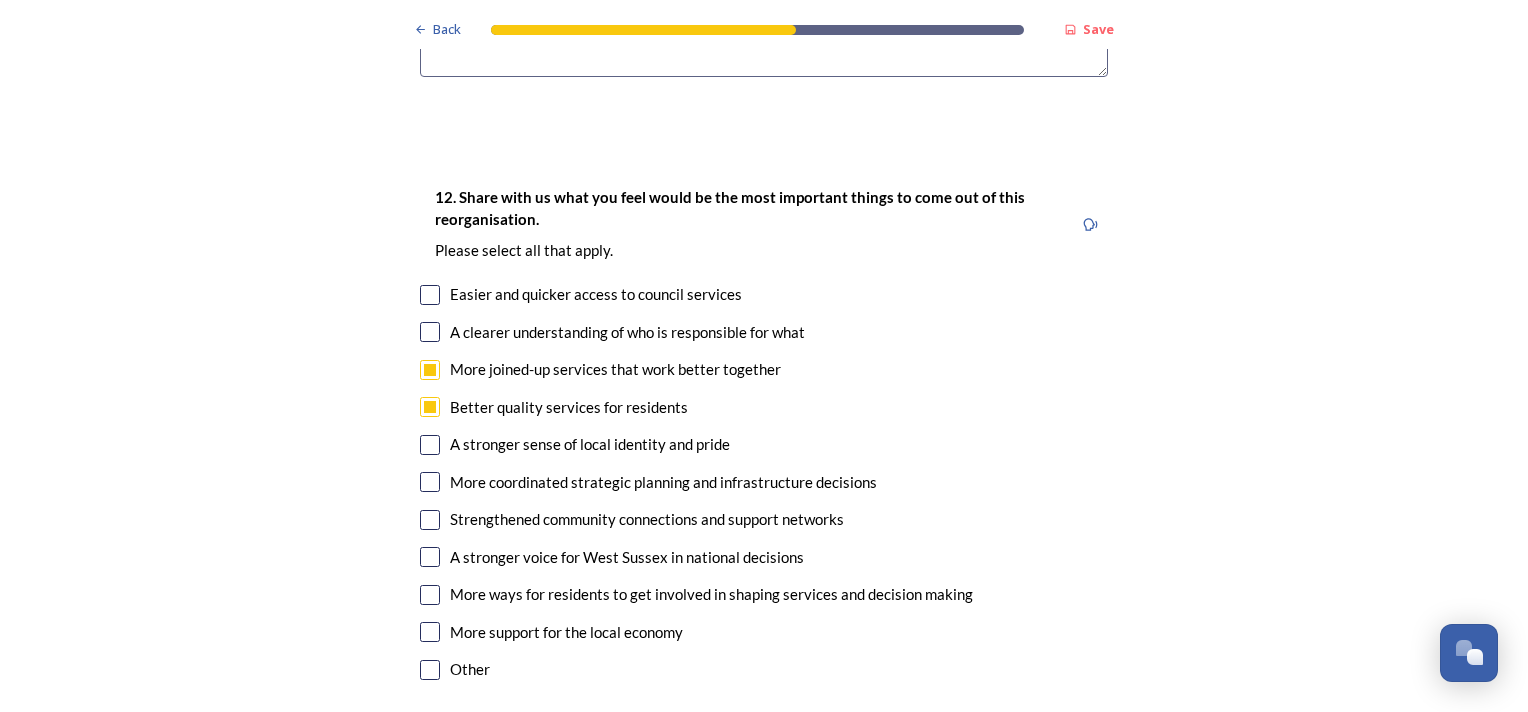 click at bounding box center [430, 557] 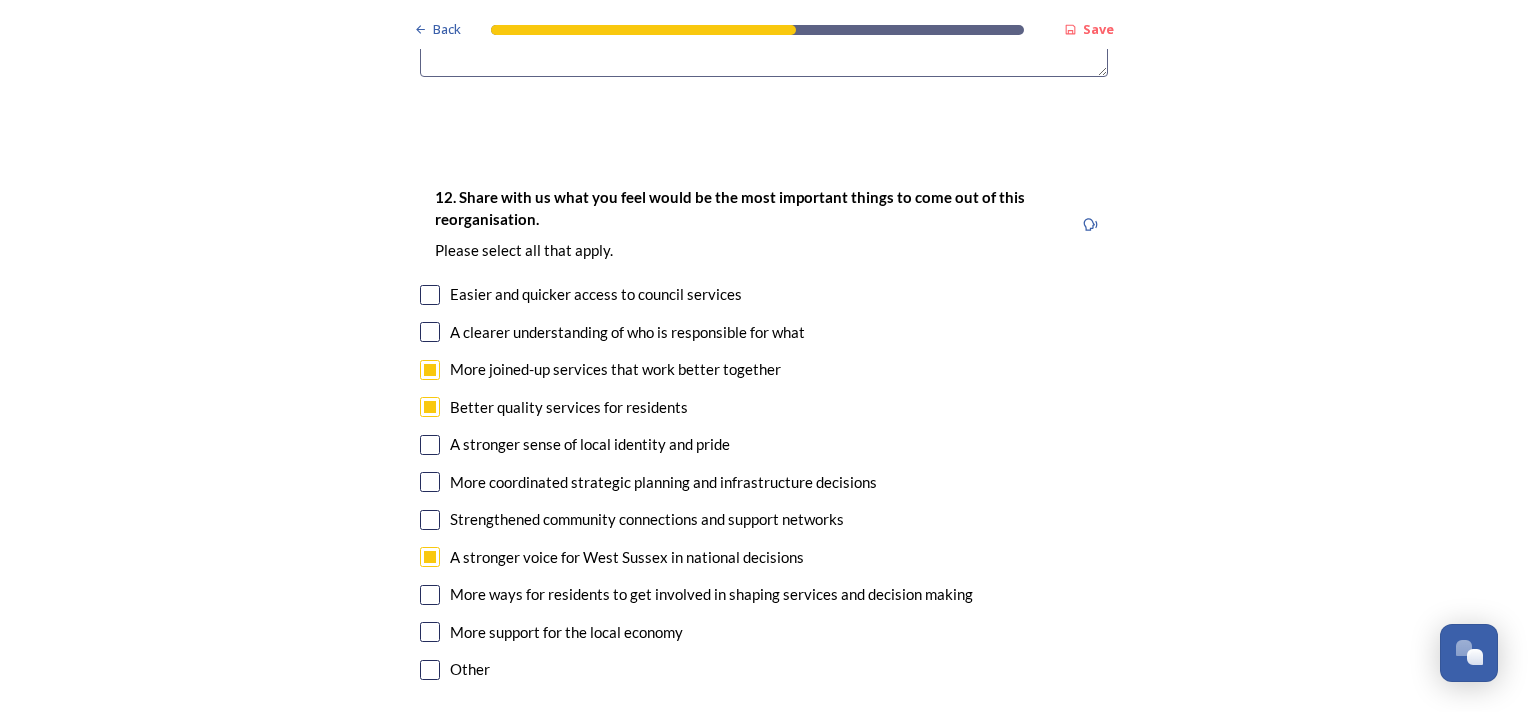 click at bounding box center (430, 332) 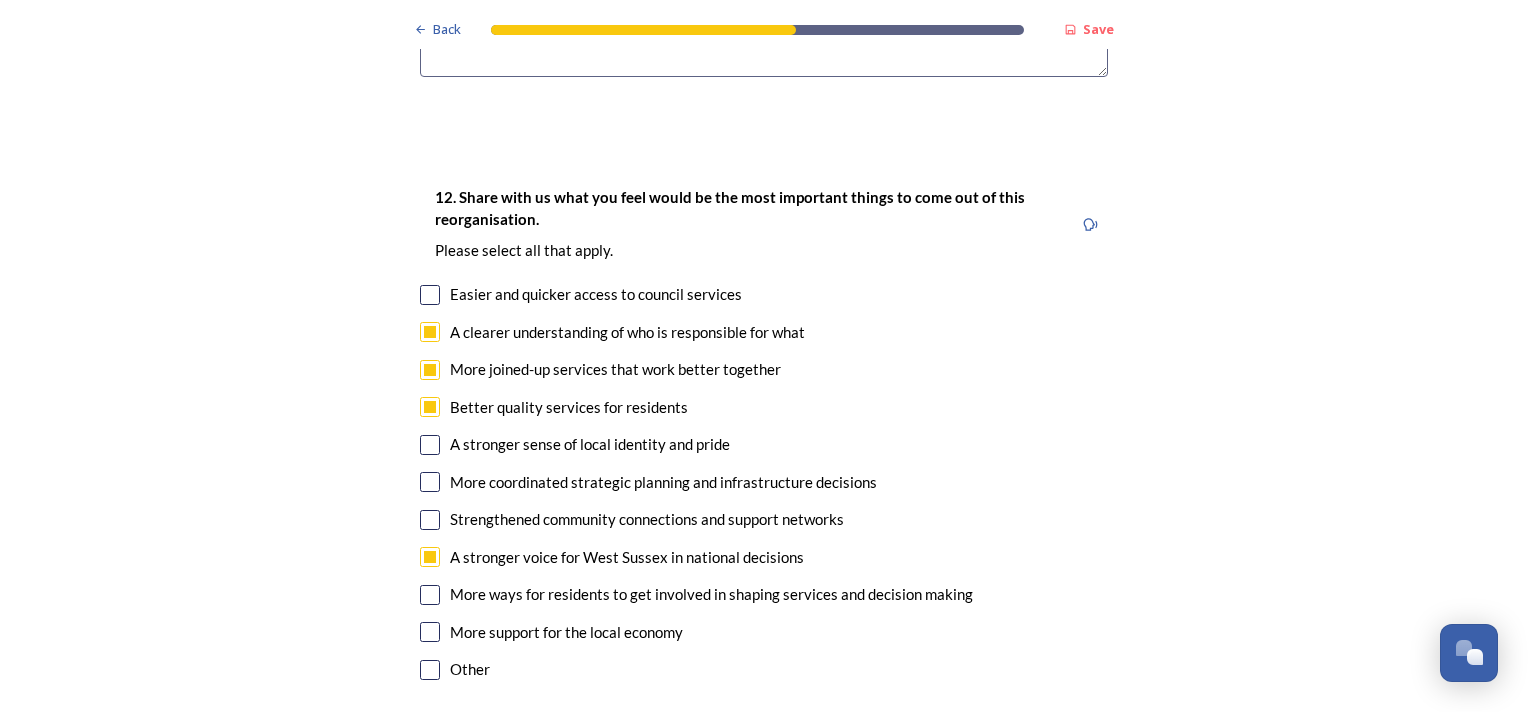 click at bounding box center (430, 295) 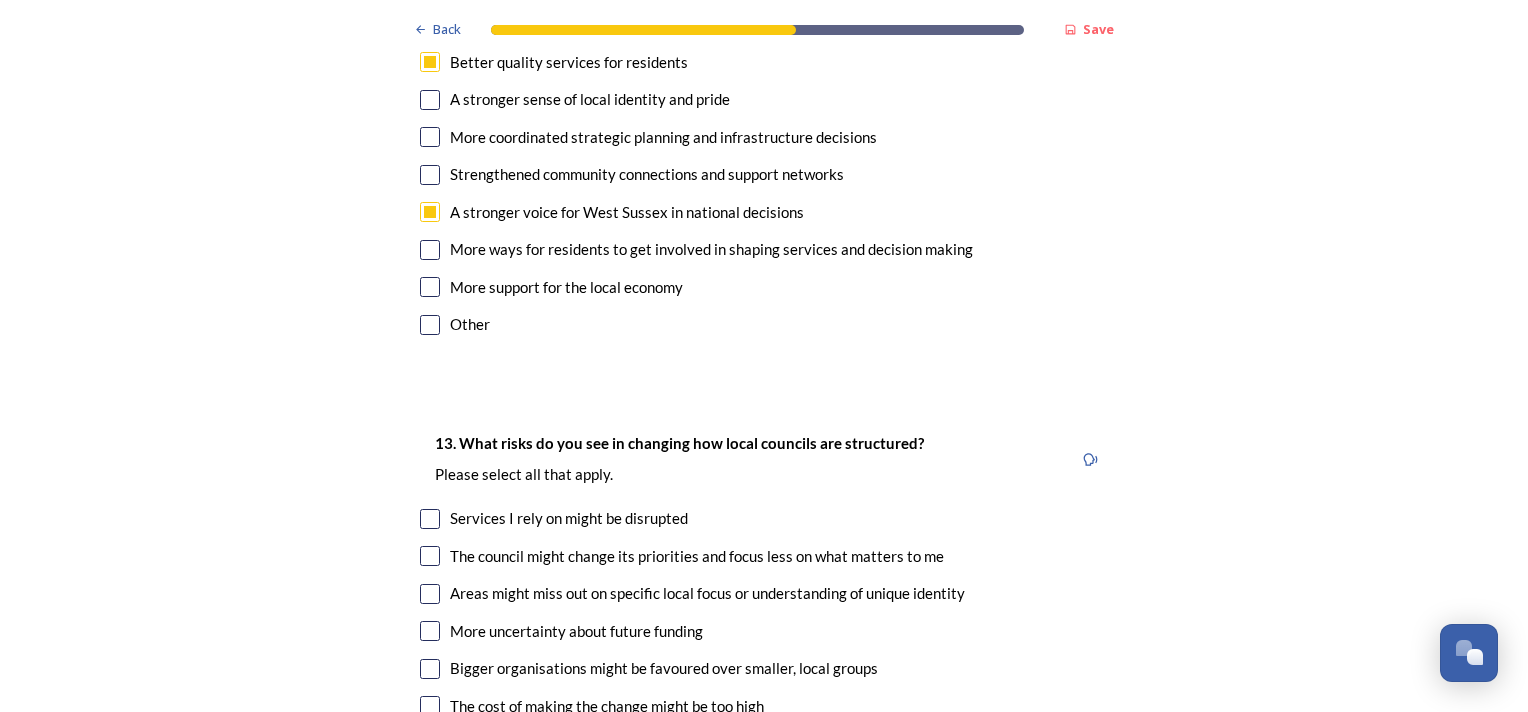 scroll, scrollTop: 4000, scrollLeft: 0, axis: vertical 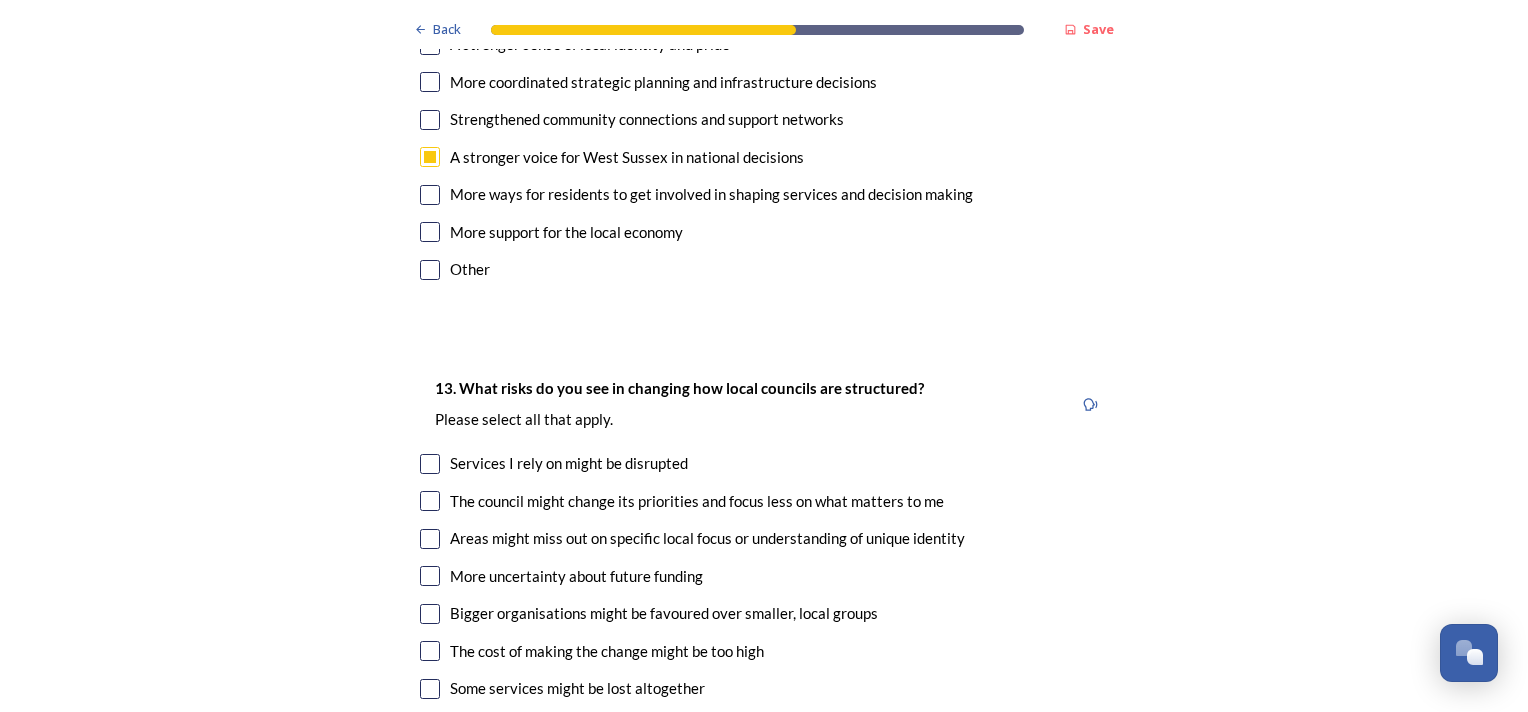 click at bounding box center [430, 464] 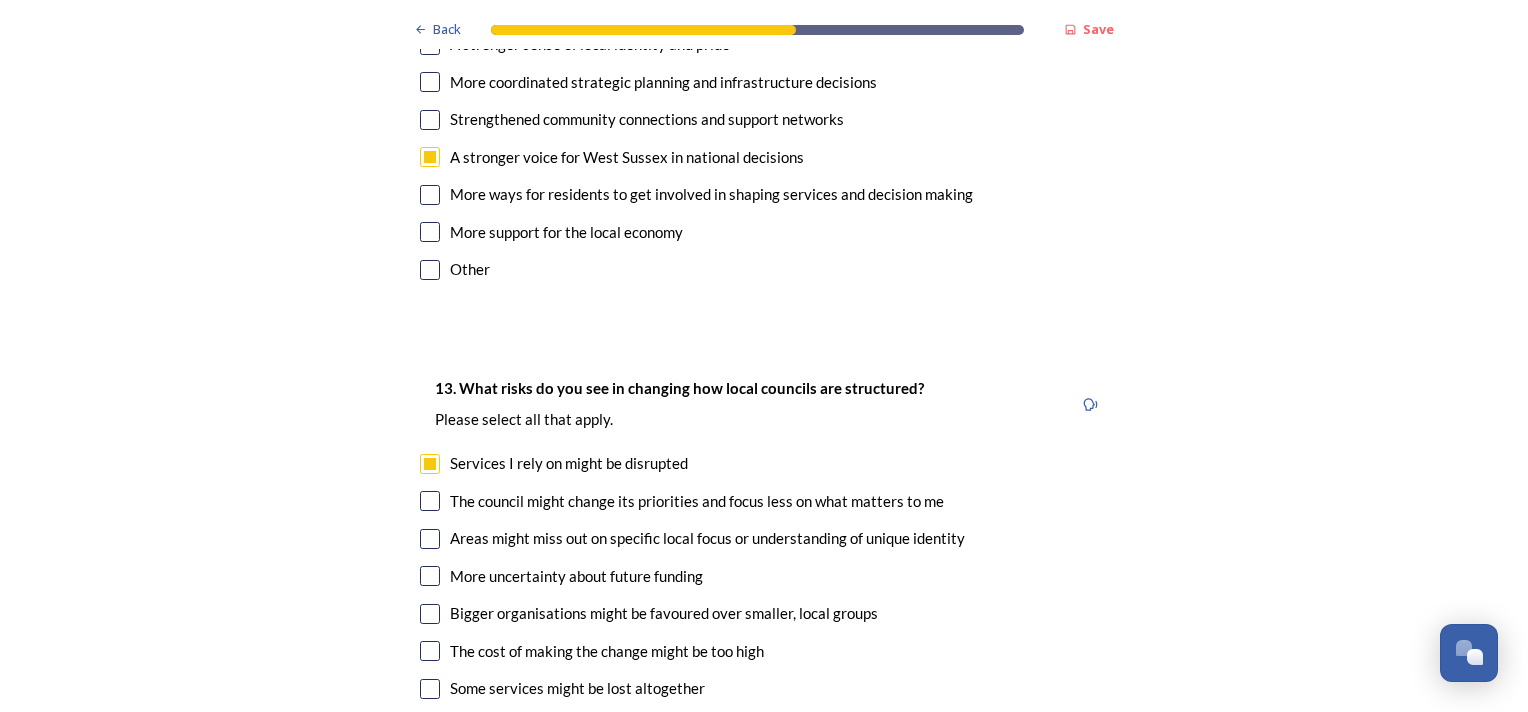 click at bounding box center (430, 539) 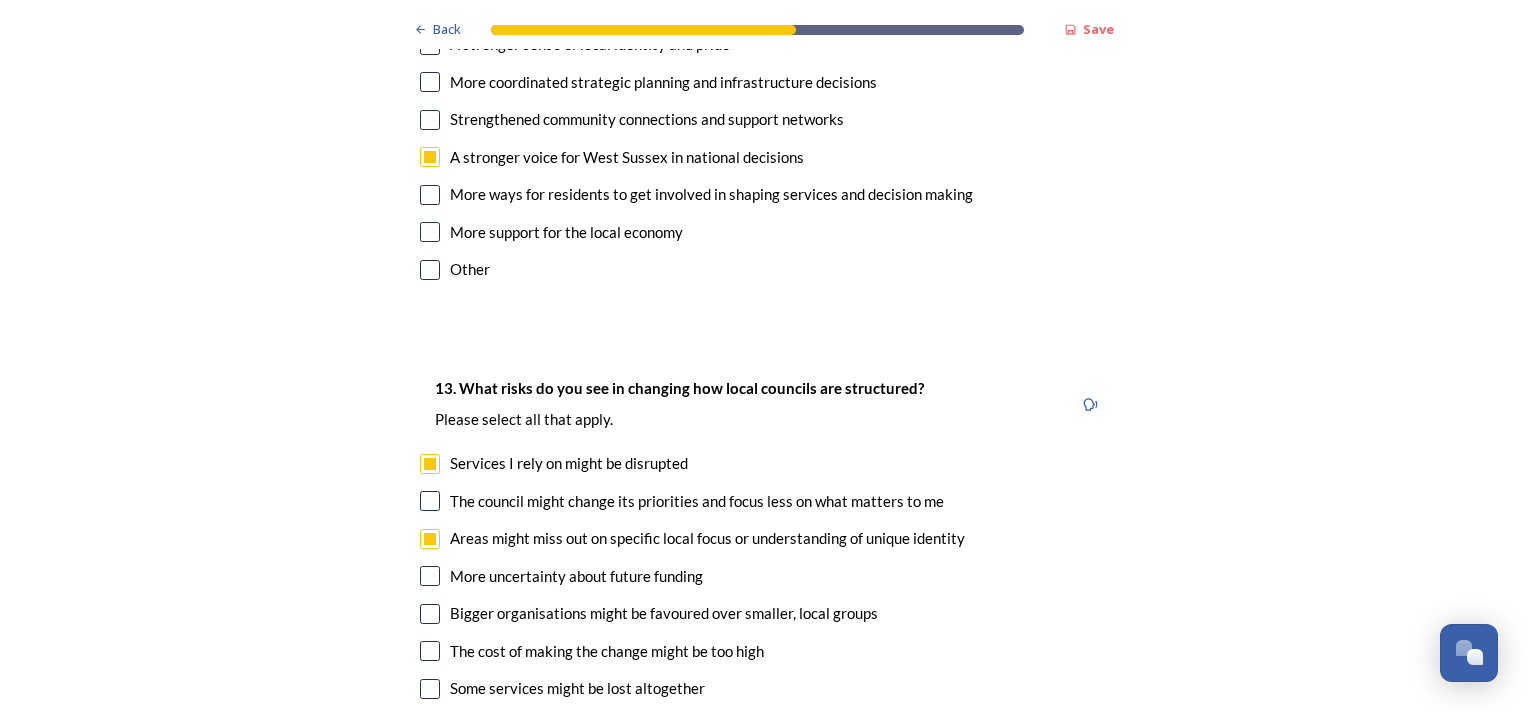 click at bounding box center (430, 614) 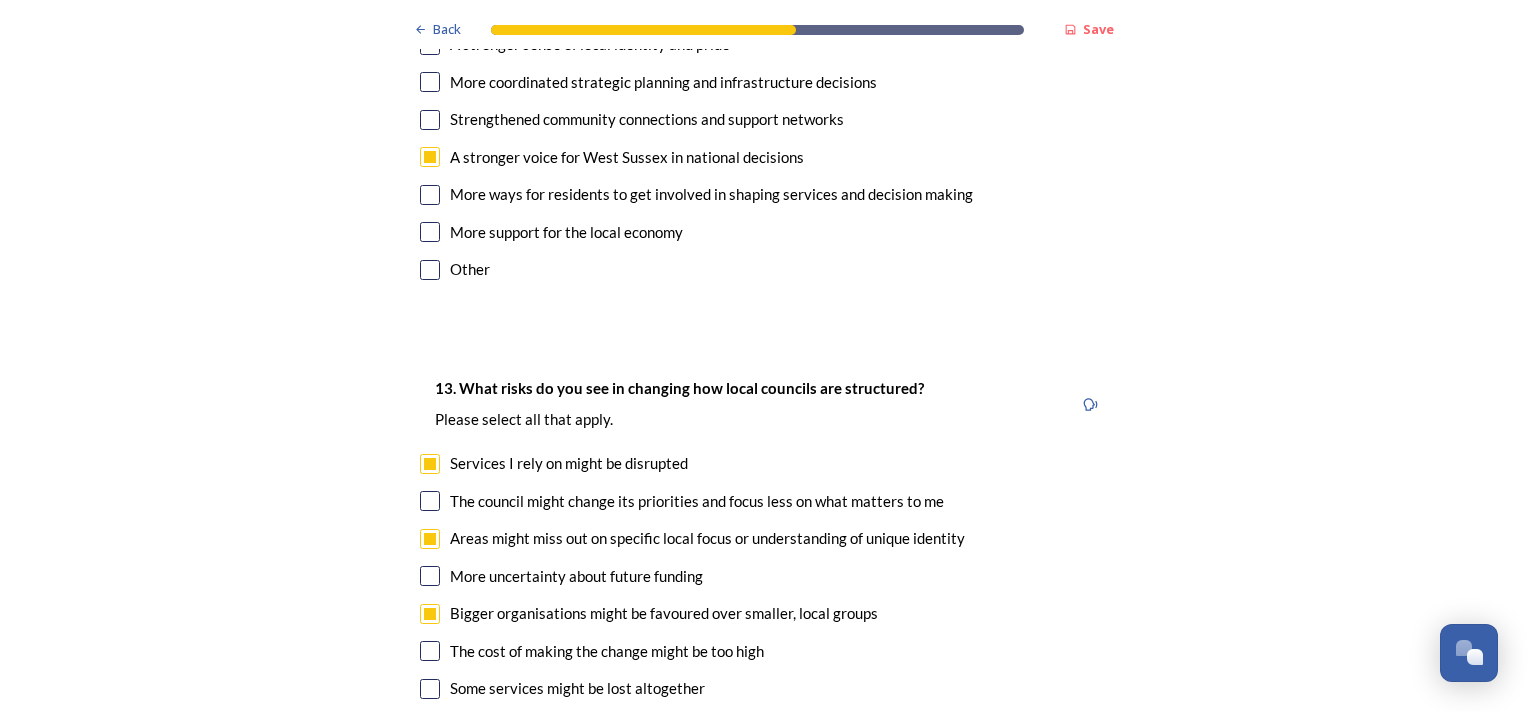 click at bounding box center [430, 651] 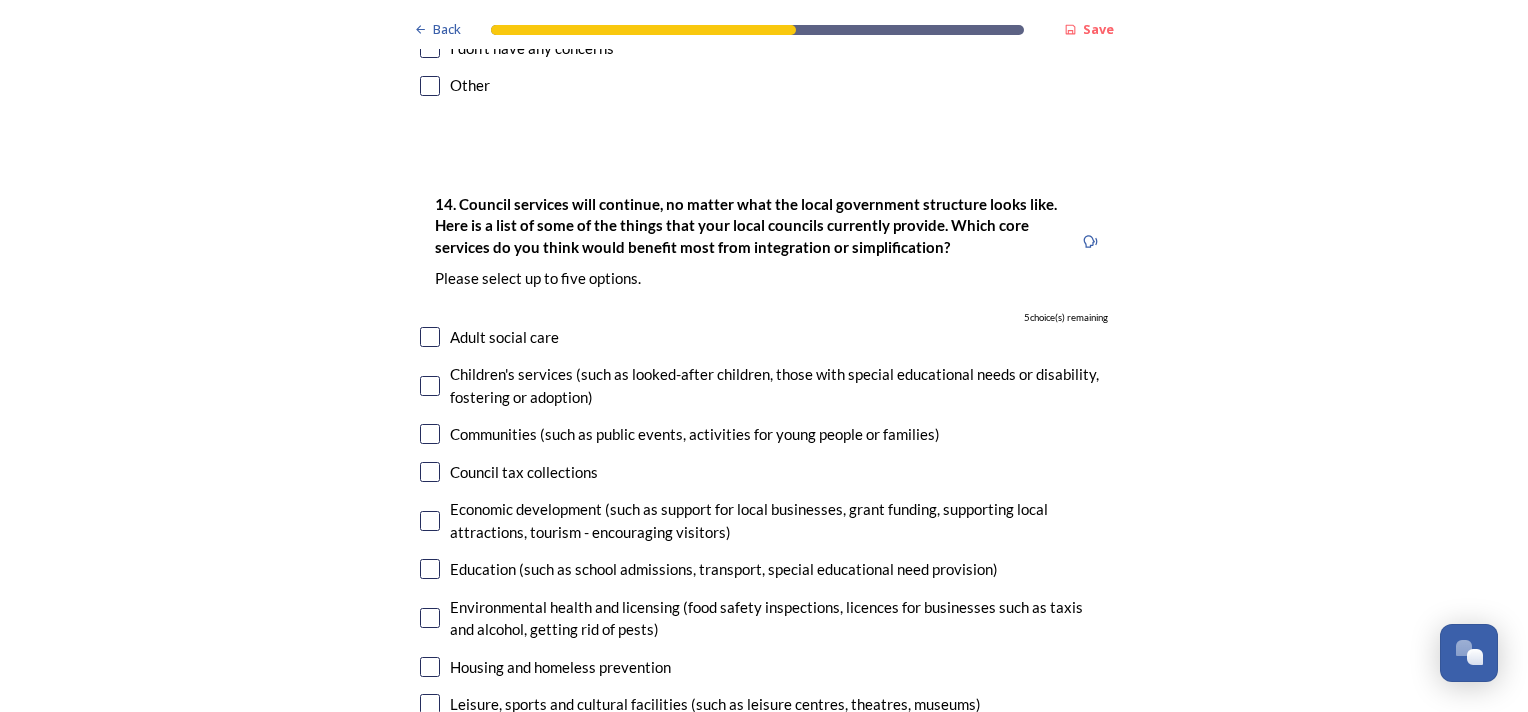scroll, scrollTop: 4700, scrollLeft: 0, axis: vertical 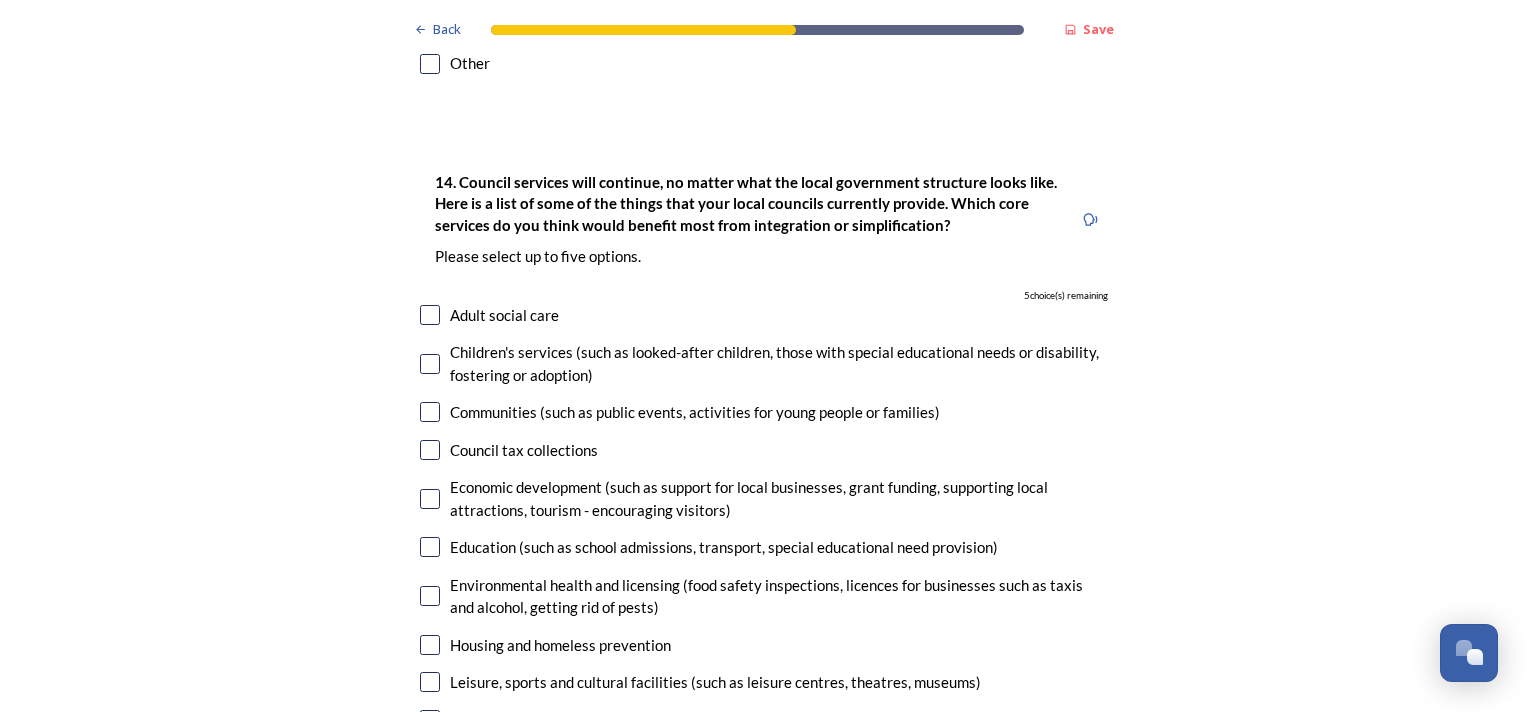 click at bounding box center [430, 450] 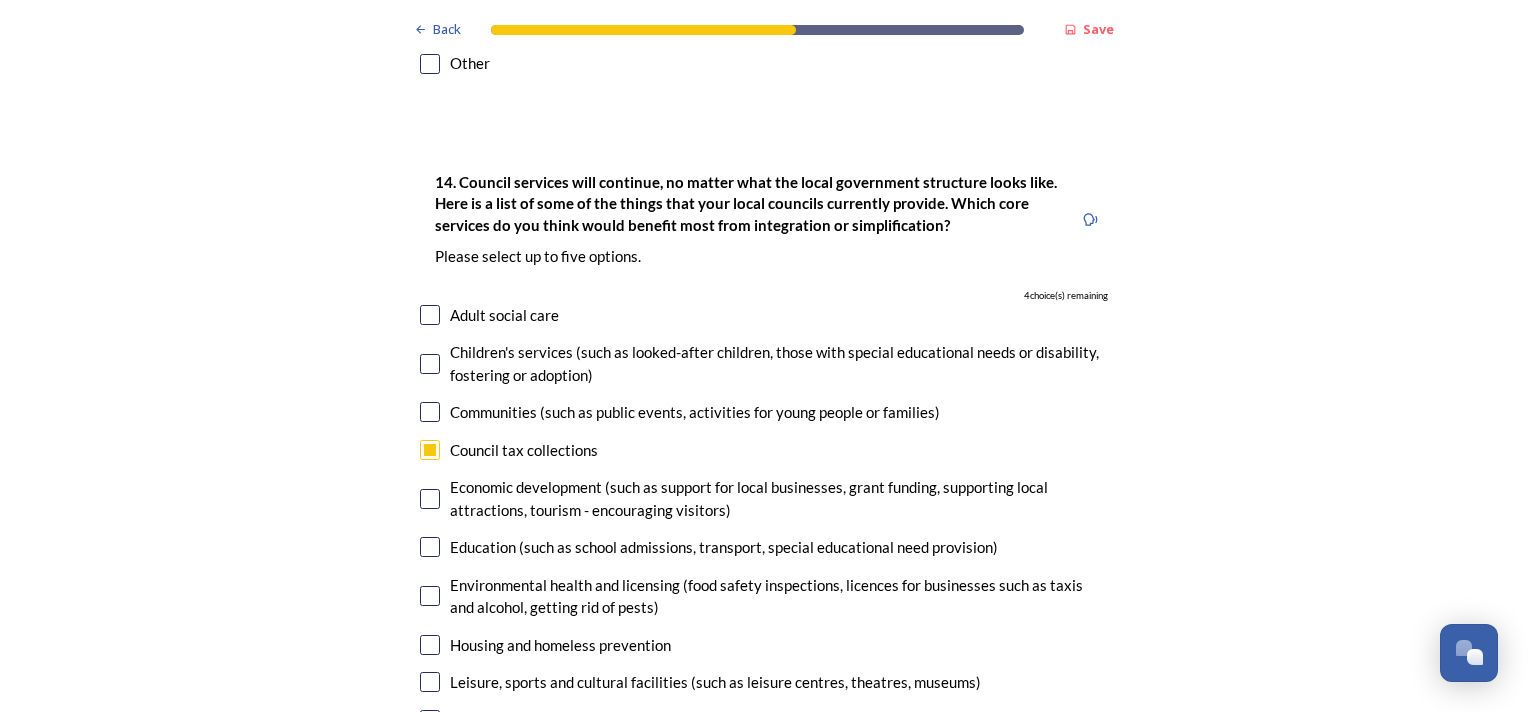 scroll, scrollTop: 4800, scrollLeft: 0, axis: vertical 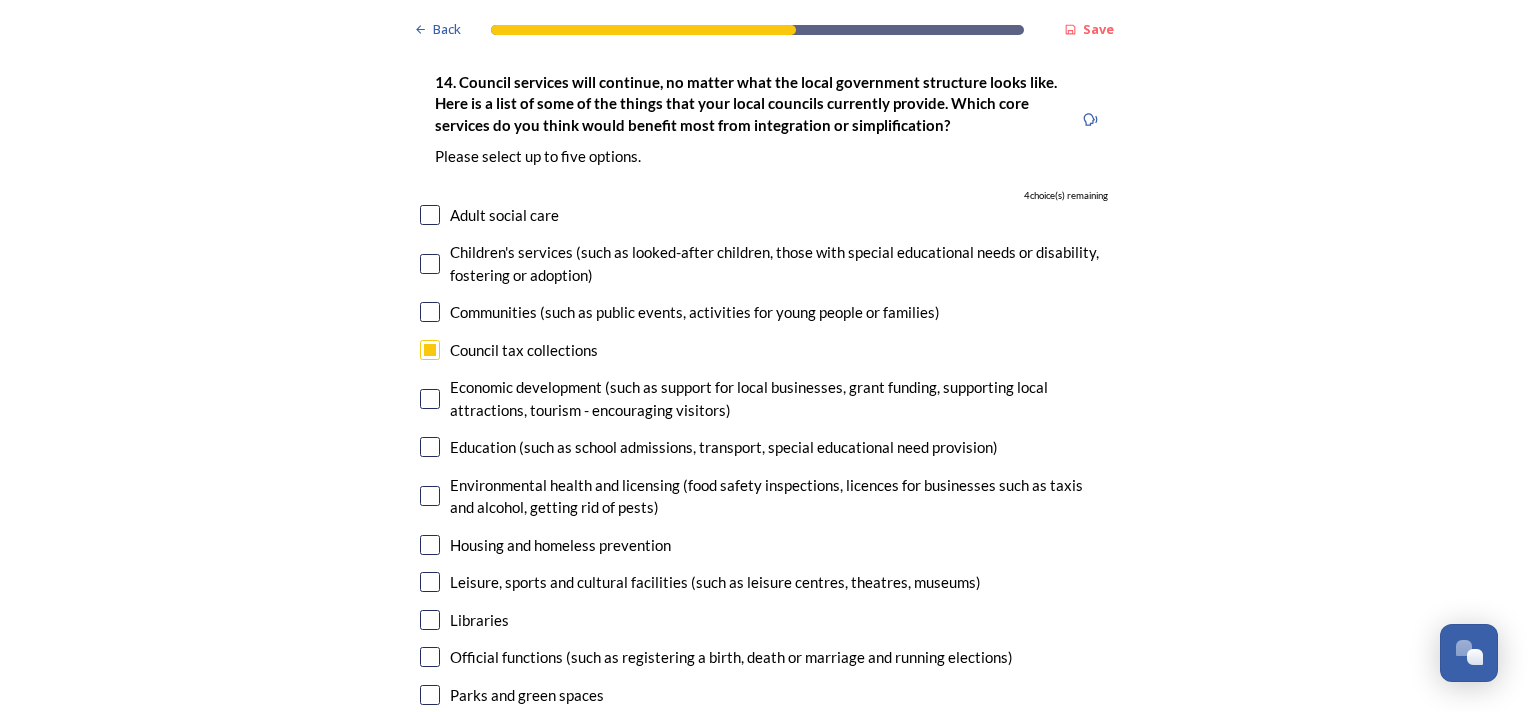 click at bounding box center (430, 447) 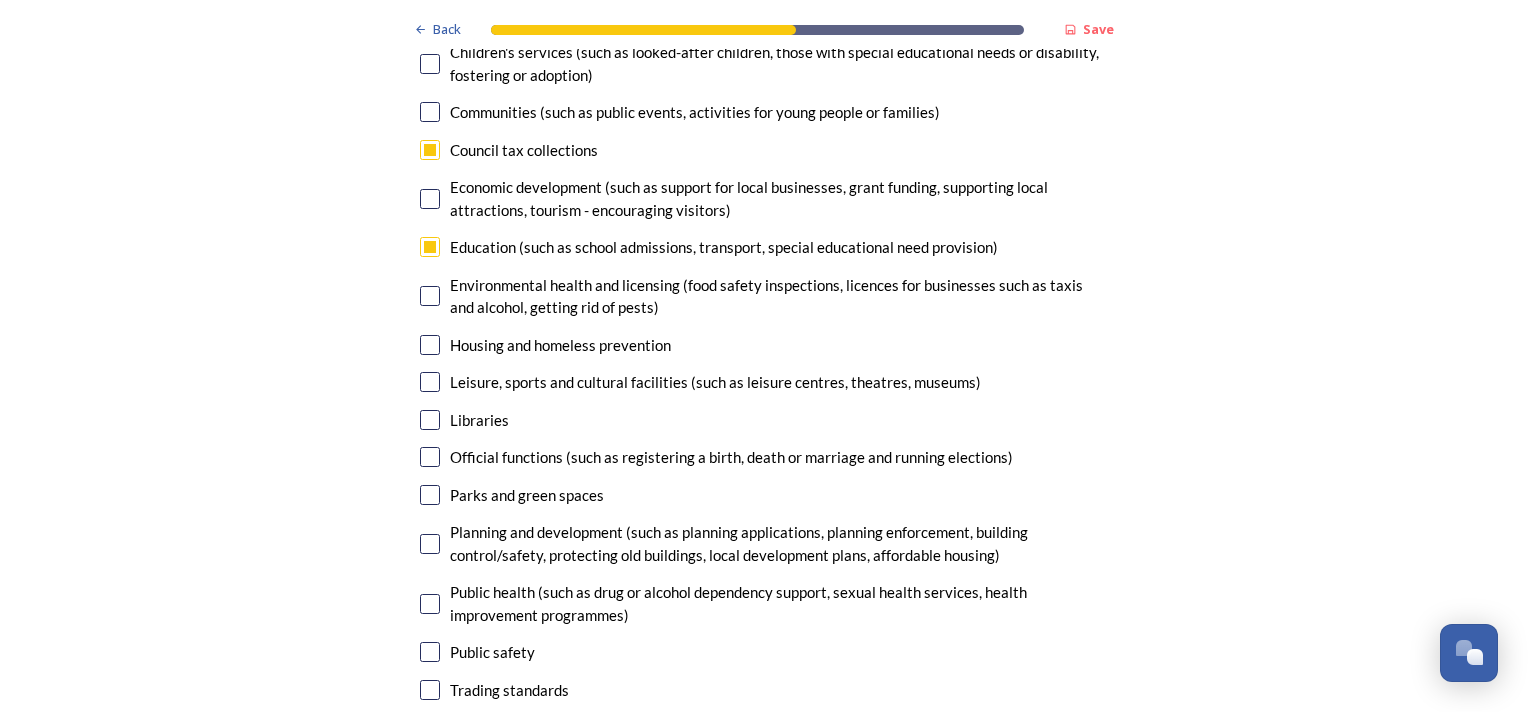scroll, scrollTop: 5100, scrollLeft: 0, axis: vertical 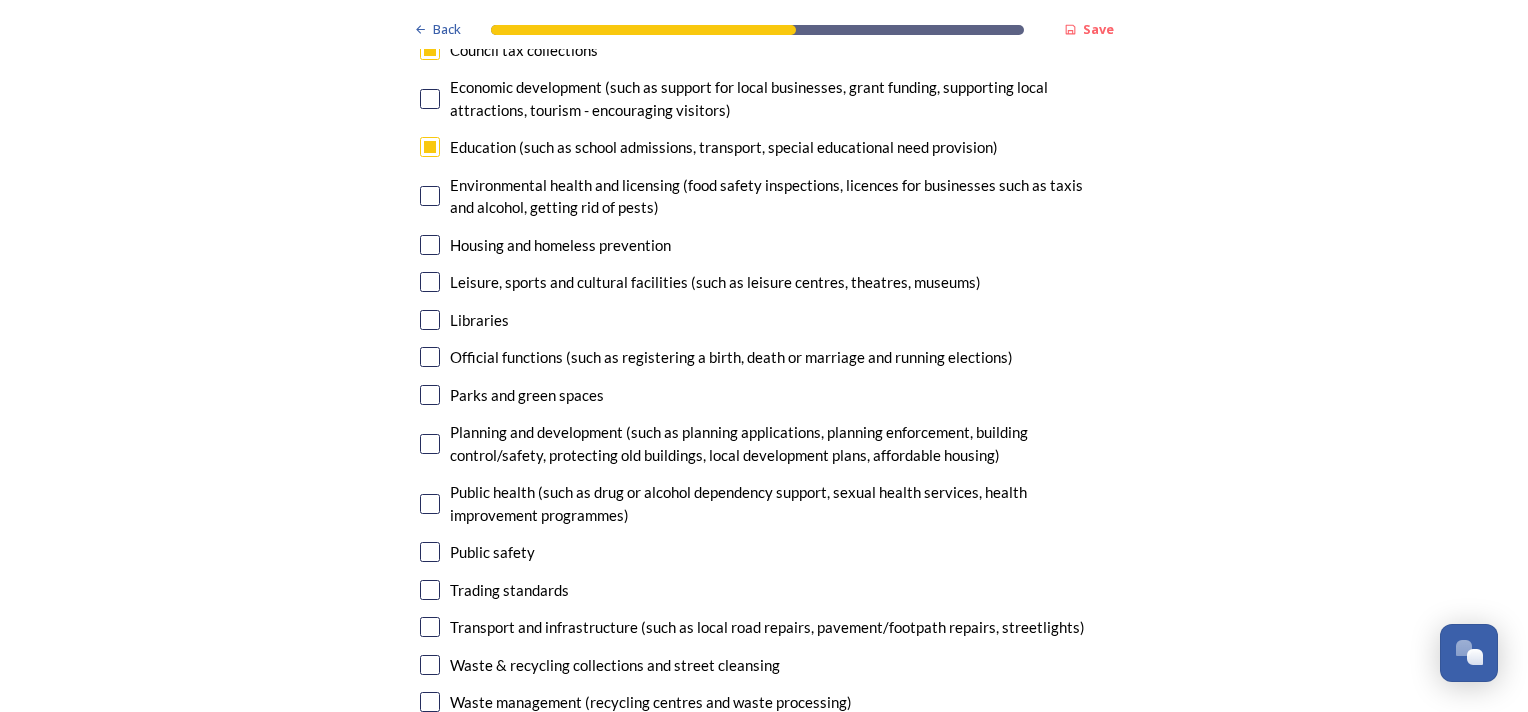 click at bounding box center (430, 590) 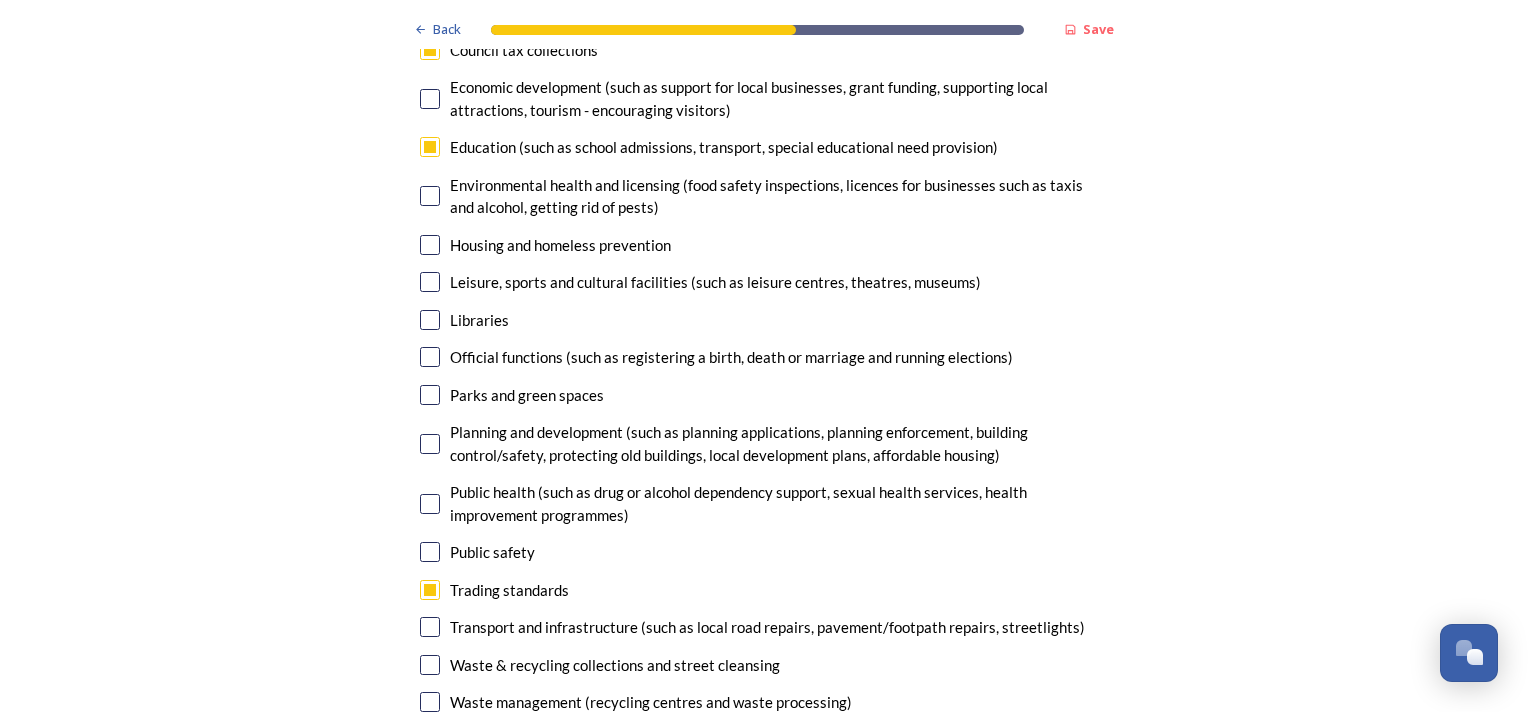 click at bounding box center [430, 627] 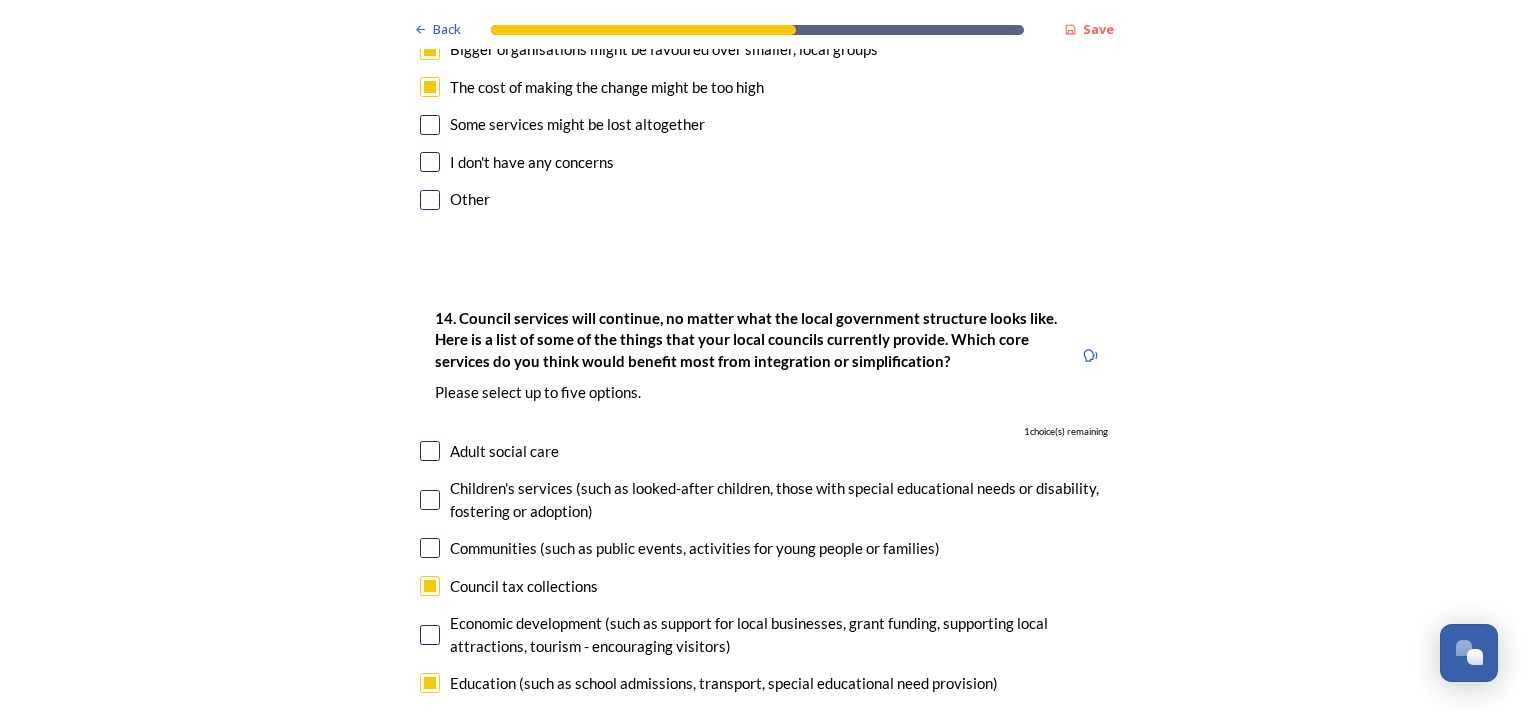 scroll, scrollTop: 4600, scrollLeft: 0, axis: vertical 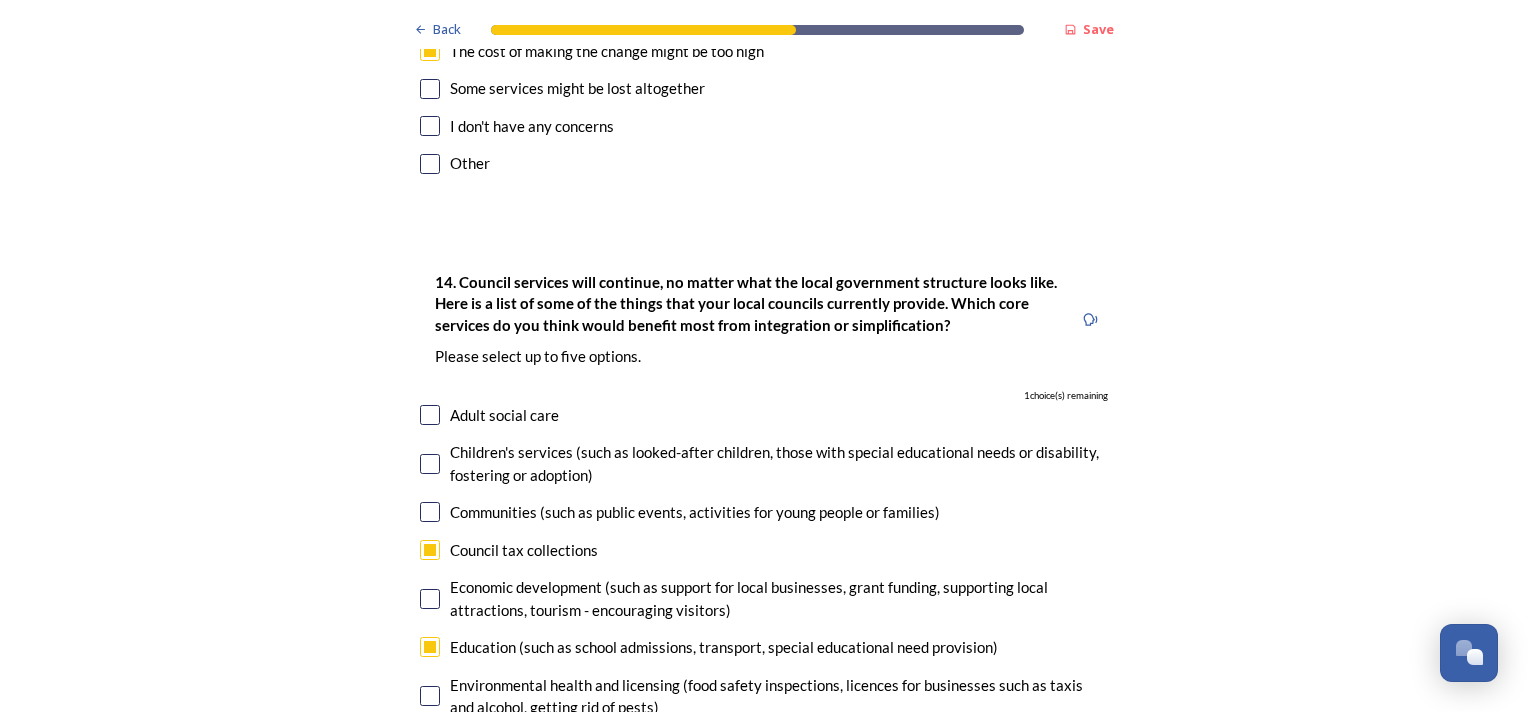 click on "Back Save Prioritising future services As explained on our  Shaping West Sussex hub , Local Government Reorganisation for West Sussex means that the county, district and borough councils will be replaced with one, or more than one, single-tier council (referred to as a unitary council) to deliver all your services.  Options currently being explored within West Sussex are detailed on our  hub , but map visuals can be found below. A single county unitary , bringing the County Council and all seven District and Borough Councils services together to form a new unitary council for West Sussex. Single unitary model (You can enlarge this map by clicking on the square expand icon in the top right of the image) Two unitary option, variation 1  -   one unitary combining Arun, Chichester and Worthing footprints and one unitary combining Adur, Crawley, Horsham, and Mid-Sussex footprints. Two unitary model variation 1 (You can enlarge this map by clicking on the square expand icon in the top right of the image) * Other 1" at bounding box center [764, -1106] 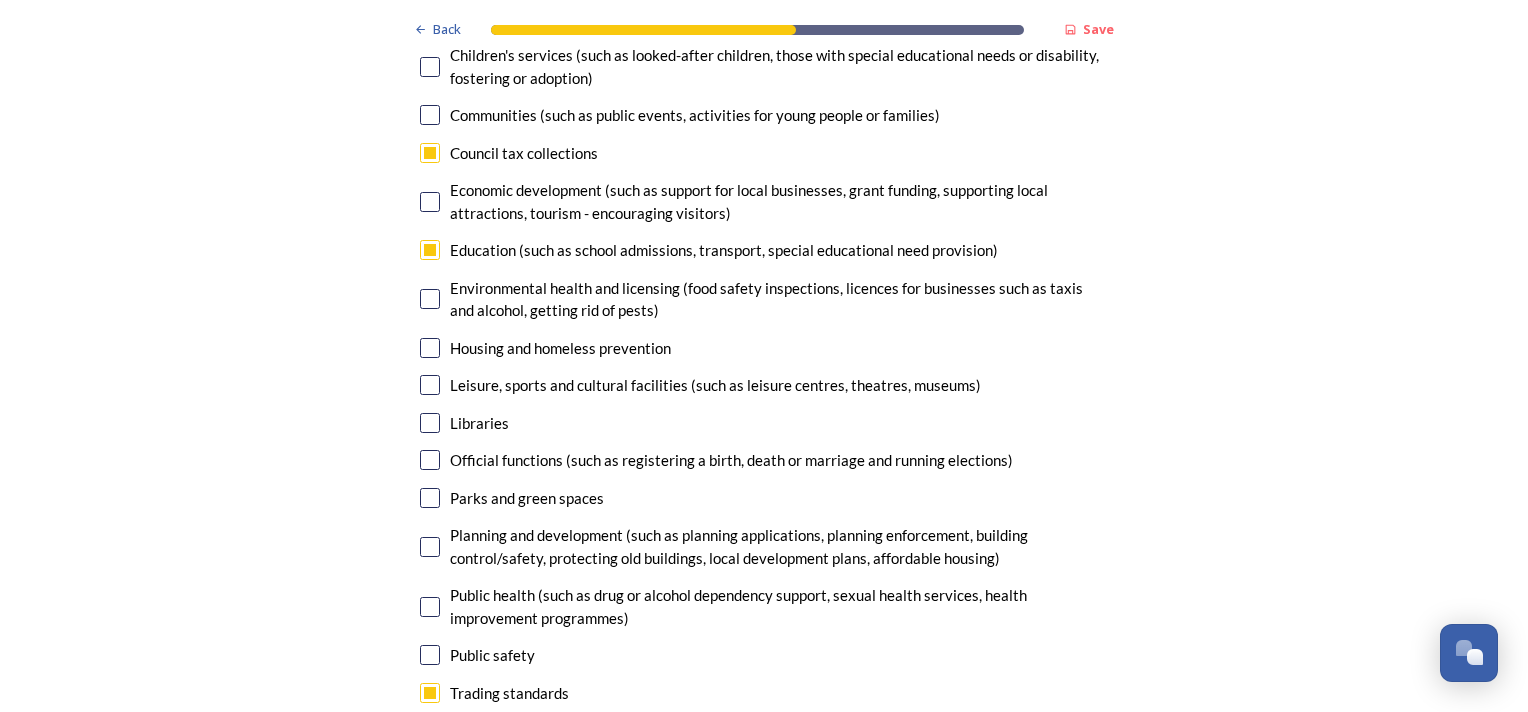 scroll, scrollTop: 5000, scrollLeft: 0, axis: vertical 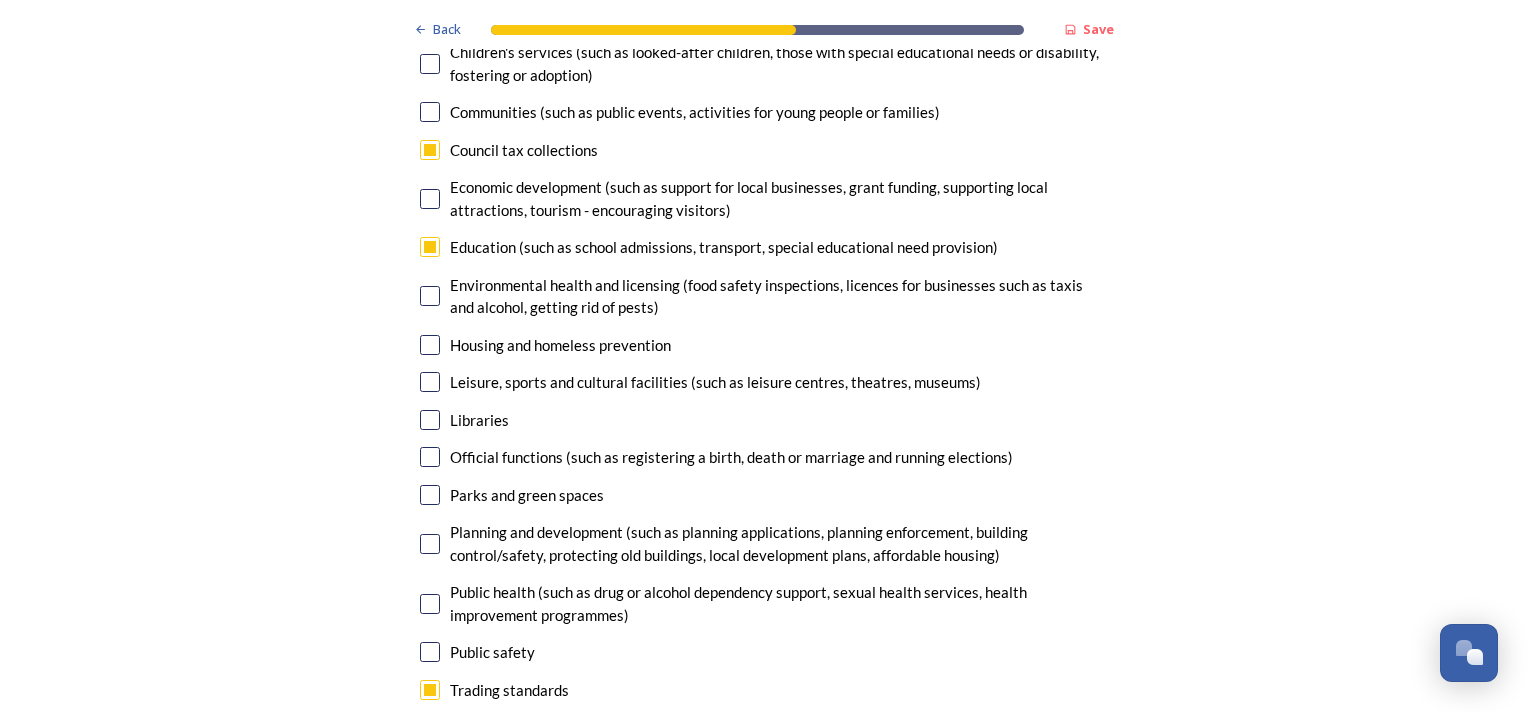 click at bounding box center [430, 544] 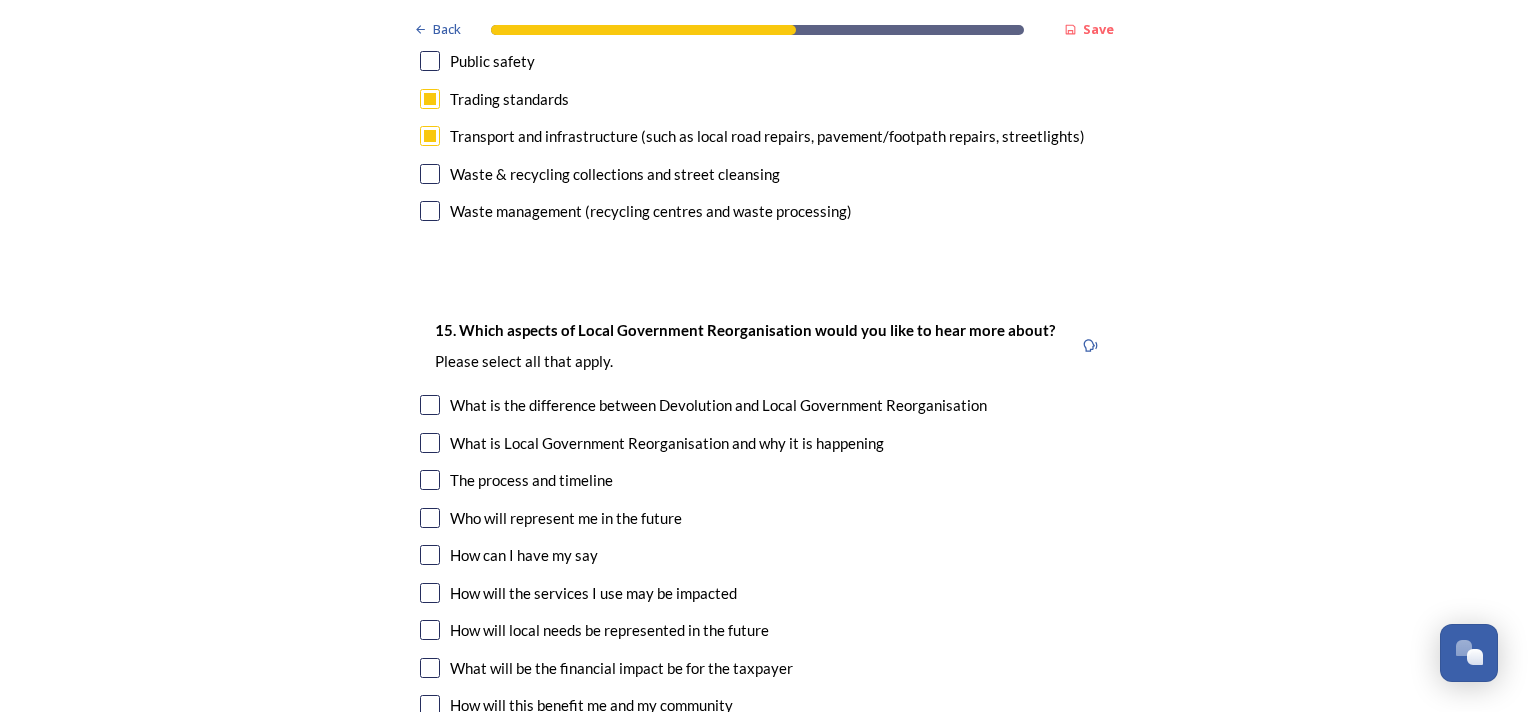 scroll, scrollTop: 5600, scrollLeft: 0, axis: vertical 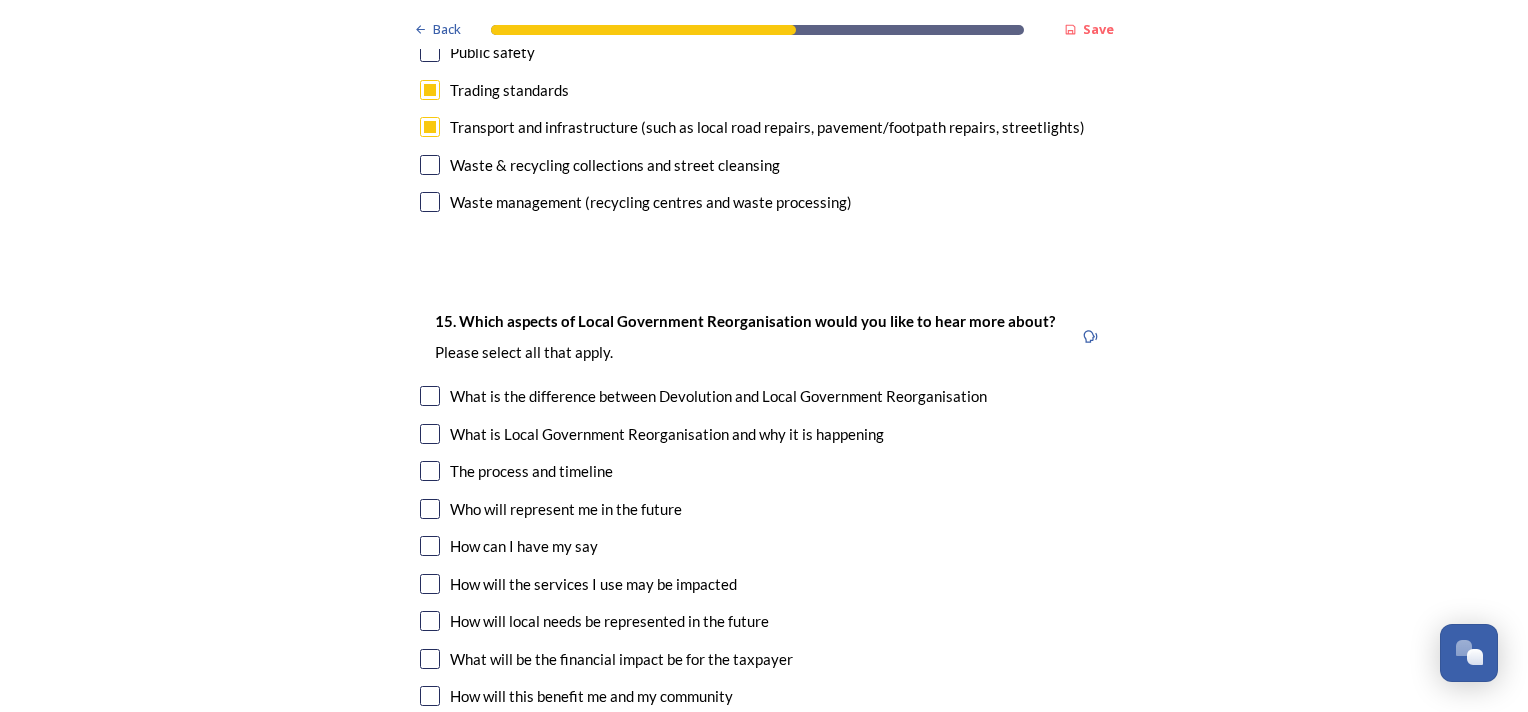 click at bounding box center [430, 471] 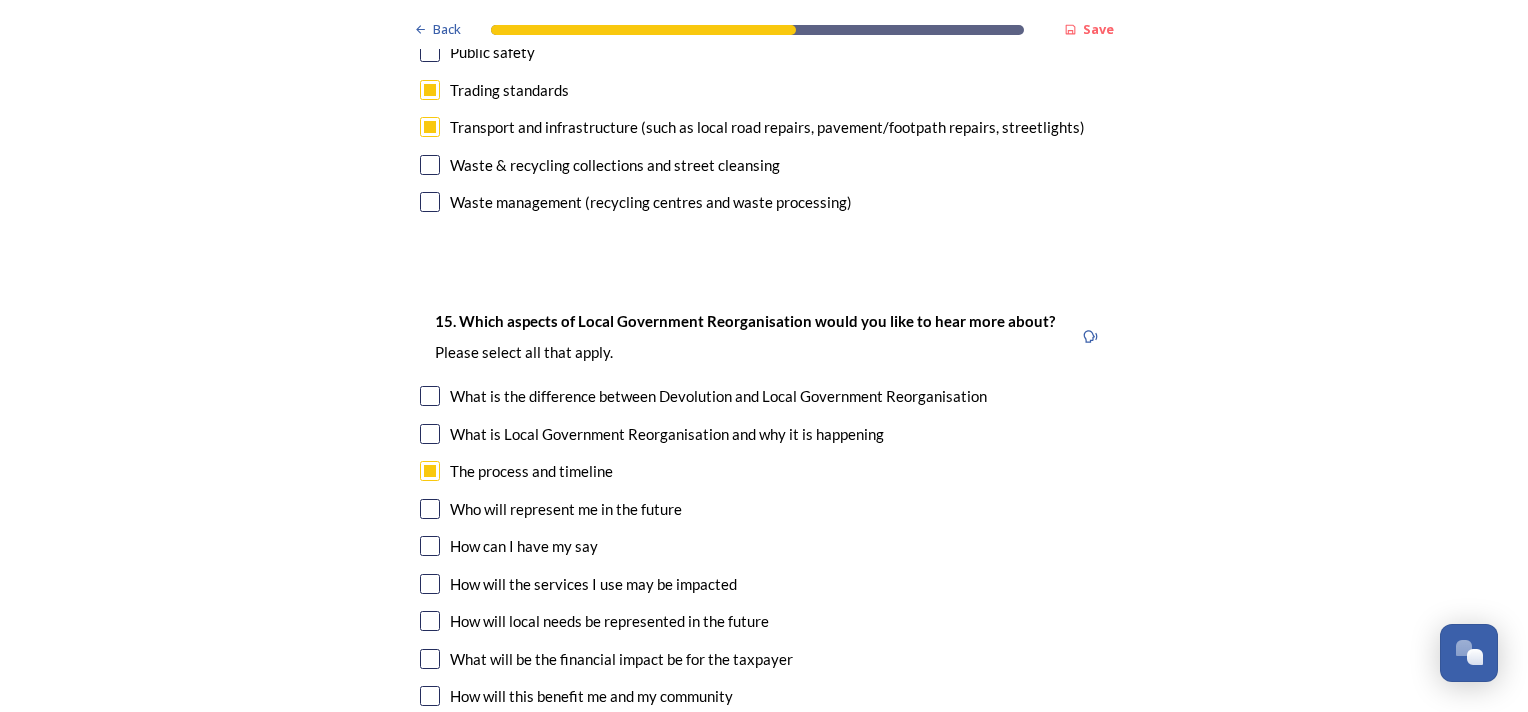 click on "How will the services I use may be impacted" at bounding box center [764, 584] 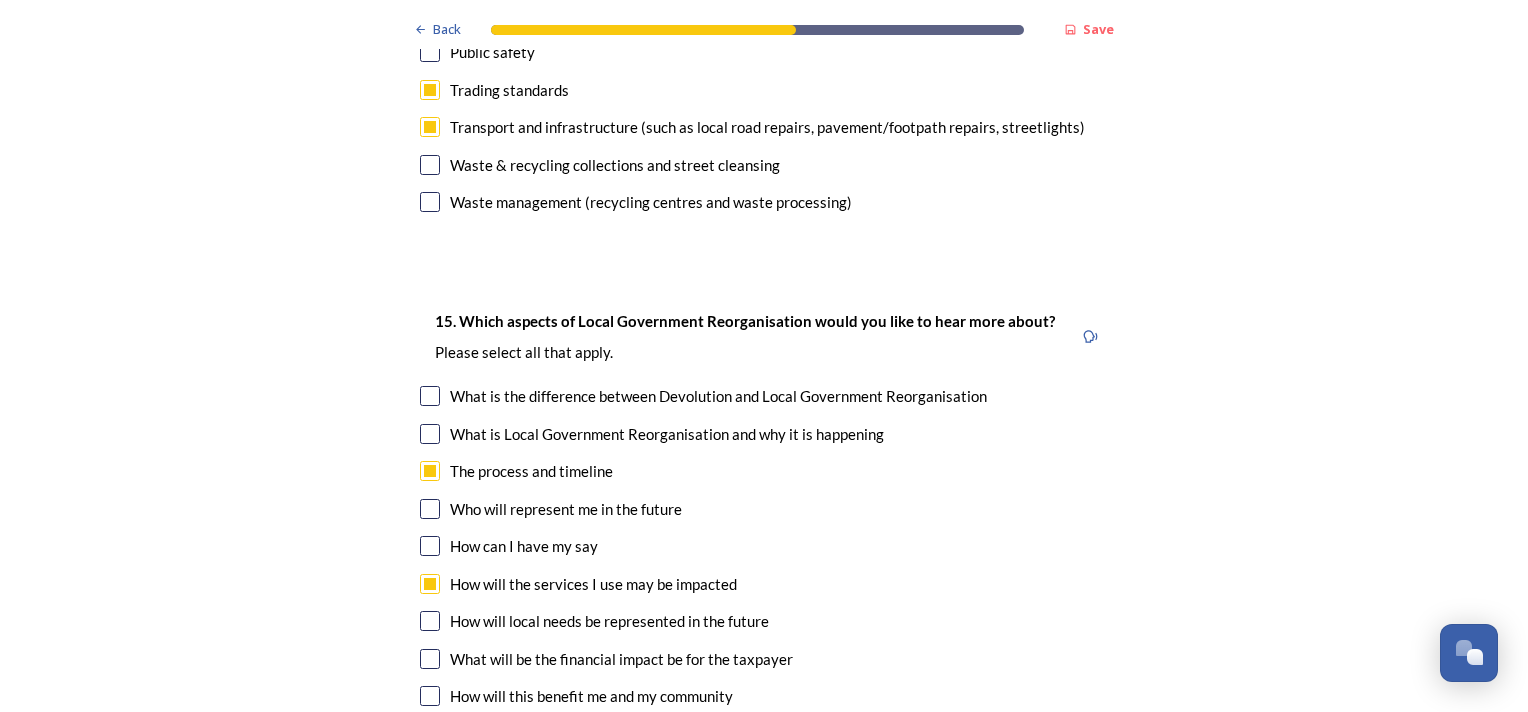 click on "How will local needs be represented in the future" at bounding box center (764, 621) 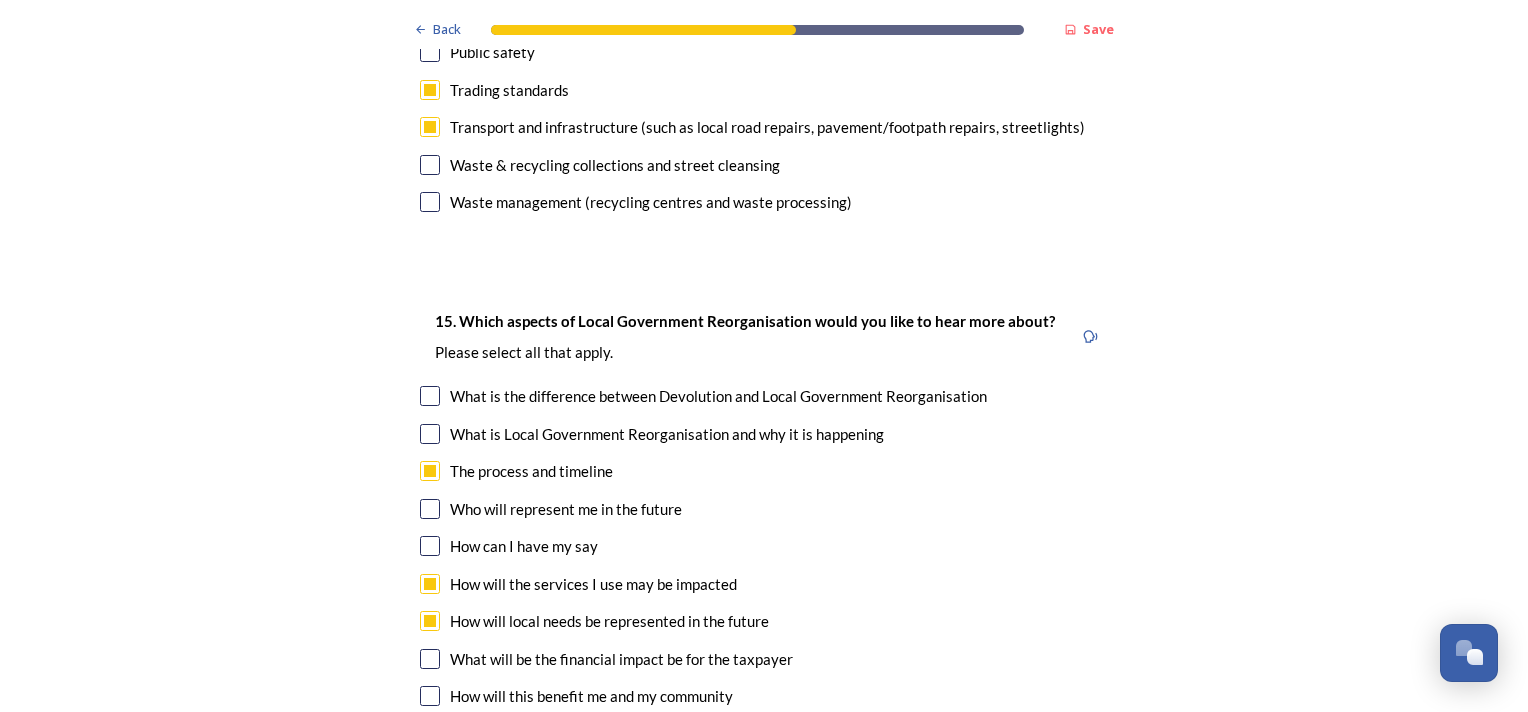 click at bounding box center [430, 696] 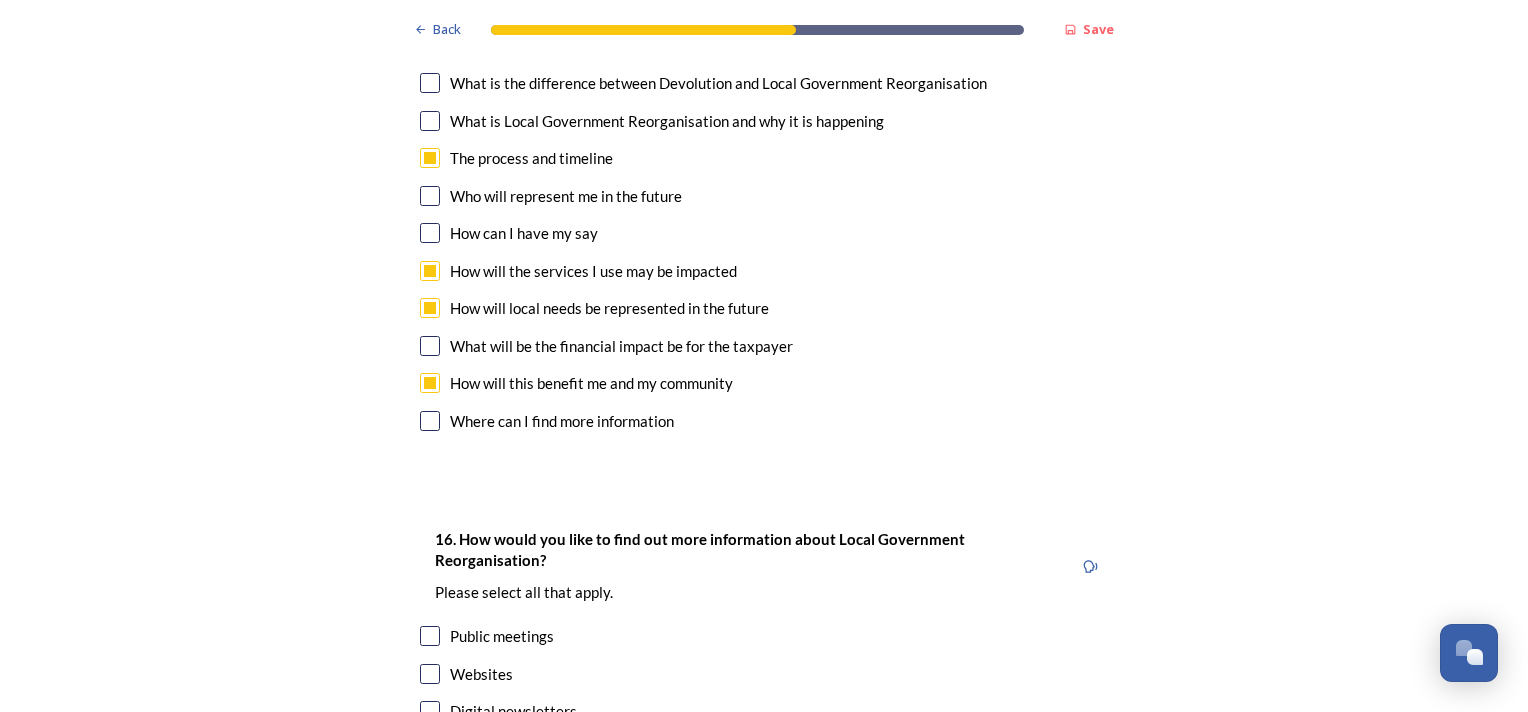 scroll, scrollTop: 6000, scrollLeft: 0, axis: vertical 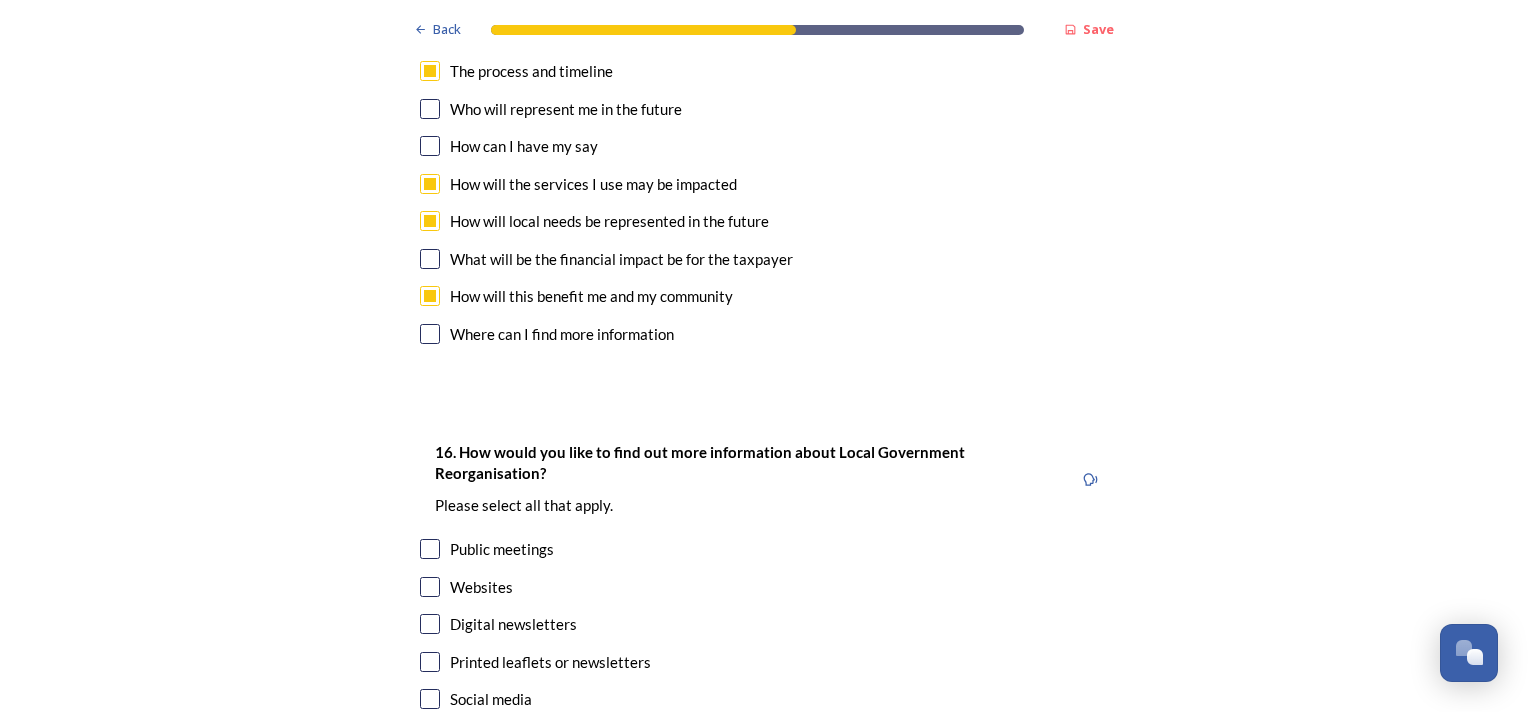 click at bounding box center (430, 587) 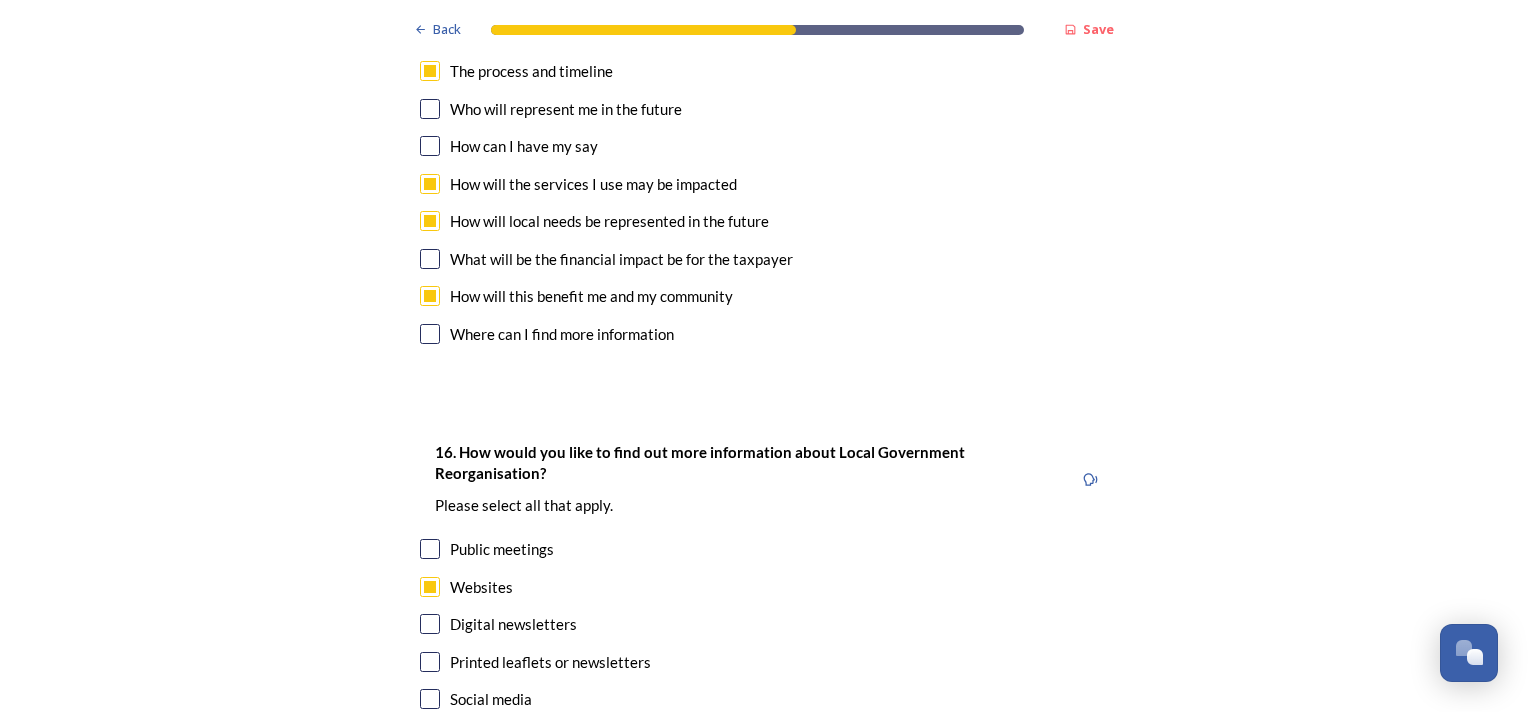 click at bounding box center [430, 624] 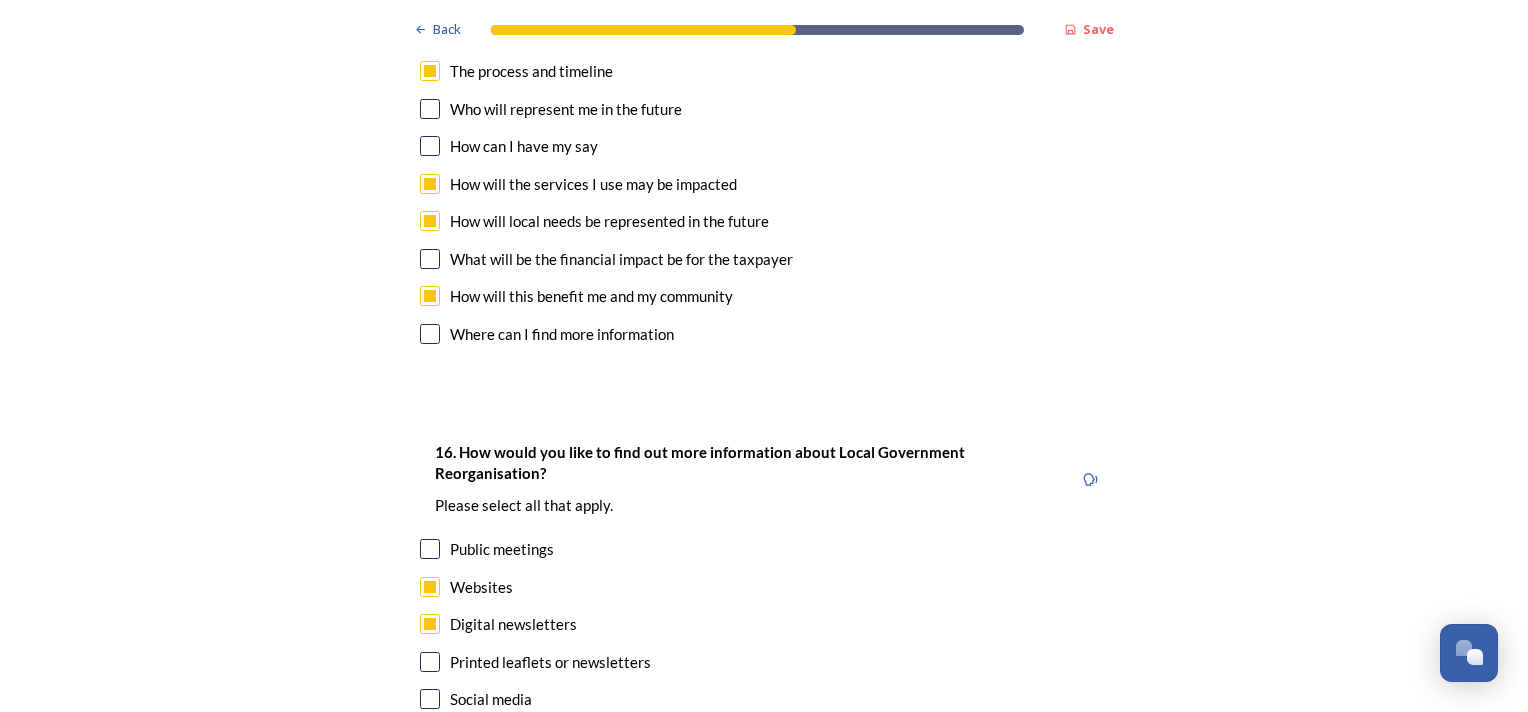 click at bounding box center (430, 699) 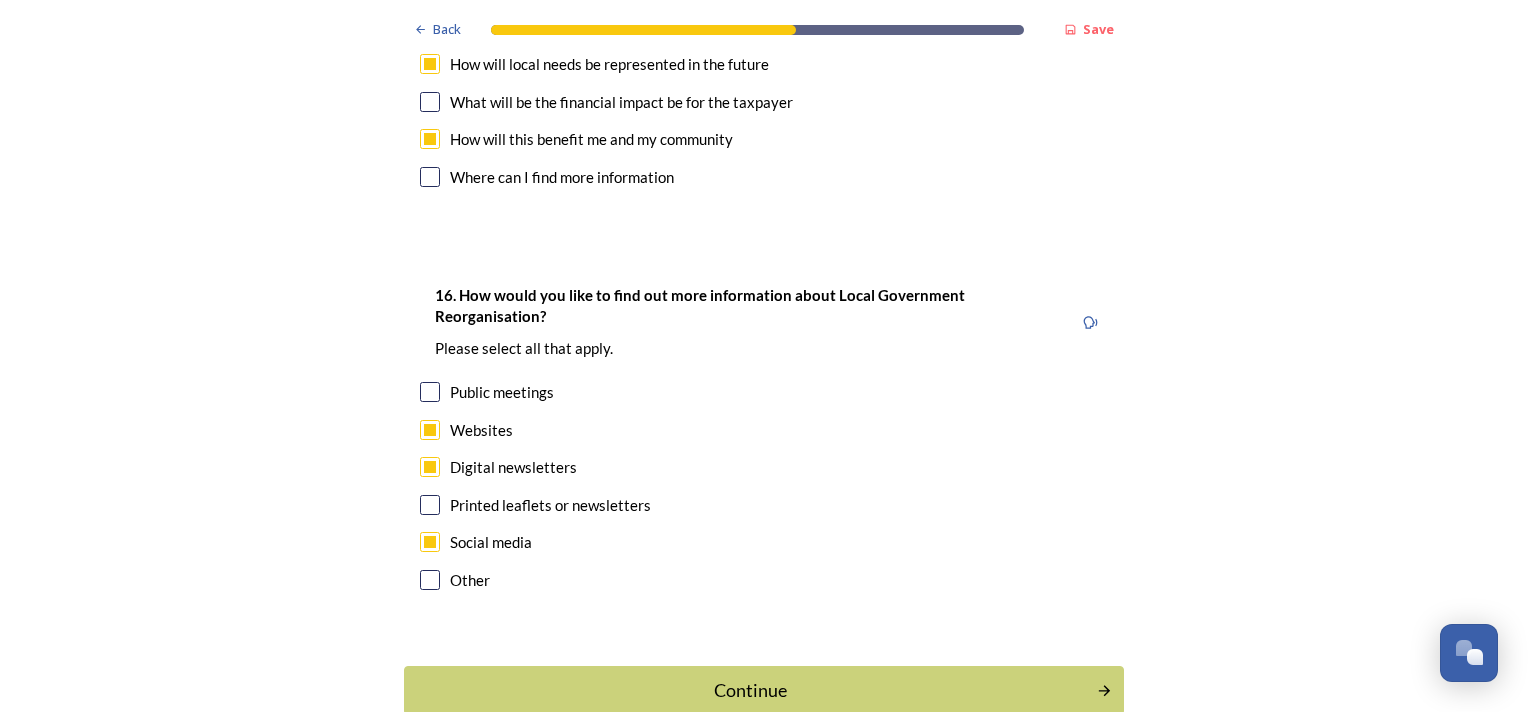 scroll, scrollTop: 6171, scrollLeft: 0, axis: vertical 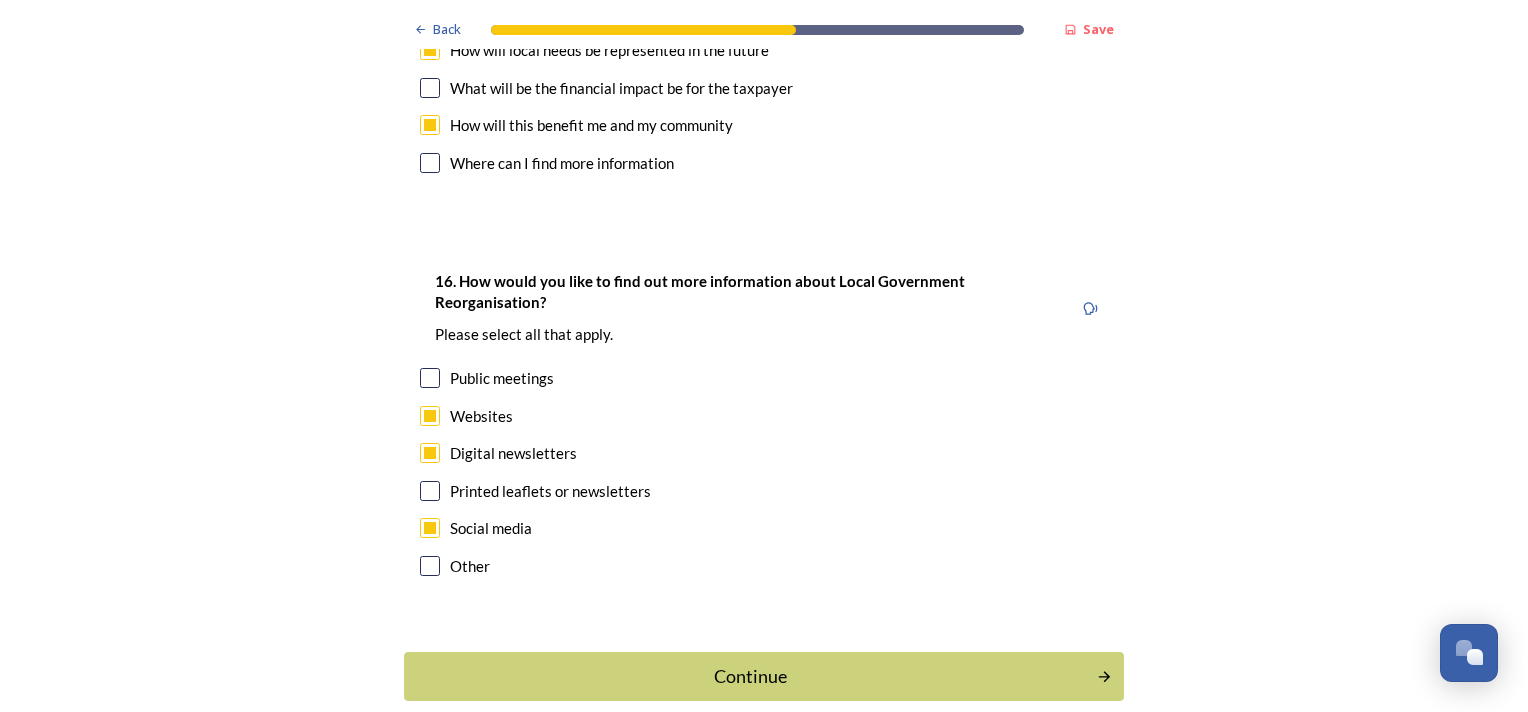 click on "Continue" at bounding box center [764, 676] 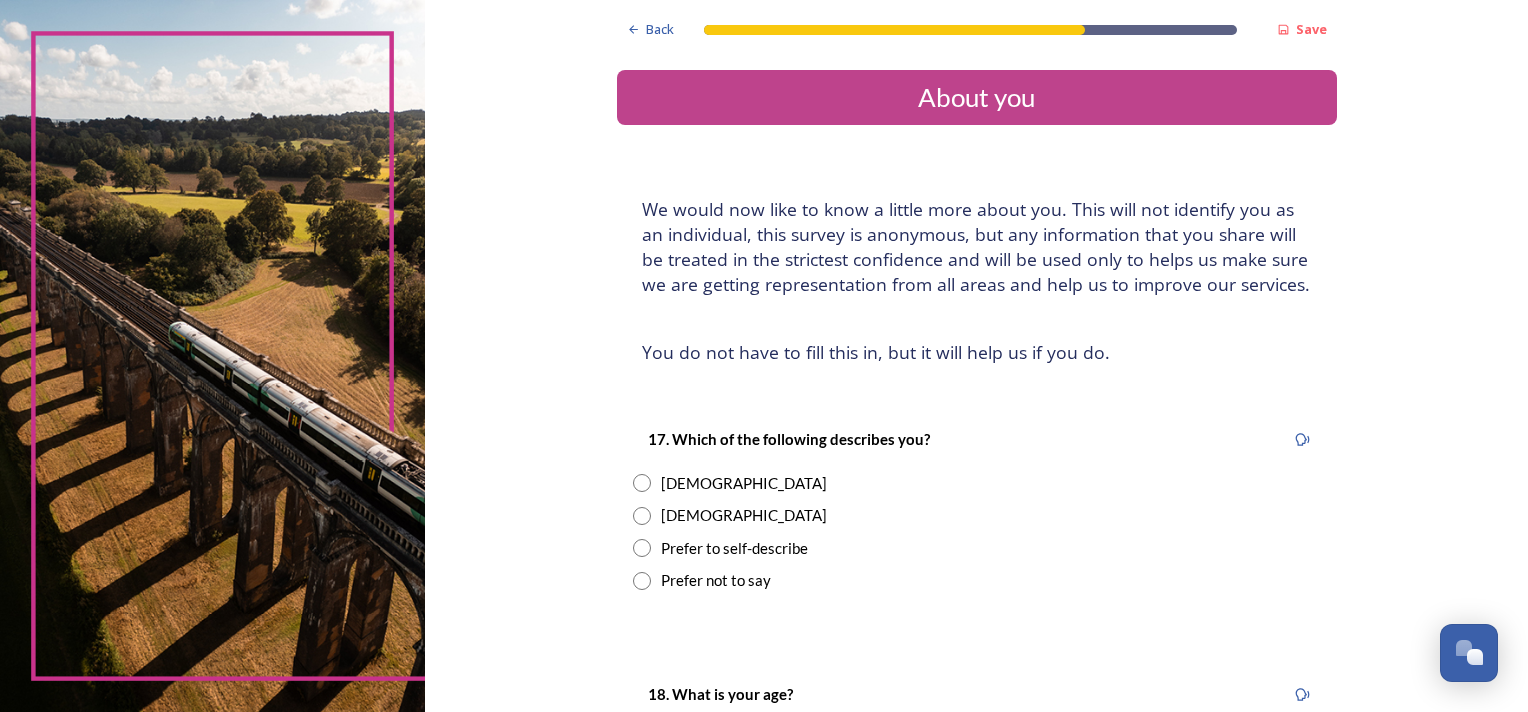 click at bounding box center [642, 483] 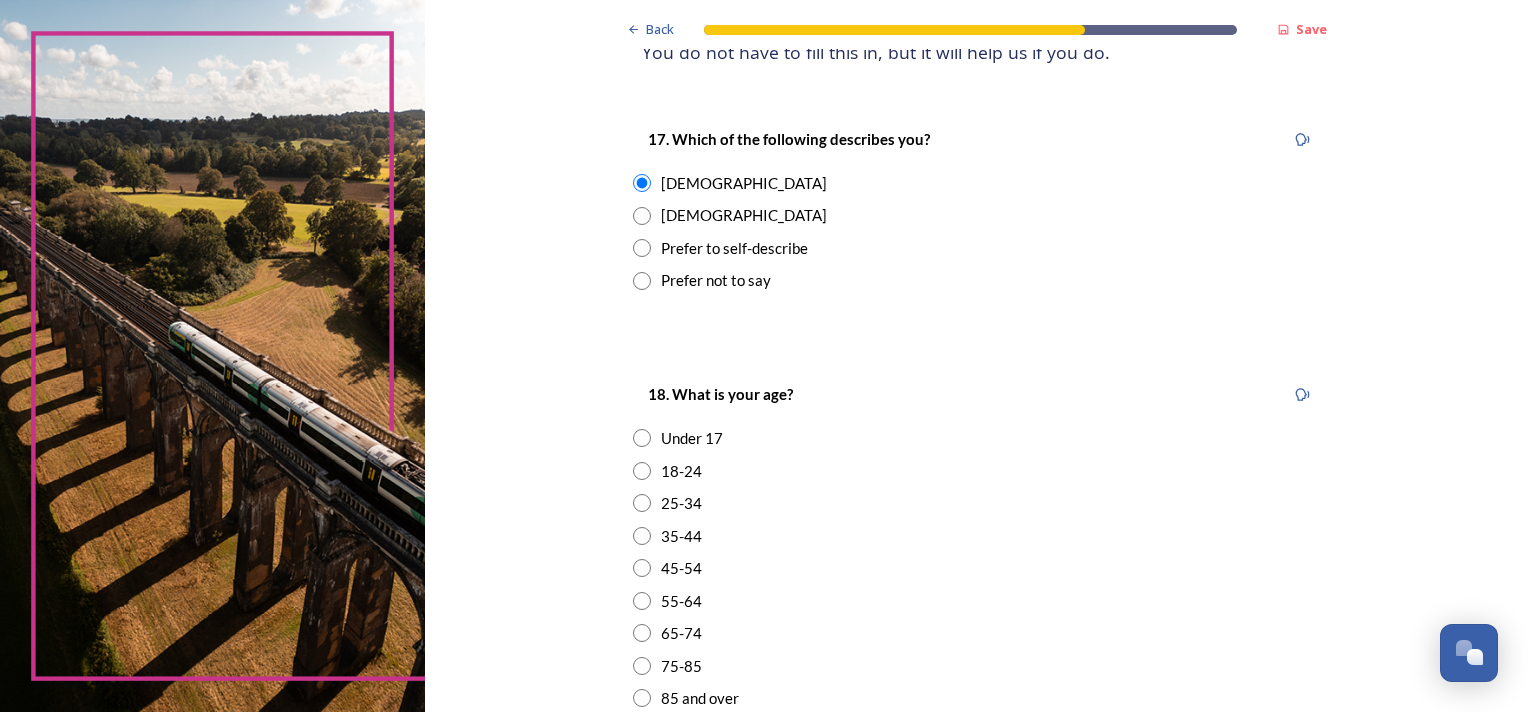 scroll, scrollTop: 400, scrollLeft: 0, axis: vertical 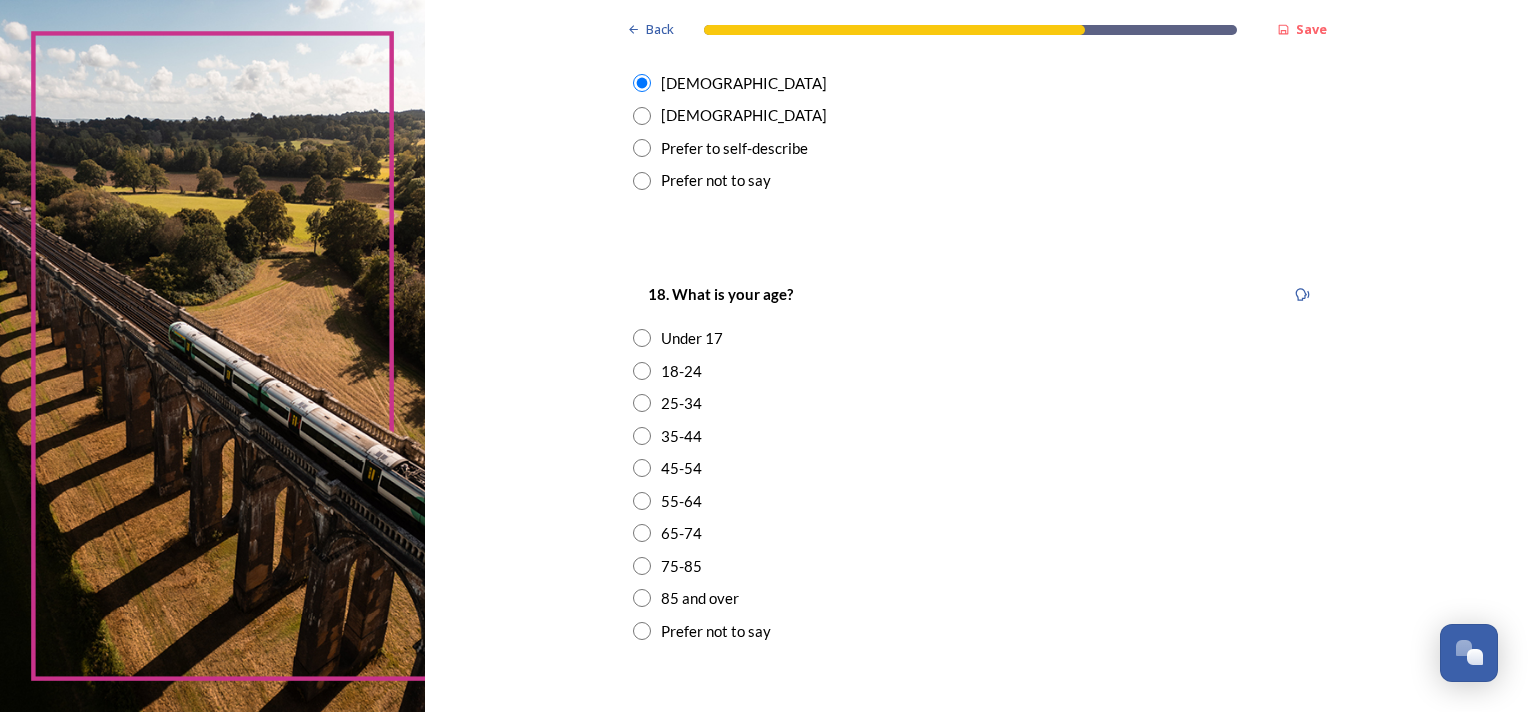 click at bounding box center [642, 468] 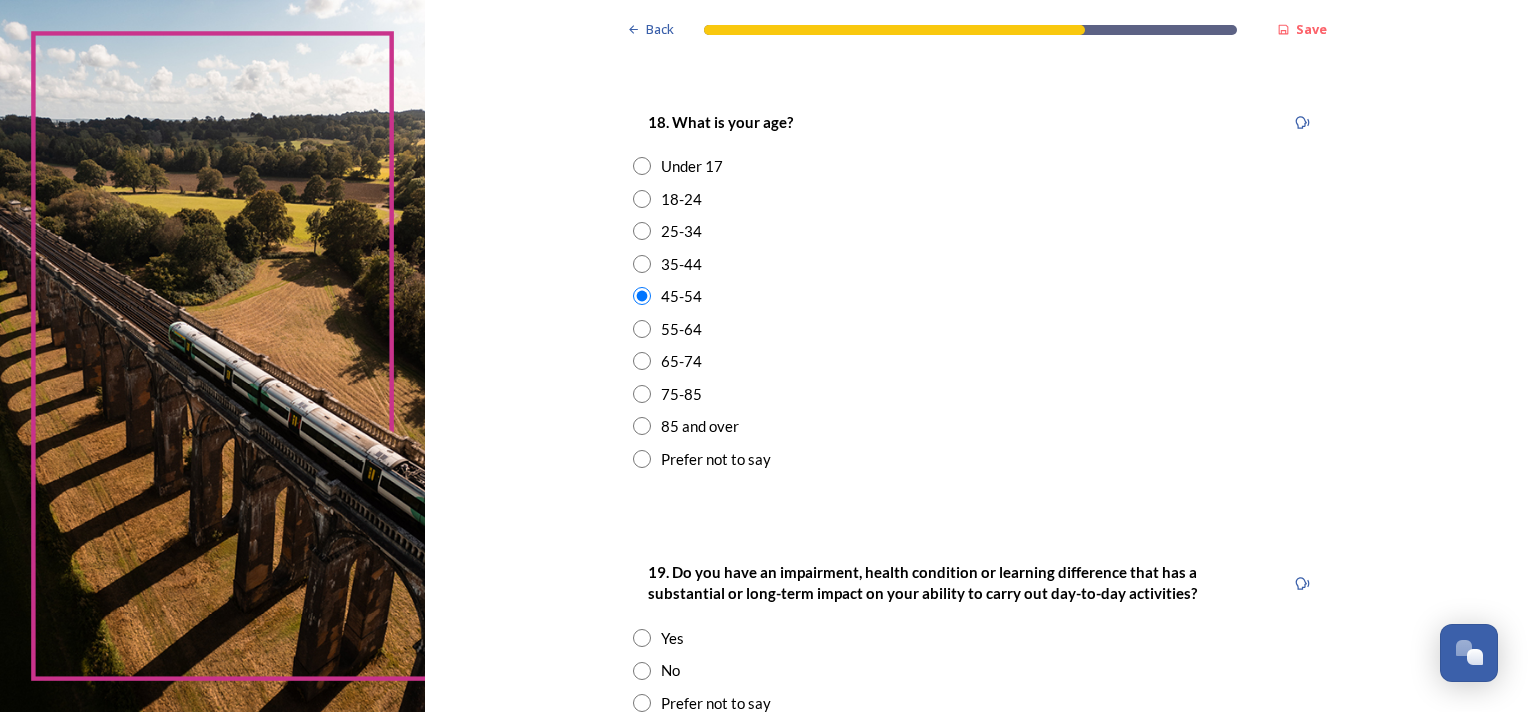 scroll, scrollTop: 800, scrollLeft: 0, axis: vertical 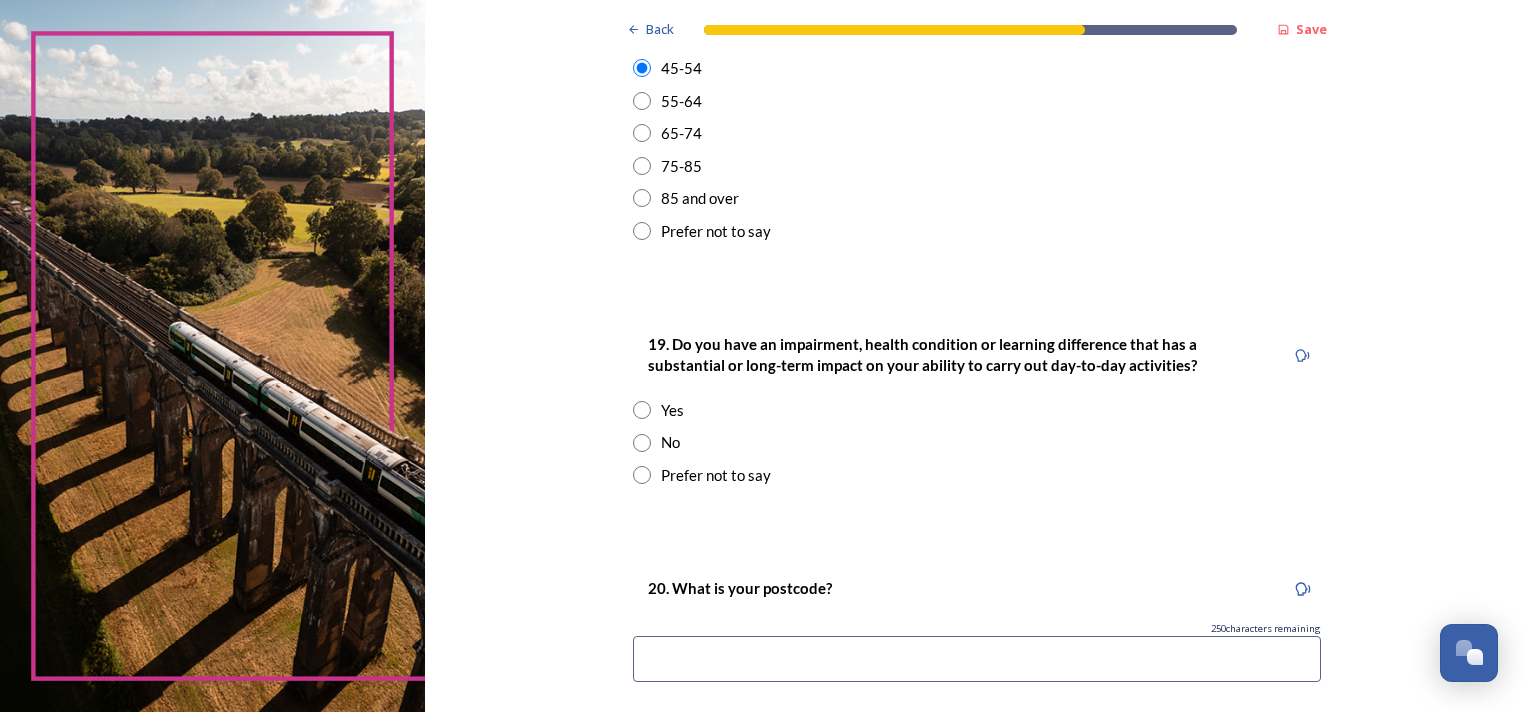 click at bounding box center (642, 443) 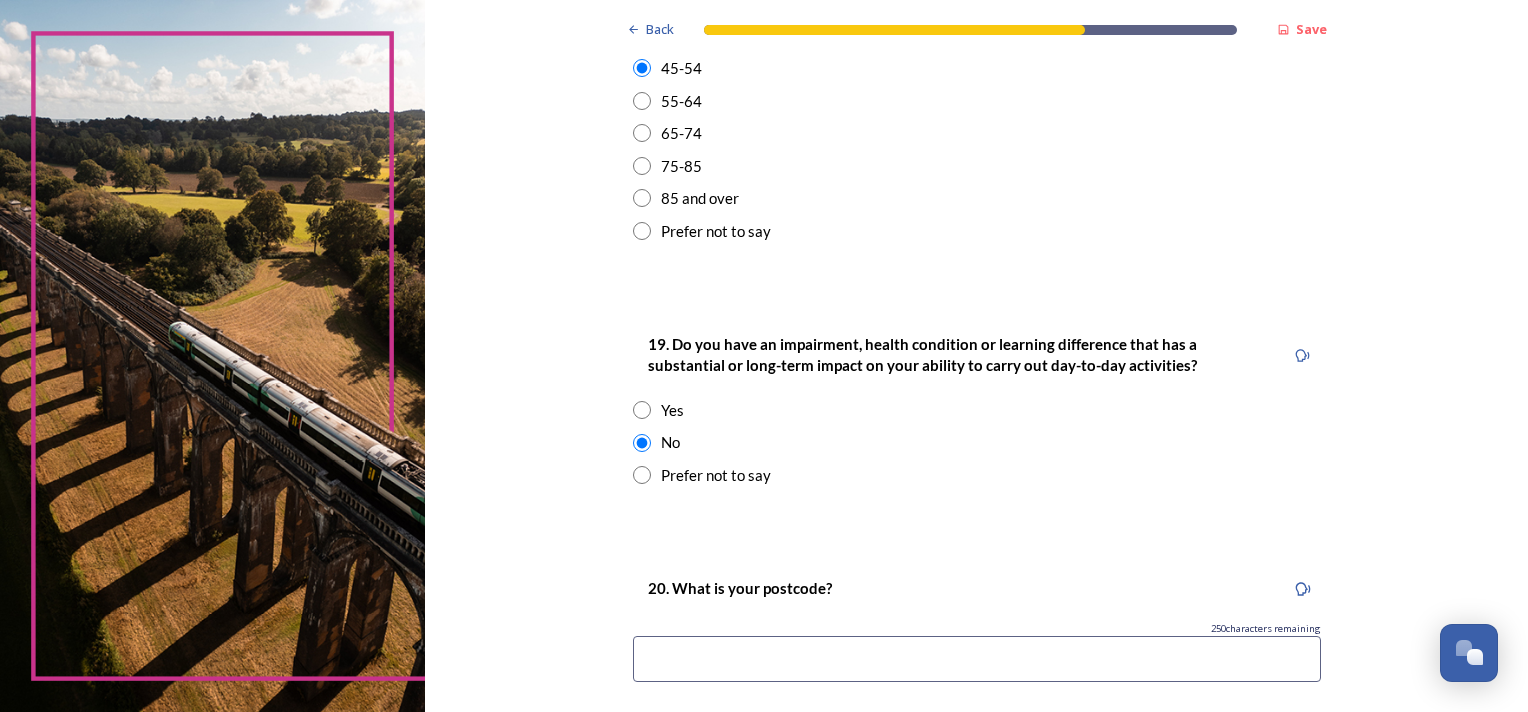 click at bounding box center (977, 659) 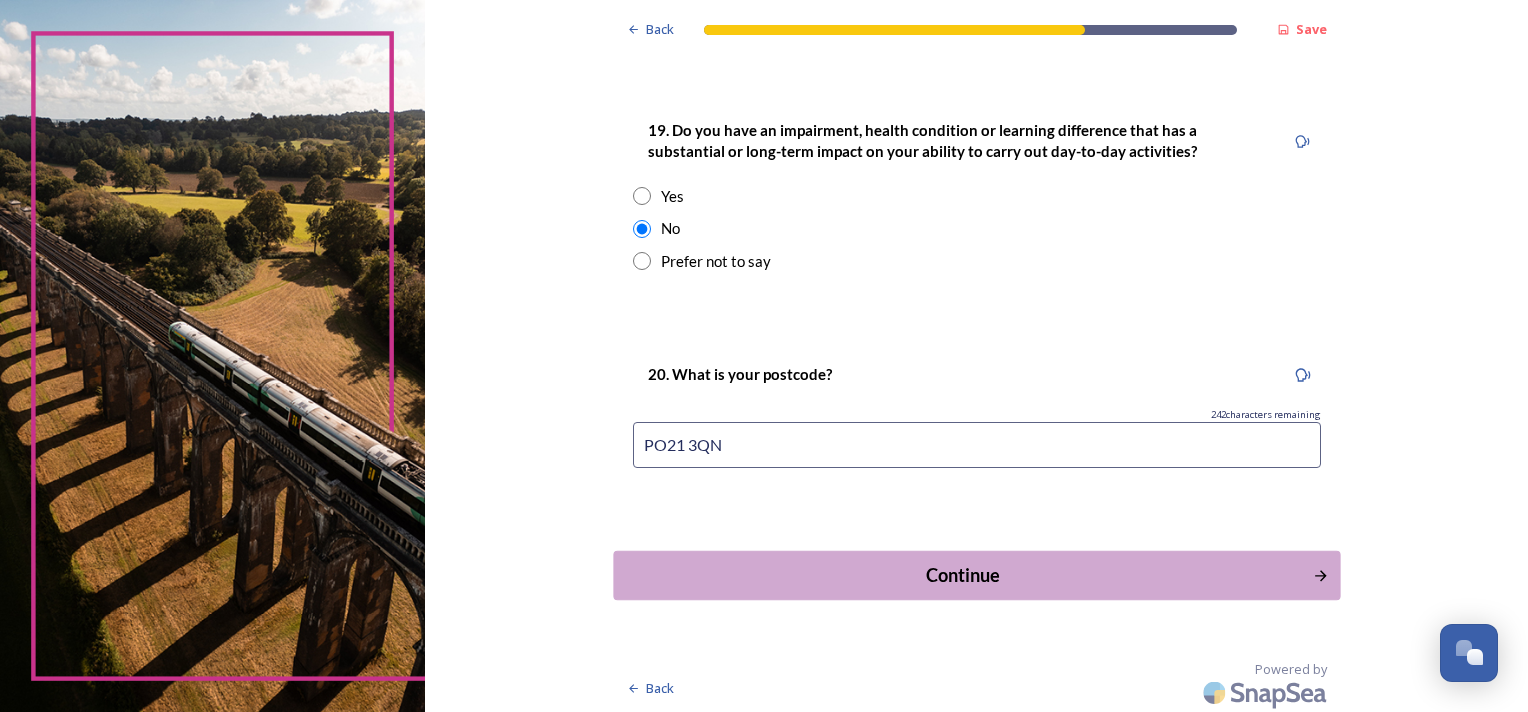 scroll, scrollTop: 1017, scrollLeft: 0, axis: vertical 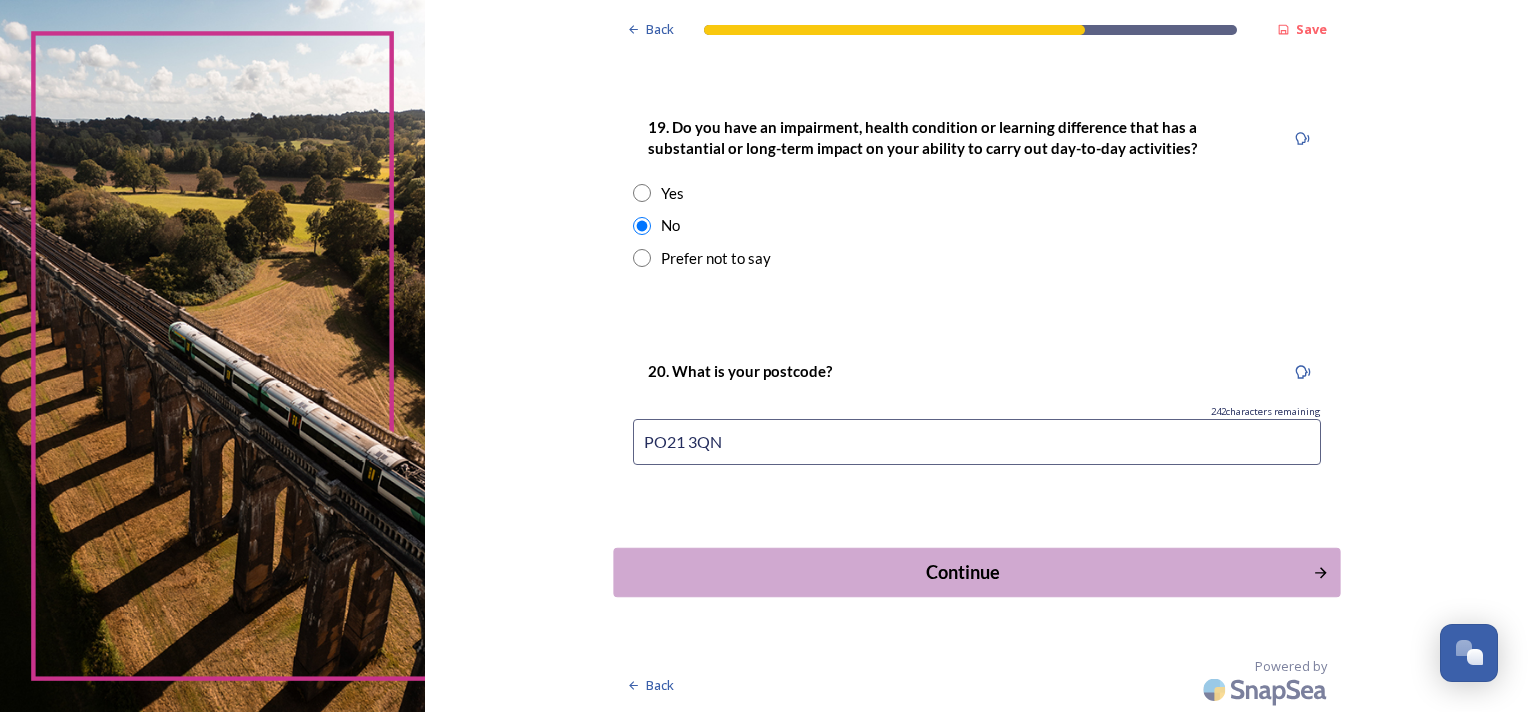 type on "PO21 3QN" 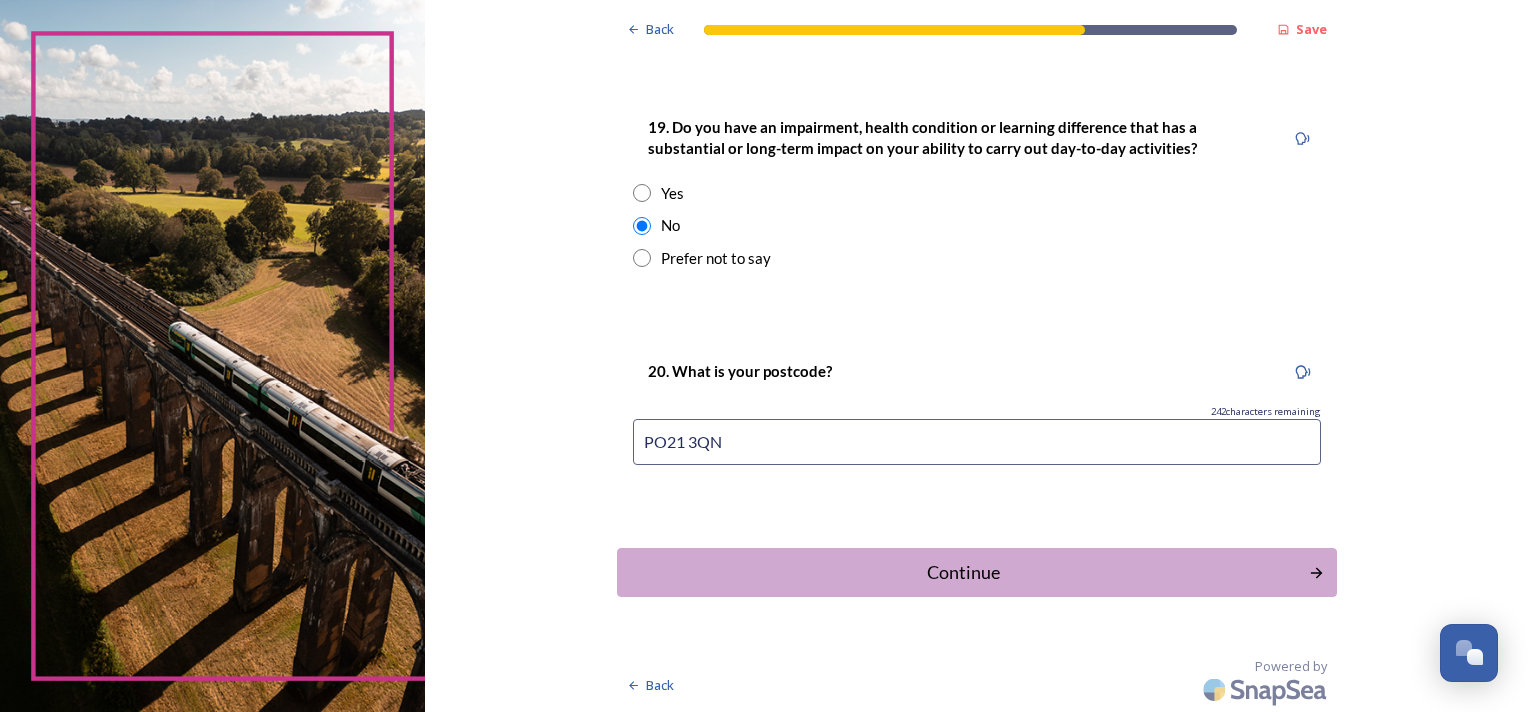 scroll, scrollTop: 0, scrollLeft: 0, axis: both 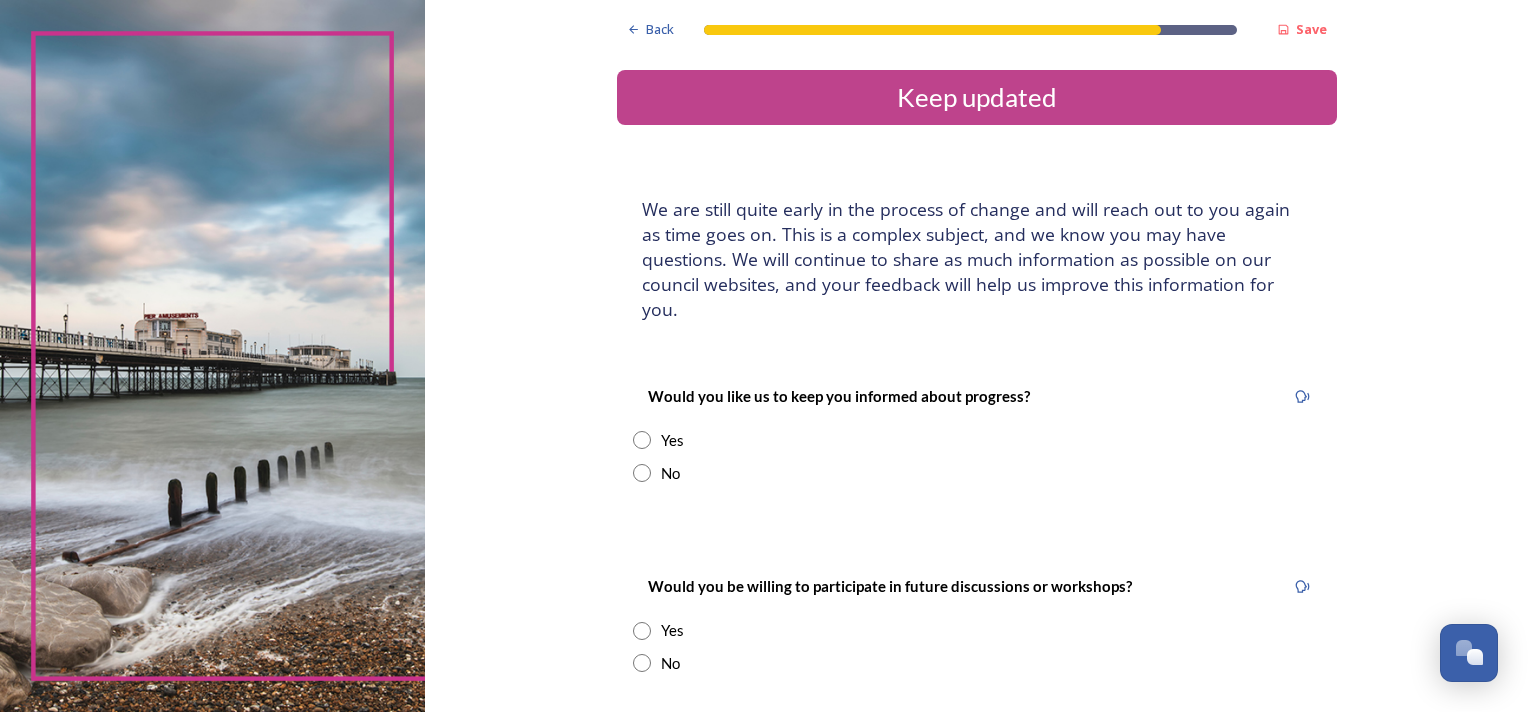 click at bounding box center (642, 440) 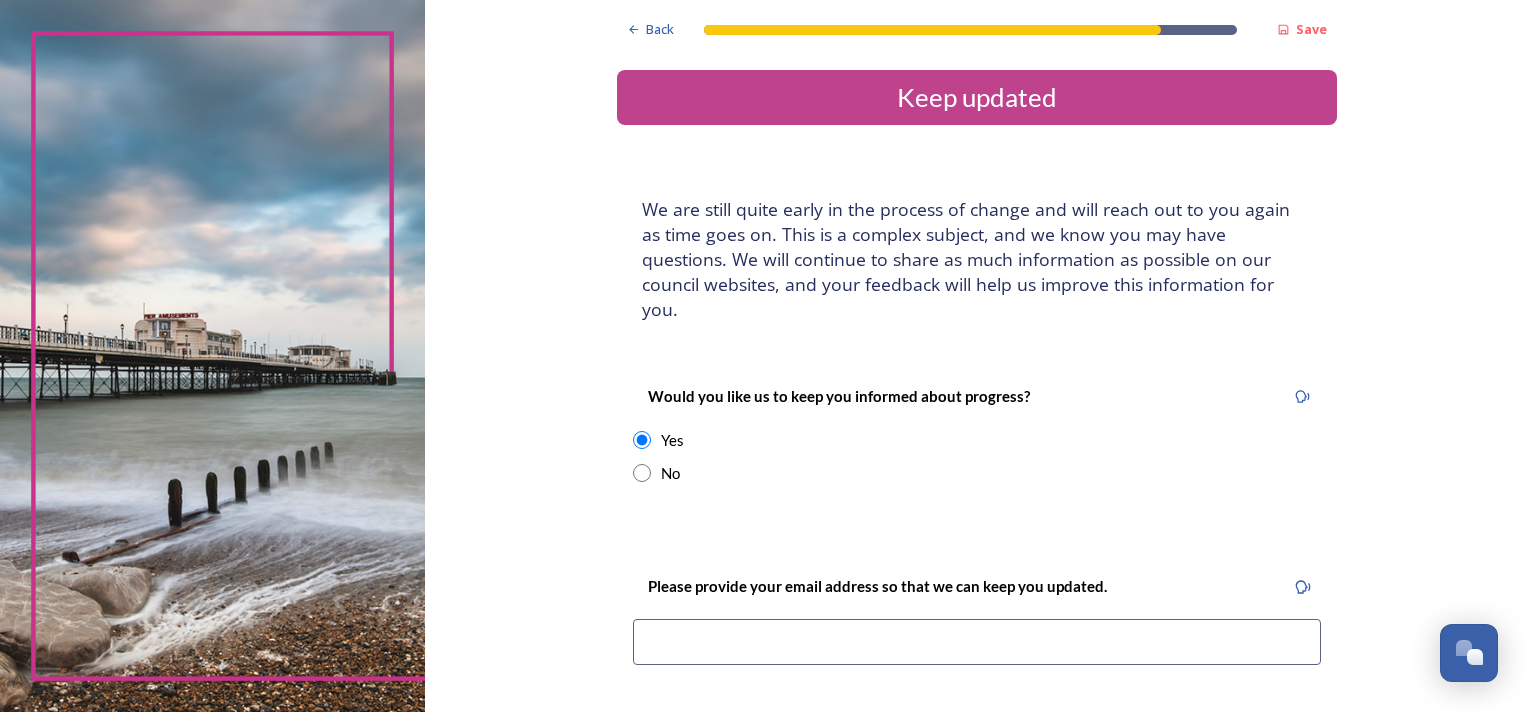 click at bounding box center [977, 642] 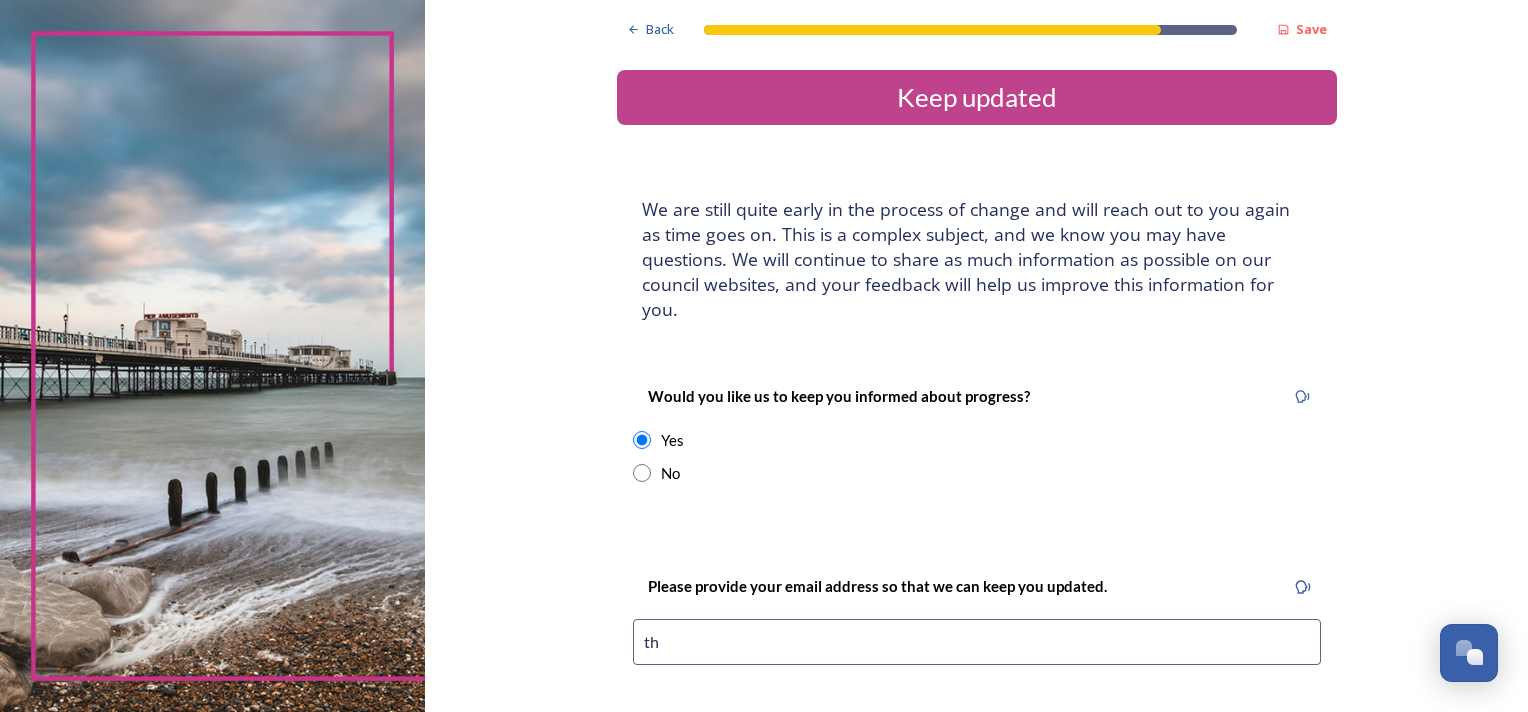 type on "t" 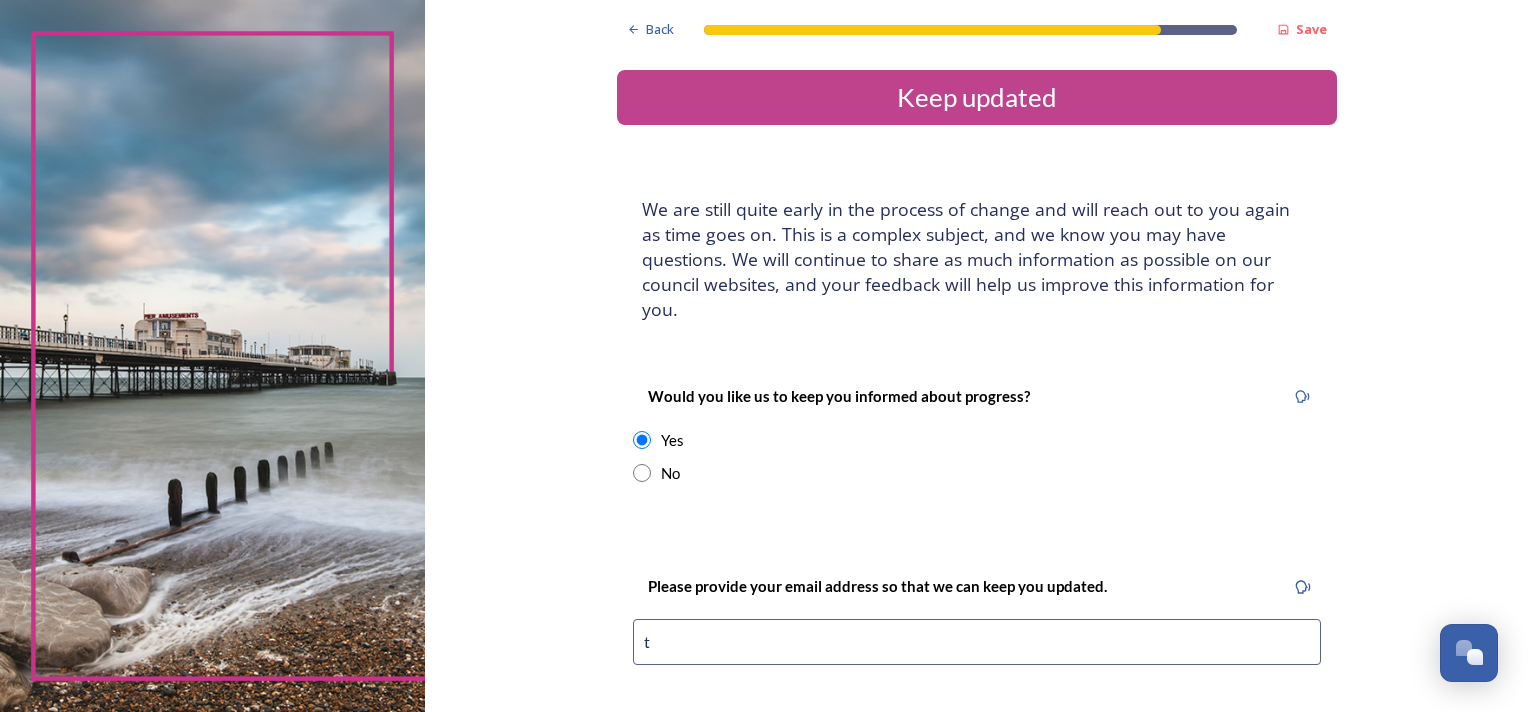 type 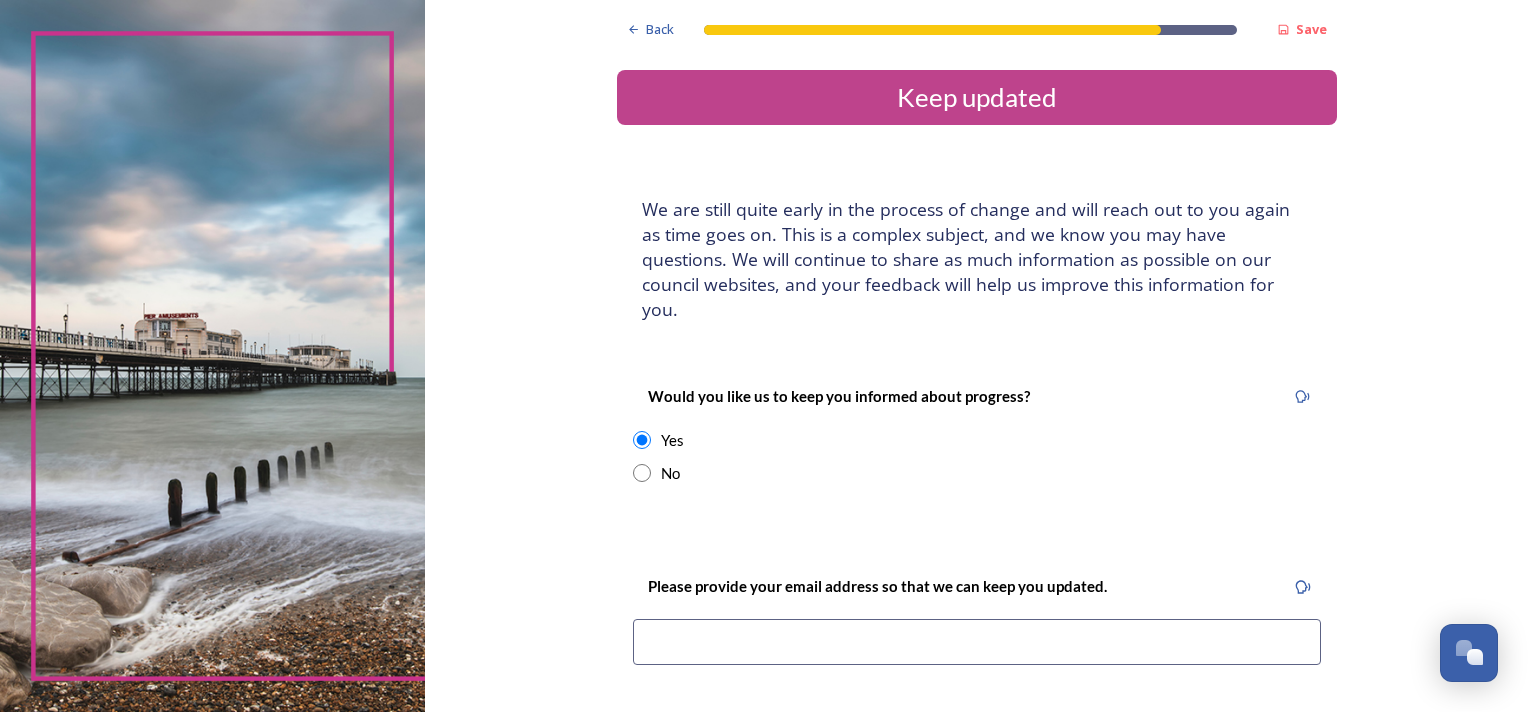 click at bounding box center [642, 473] 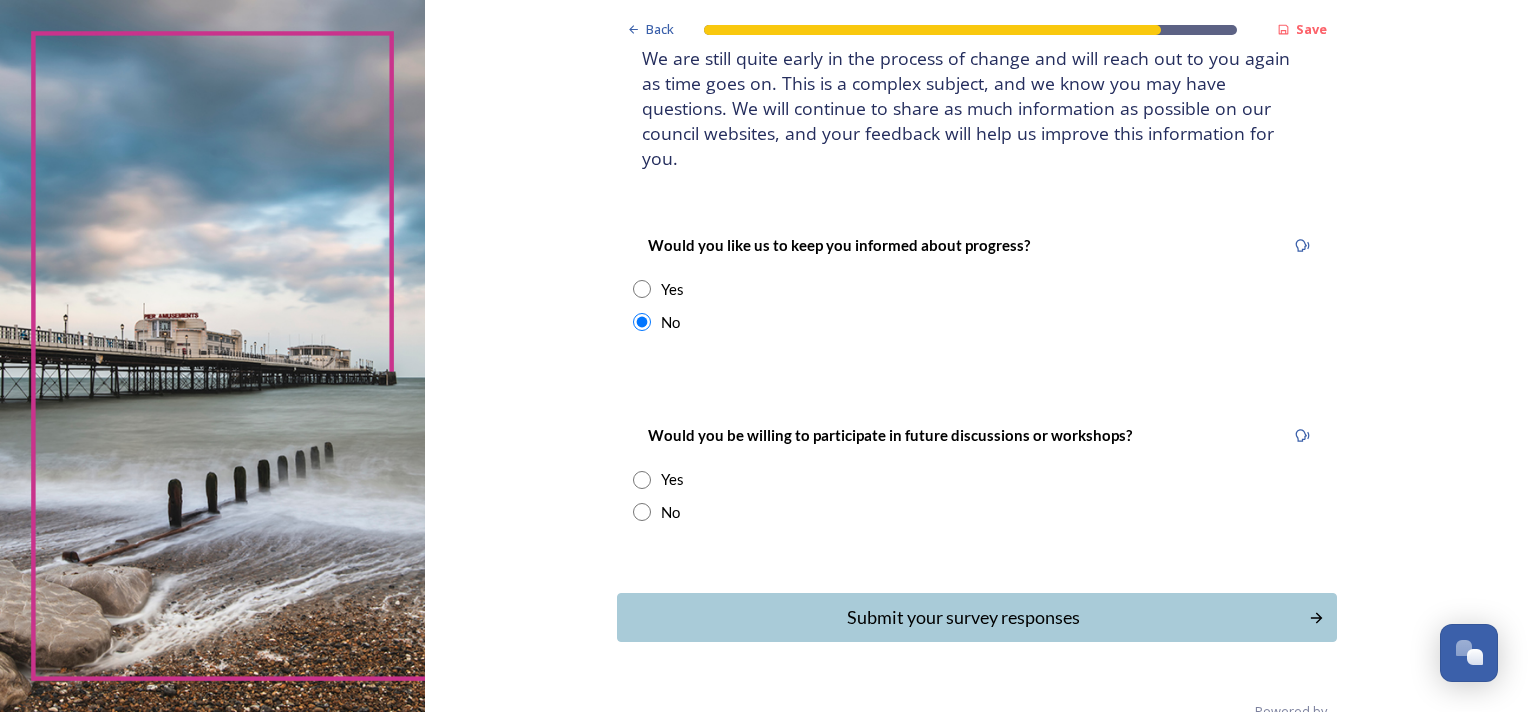 scroll, scrollTop: 172, scrollLeft: 0, axis: vertical 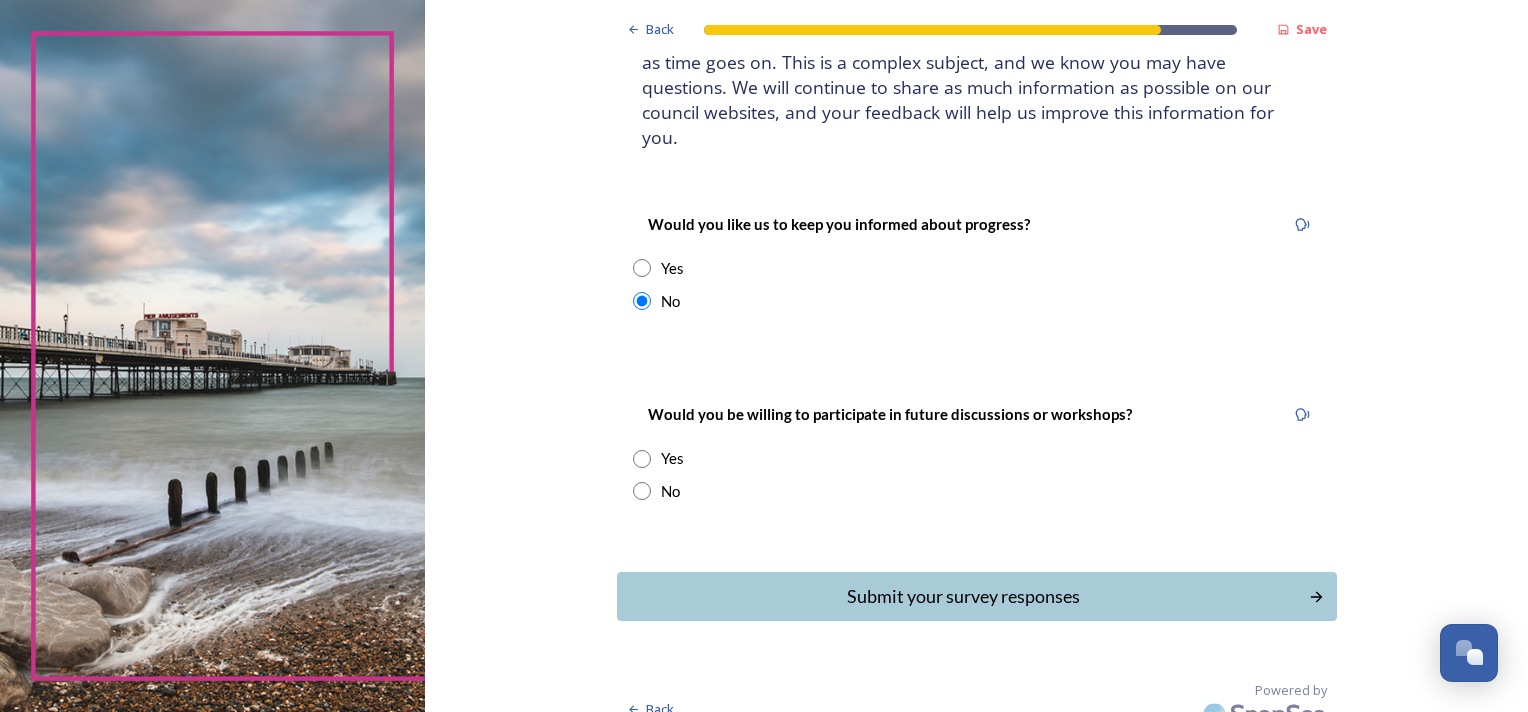 click at bounding box center [642, 459] 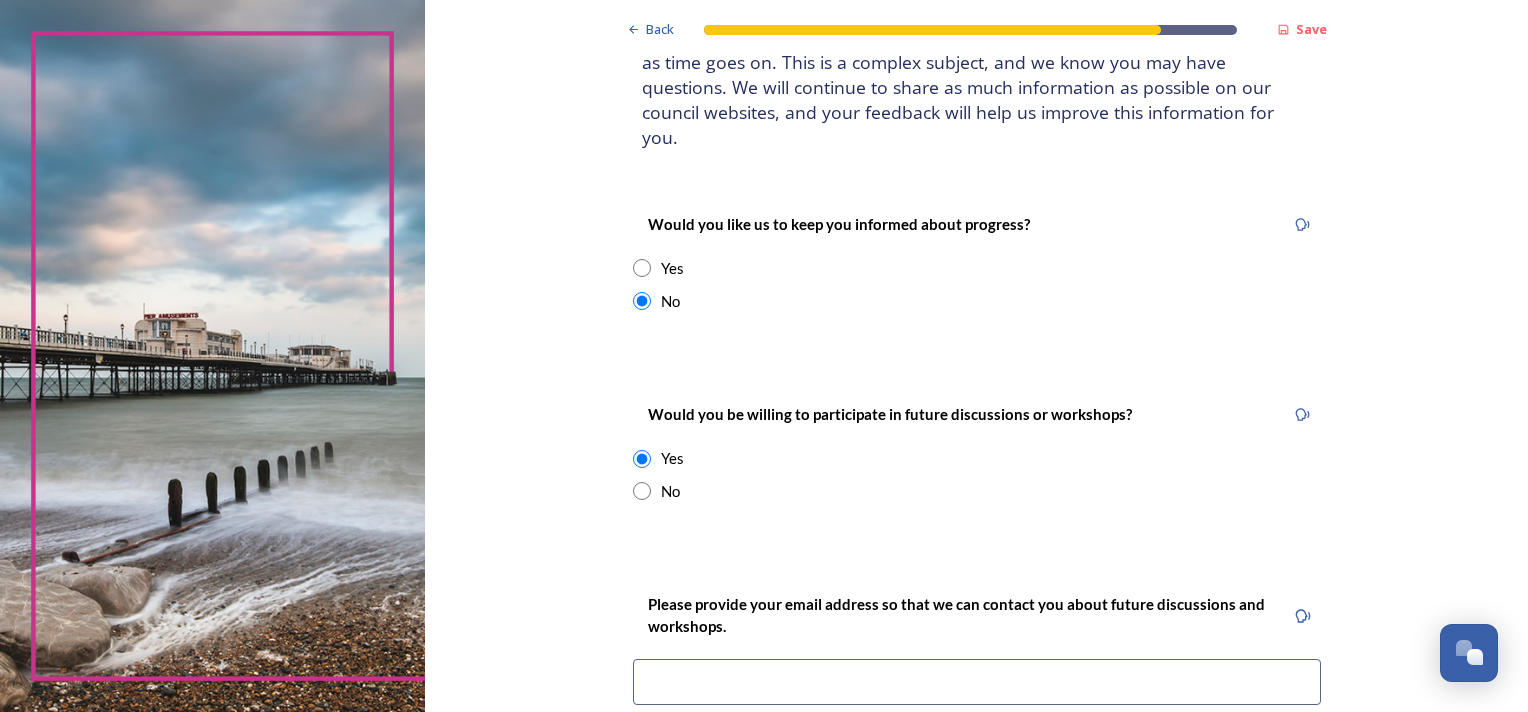 click at bounding box center (977, 682) 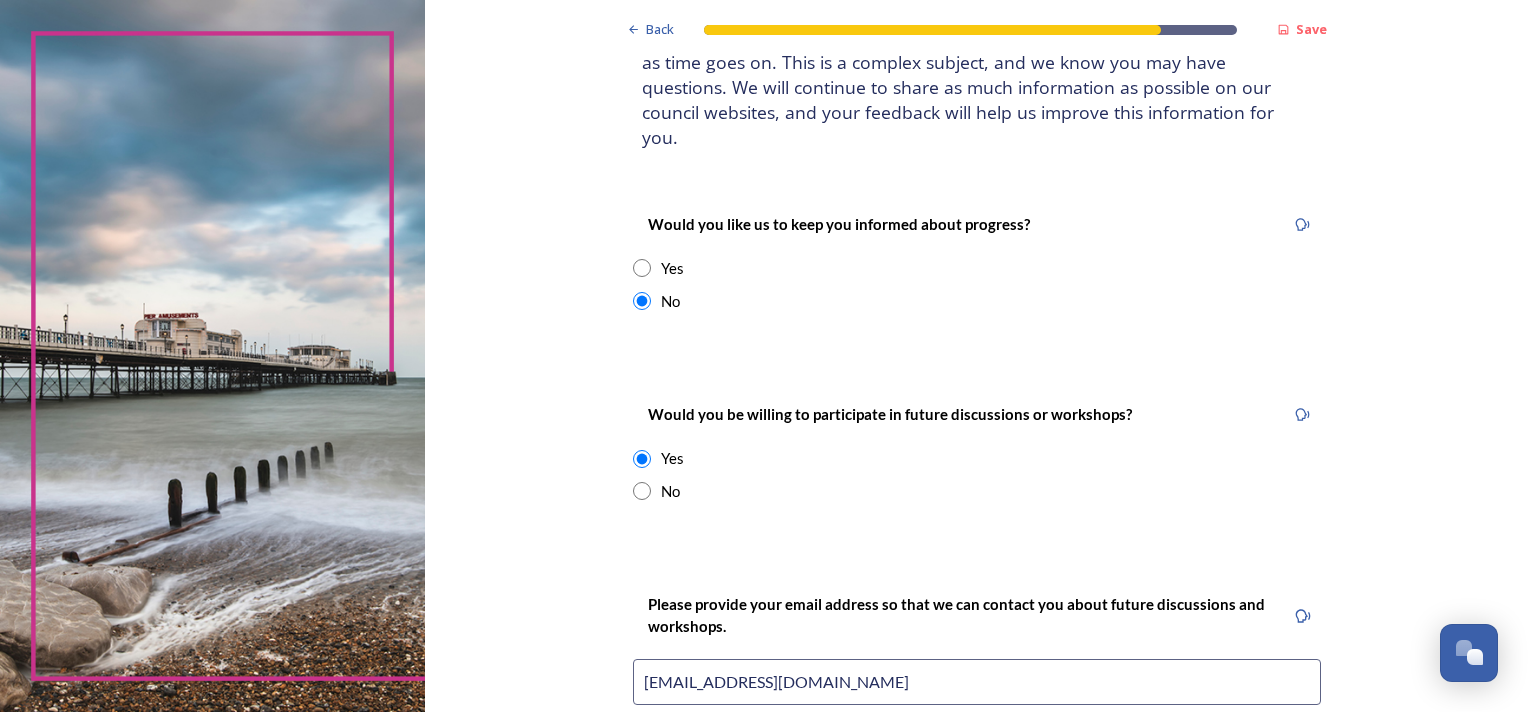 type on "thereeves@hotmail.co.uk" 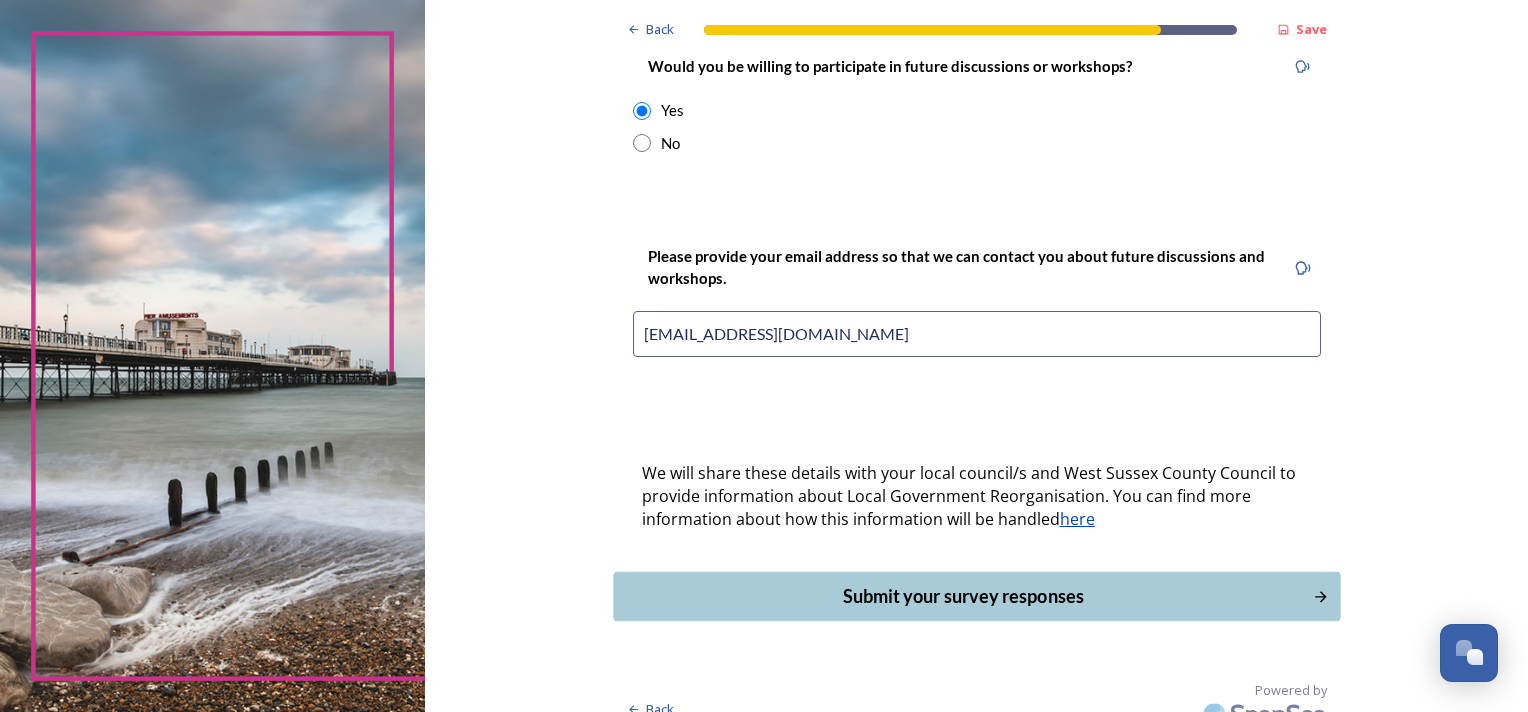 click on "Submit your survey responses" at bounding box center [962, 596] 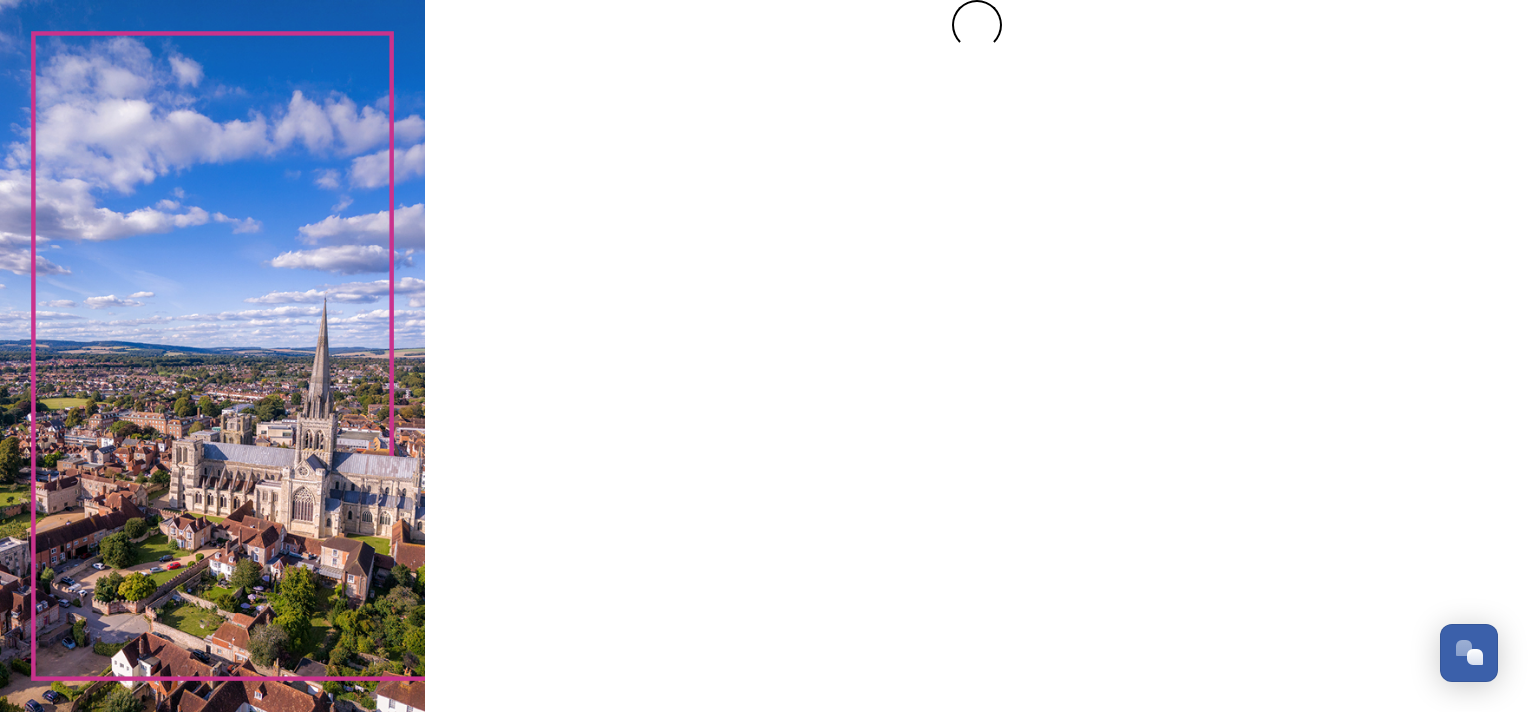 scroll, scrollTop: 0, scrollLeft: 0, axis: both 